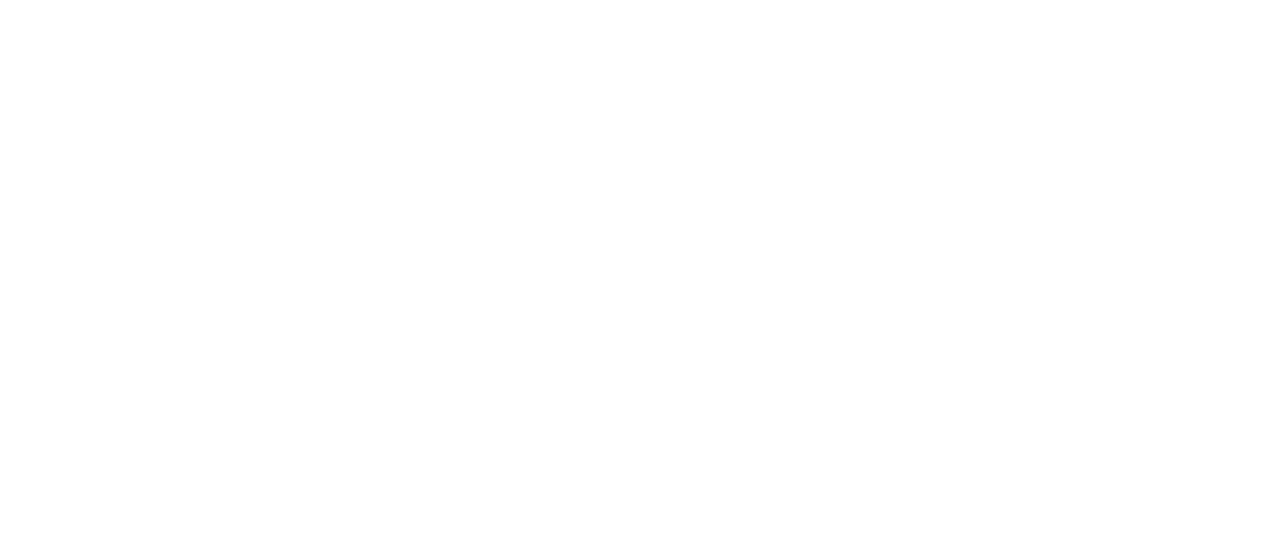 scroll, scrollTop: 0, scrollLeft: 0, axis: both 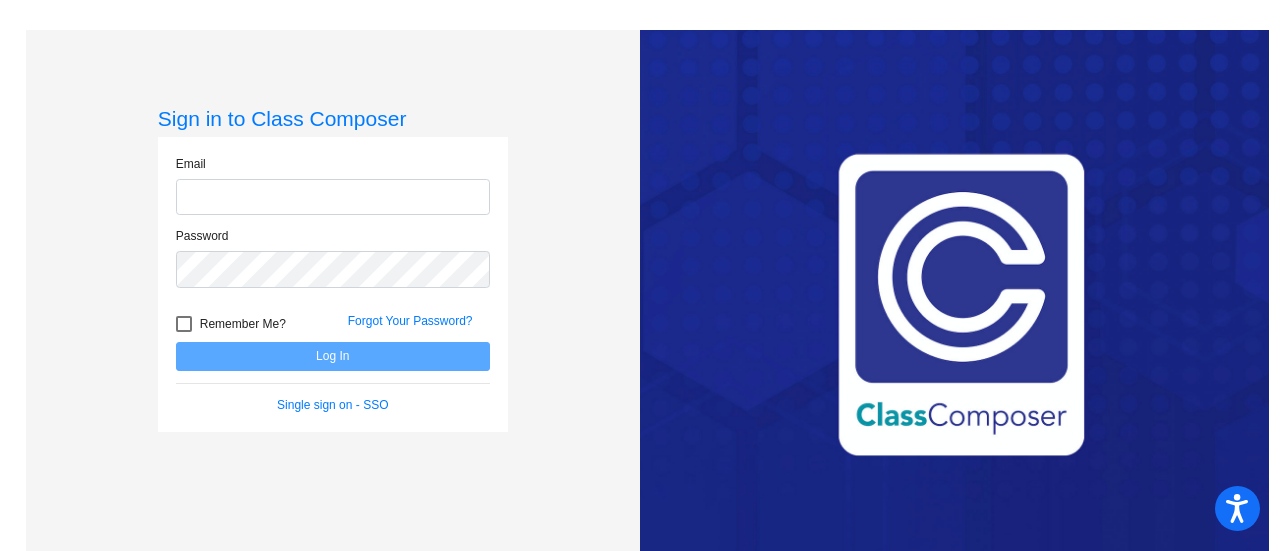 type on "[EMAIL_ADDRESS][DOMAIN_NAME]" 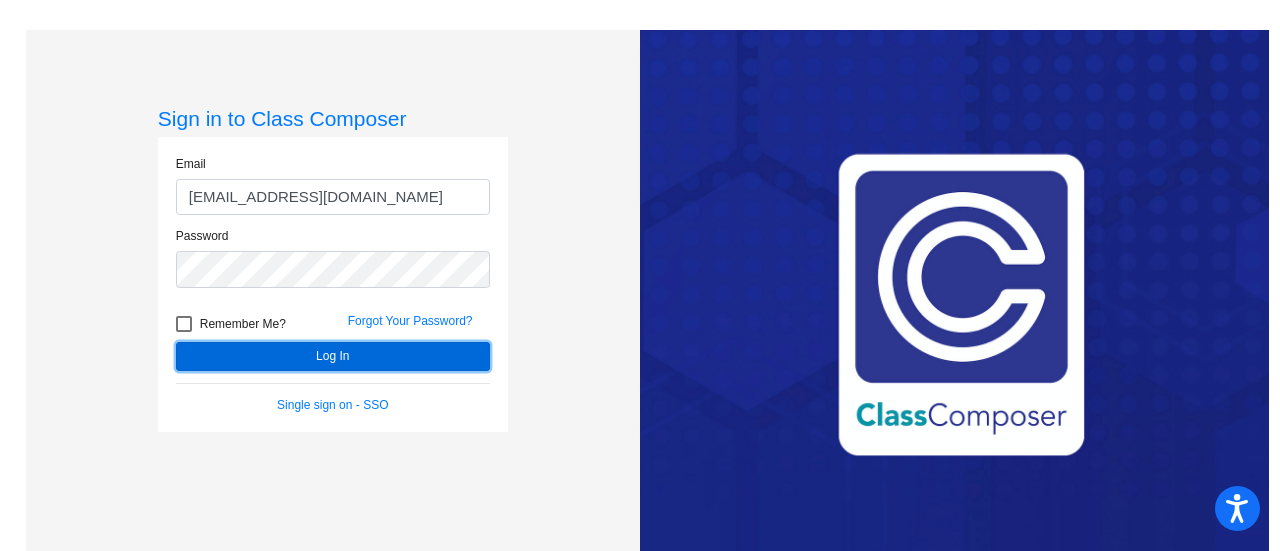 click on "Log In" 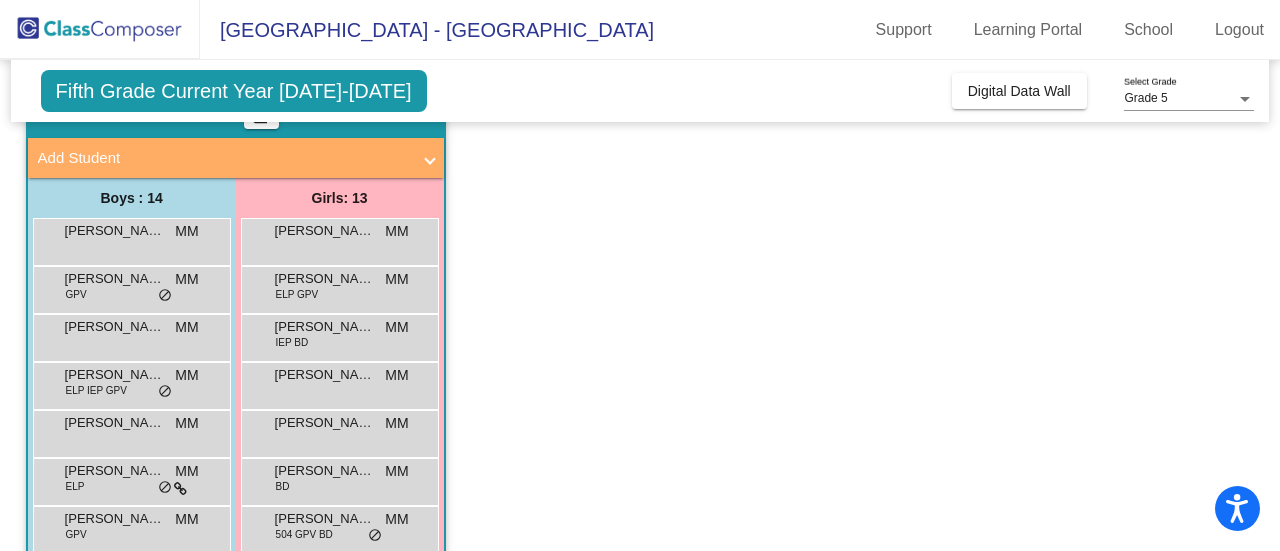 scroll, scrollTop: 104, scrollLeft: 0, axis: vertical 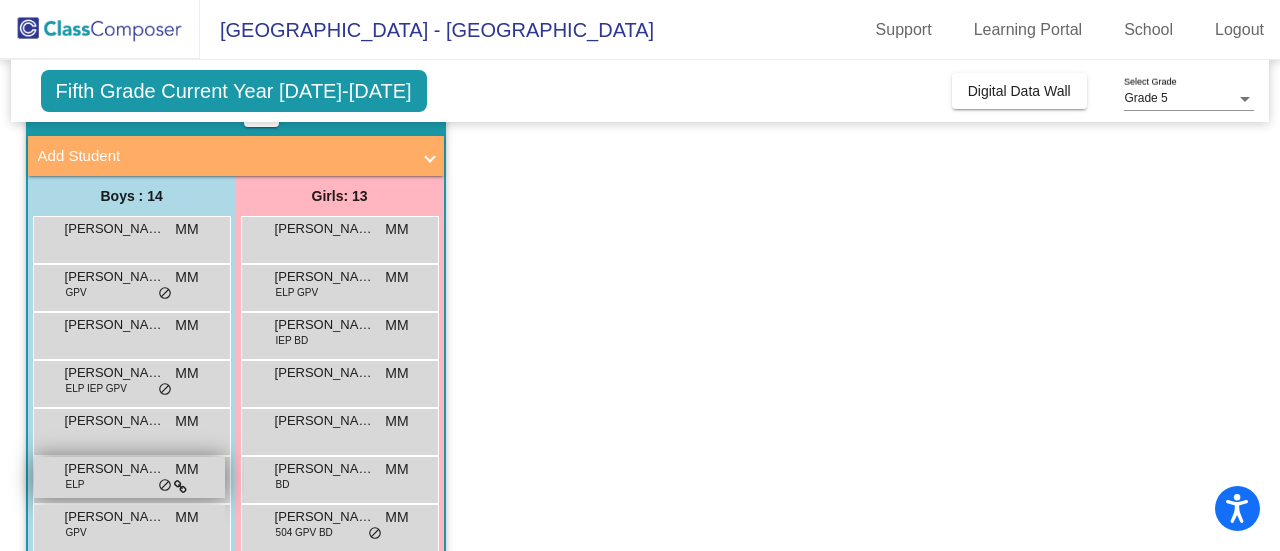 click at bounding box center (180, 487) 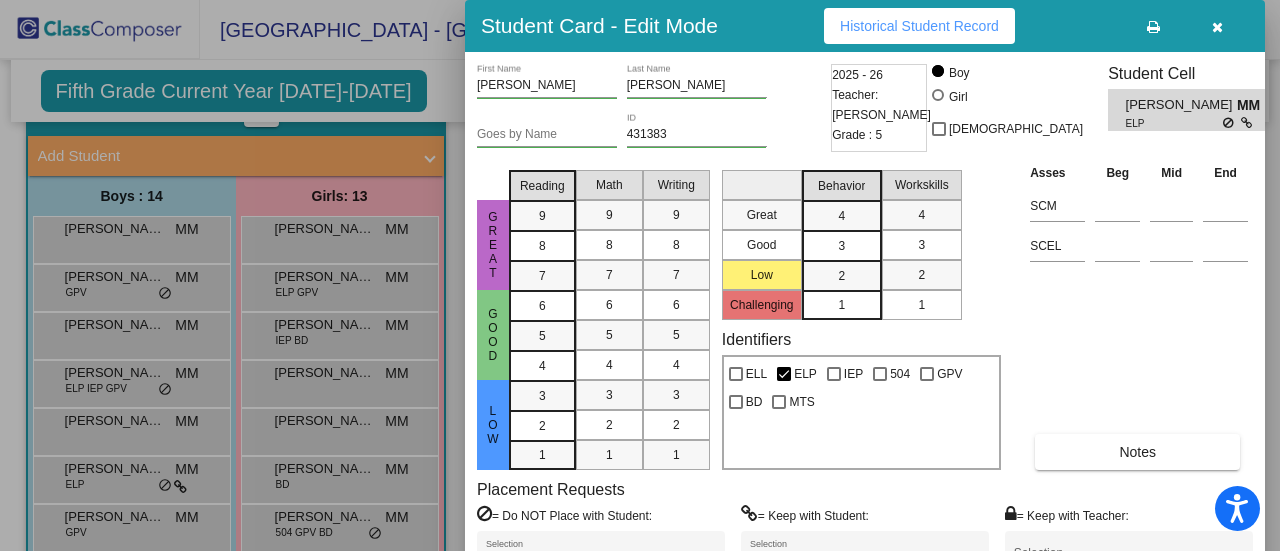 click at bounding box center [749, 514] 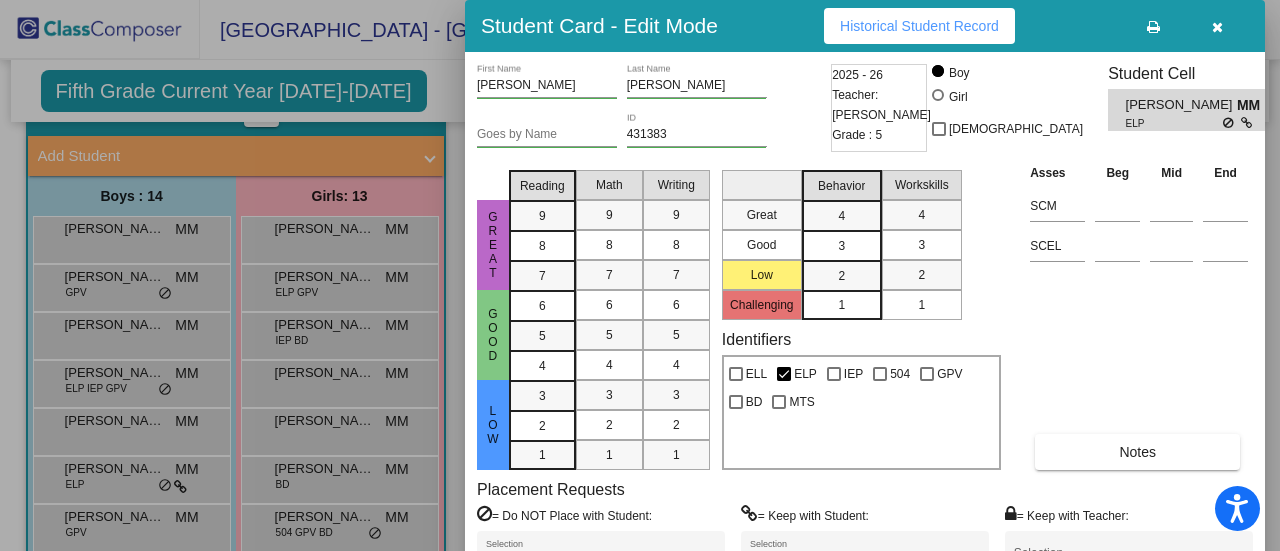 drag, startPoint x: 1158, startPoint y: 356, endPoint x: 1220, endPoint y: 366, distance: 62.801273 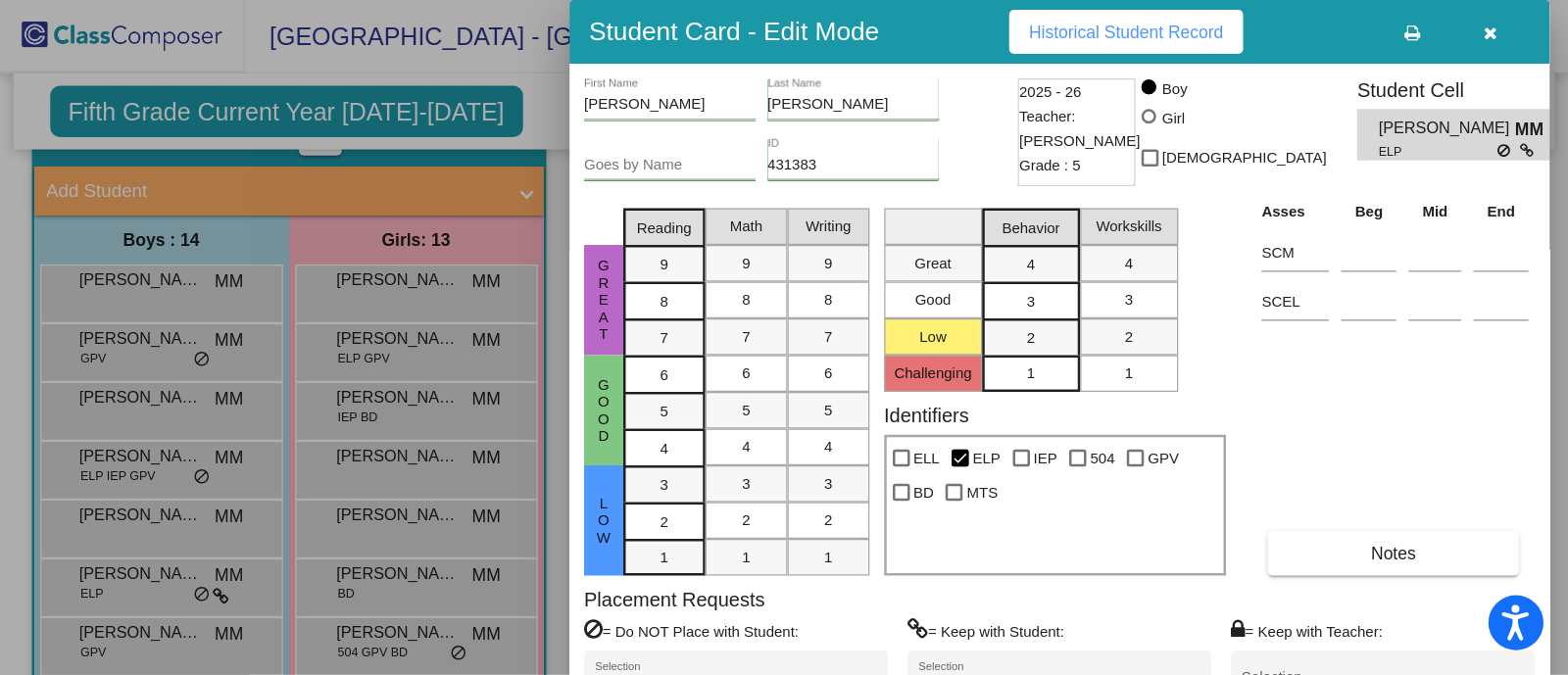scroll, scrollTop: 0, scrollLeft: 0, axis: both 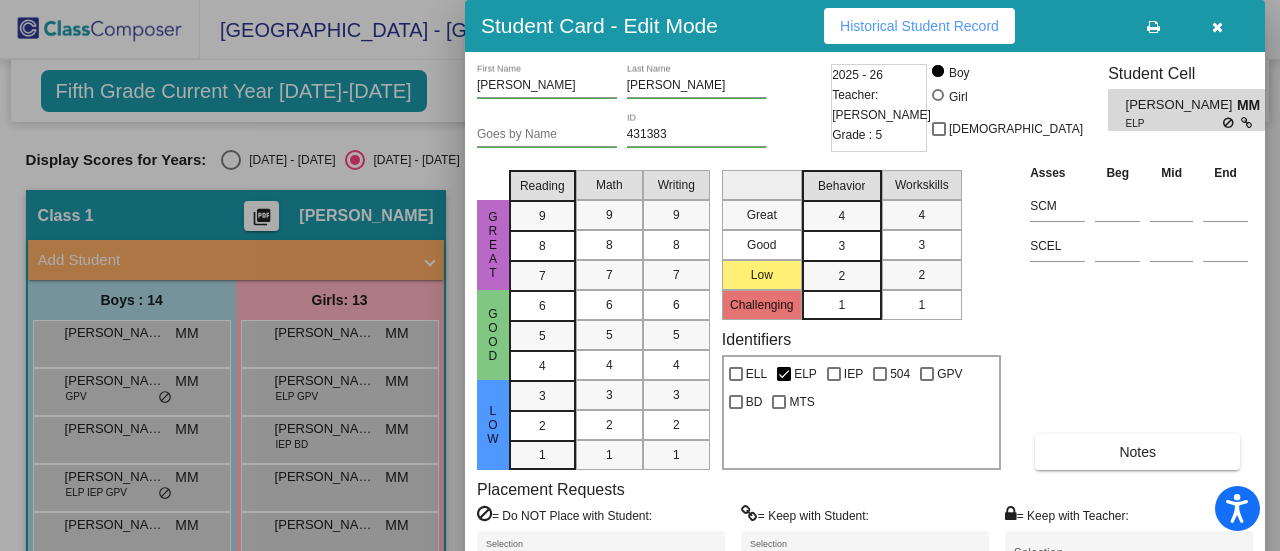 drag, startPoint x: 1258, startPoint y: 295, endPoint x: 1264, endPoint y: 265, distance: 30.594116 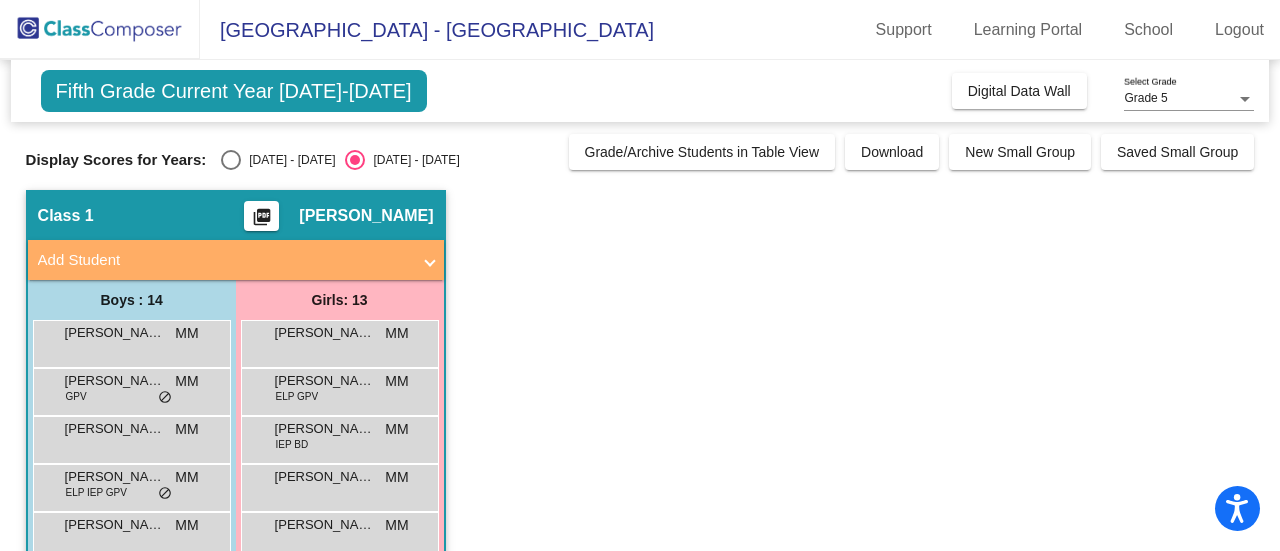 click on "Class 1    picture_as_pdf [PERSON_NAME]  Add Student  First Name Last Name Student Id  (Recommended)   Boy   Girl   [DEMOGRAPHIC_DATA] Add Close  Boys : 14  [PERSON_NAME] MM lock do_not_disturb_alt [PERSON_NAME] GPV MM lock do_not_disturb_alt [PERSON_NAME] MM lock do_not_disturb_alt [PERSON_NAME] ELP IEP GPV MM lock do_not_disturb_alt [PERSON_NAME] MM lock do_not_disturb_alt [PERSON_NAME] ELP MM lock do_not_disturb_alt [PERSON_NAME] GPV MM lock do_not_disturb_alt [PERSON_NAME] MM lock do_not_disturb_alt [PERSON_NAME] MM lock do_not_disturb_alt [PERSON_NAME] GPV MM lock do_not_disturb_alt [PERSON_NAME] IEP MM lock do_not_disturb_alt Rigden Pace ELP GPV MM lock do_not_disturb_alt [PERSON_NAME] MM lock do_not_disturb_alt Zakariha [PERSON_NAME] lock do_not_disturb_alt Girls: 13 [PERSON_NAME] MM lock do_not_disturb_alt [PERSON_NAME] ELP GPV MM lock do_not_disturb_alt [PERSON_NAME] IEP BD MM lock do_not_disturb_alt [PERSON_NAME] [PERSON_NAME] MM lock do_not_disturb_alt Giada [PERSON_NAME] lock do_not_disturb_alt BD MM lock" 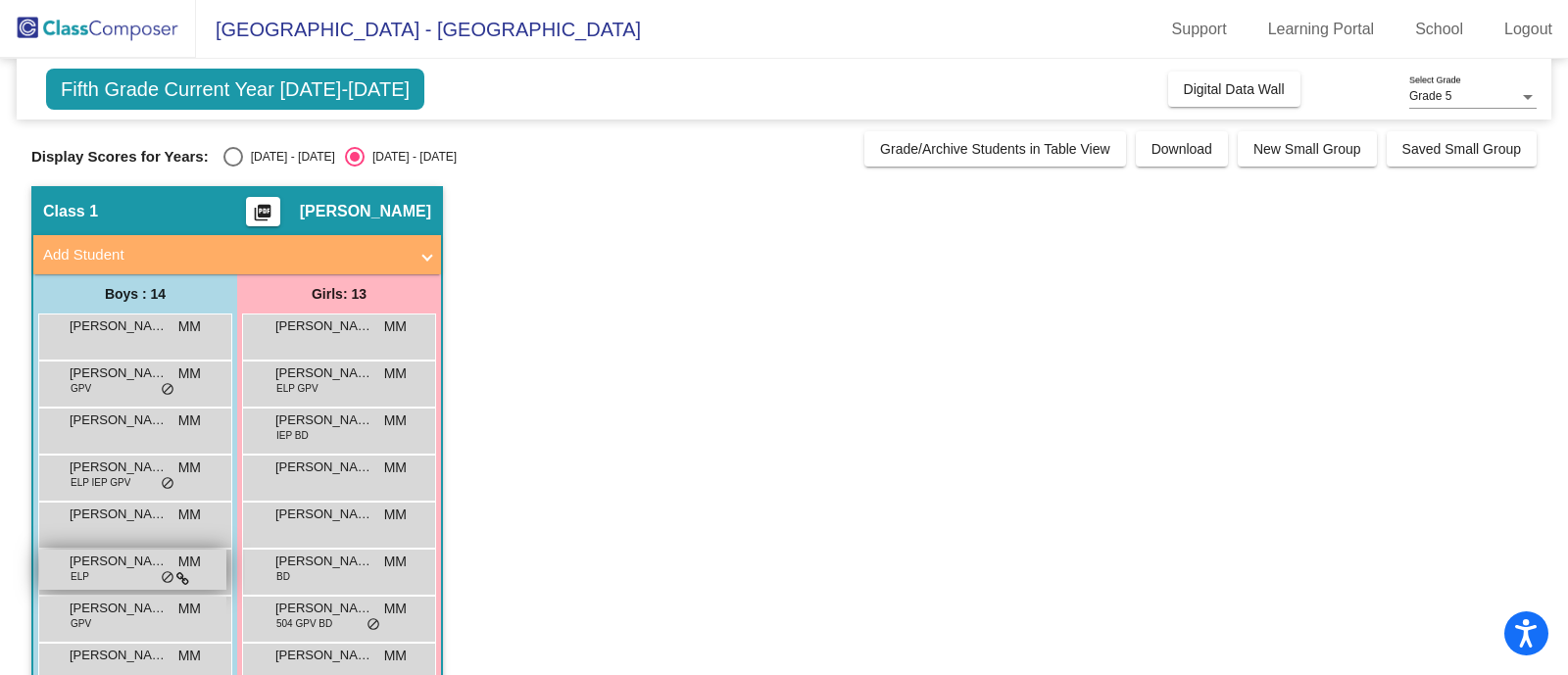 drag, startPoint x: 1239, startPoint y: 0, endPoint x: 112, endPoint y: 578, distance: 1266.575 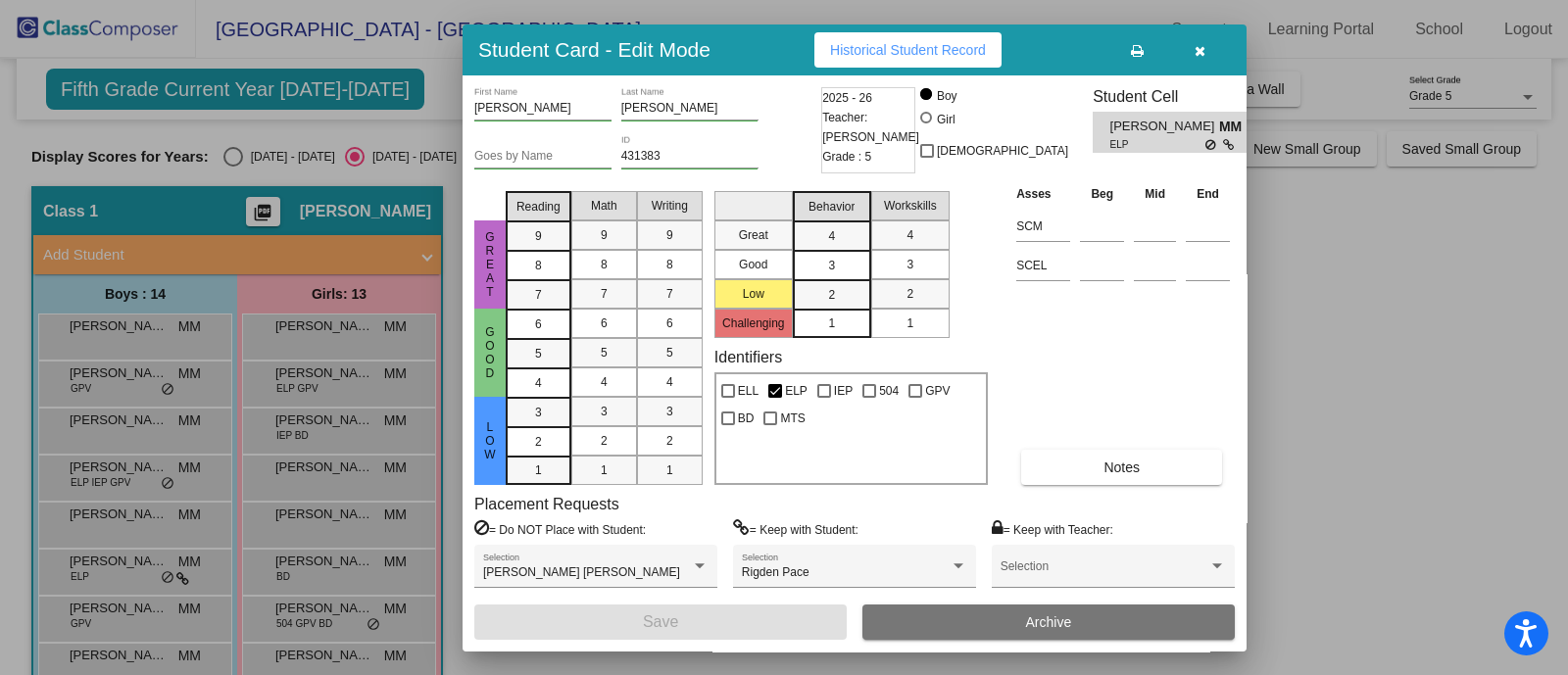 click at bounding box center [1200, 50] 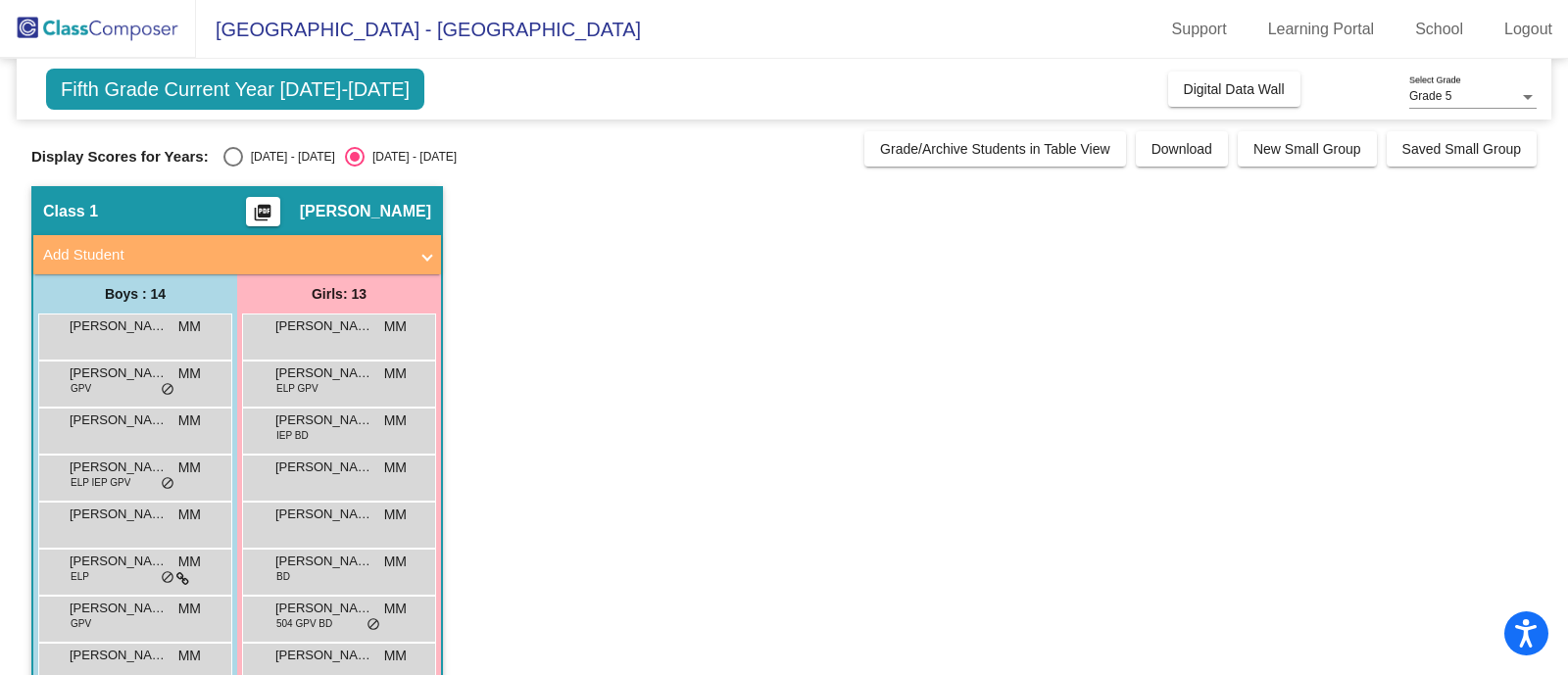 click on "Class 1    picture_as_pdf [PERSON_NAME]  Add Student  First Name Last Name Student Id  (Recommended)   Boy   Girl   [DEMOGRAPHIC_DATA] Add Close  Boys : 14  [PERSON_NAME] MM lock do_not_disturb_alt [PERSON_NAME] GPV MM lock do_not_disturb_alt [PERSON_NAME] MM lock do_not_disturb_alt [PERSON_NAME] ELP IEP GPV MM lock do_not_disturb_alt [PERSON_NAME] MM lock do_not_disturb_alt [PERSON_NAME] ELP MM lock do_not_disturb_alt [PERSON_NAME] GPV MM lock do_not_disturb_alt [PERSON_NAME] MM lock do_not_disturb_alt [PERSON_NAME] MM lock do_not_disturb_alt [PERSON_NAME] GPV MM lock do_not_disturb_alt [PERSON_NAME] IEP MM lock do_not_disturb_alt Rigden Pace ELP GPV MM lock do_not_disturb_alt [PERSON_NAME] MM lock do_not_disturb_alt Zakariha [PERSON_NAME] lock do_not_disturb_alt Girls: 13 [PERSON_NAME] MM lock do_not_disturb_alt [PERSON_NAME] ELP GPV MM lock do_not_disturb_alt [PERSON_NAME] IEP BD MM lock do_not_disturb_alt [PERSON_NAME] [PERSON_NAME] MM lock do_not_disturb_alt Giada [PERSON_NAME] lock do_not_disturb_alt BD MM lock" 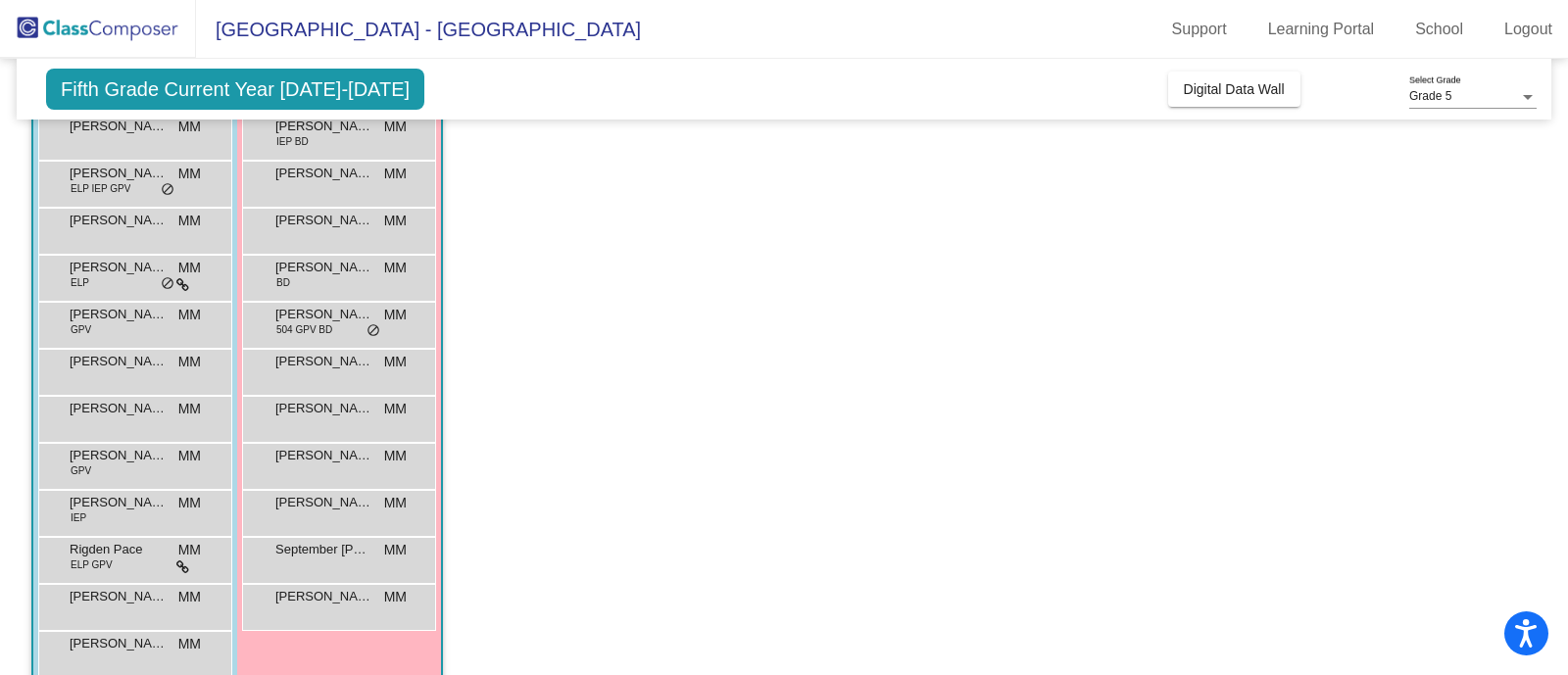 scroll, scrollTop: 327, scrollLeft: 0, axis: vertical 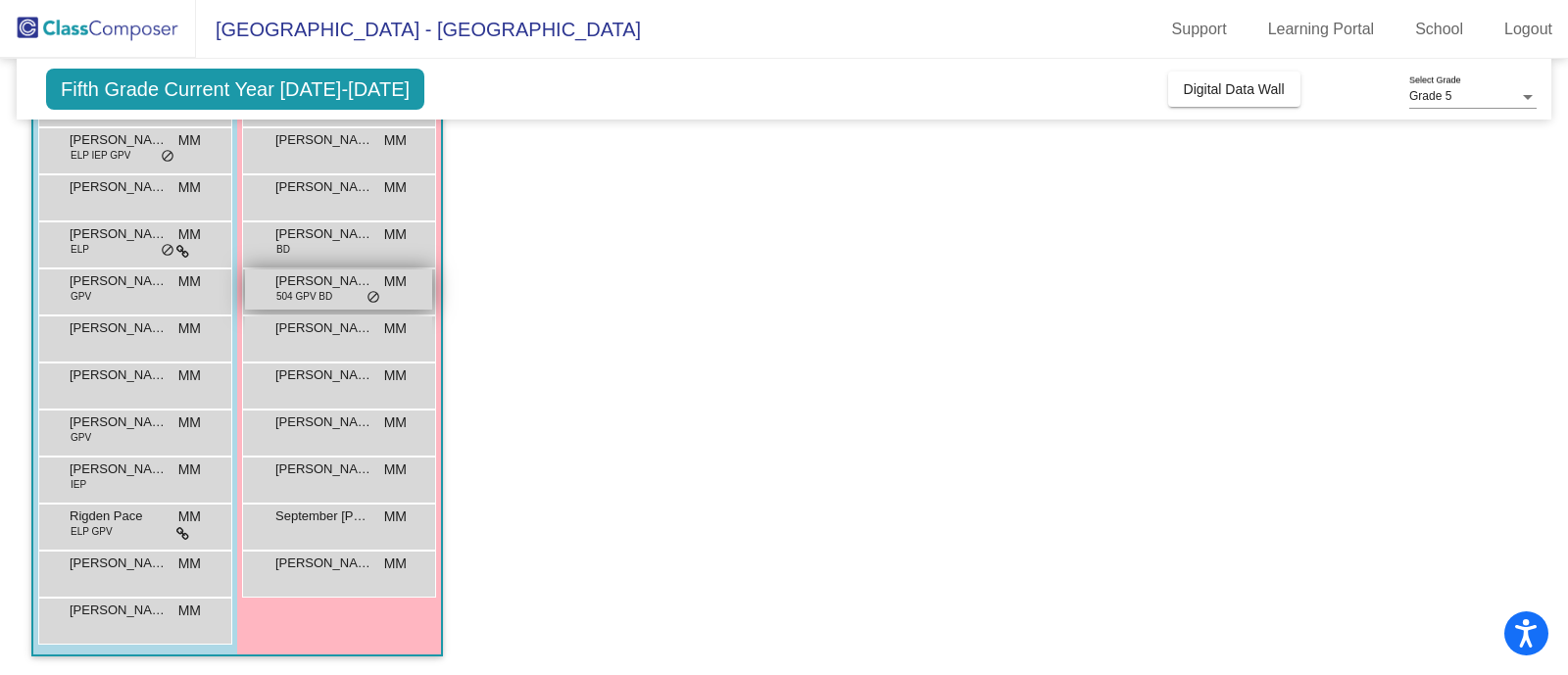 click on "do_not_disturb_alt" at bounding box center (373, 298) 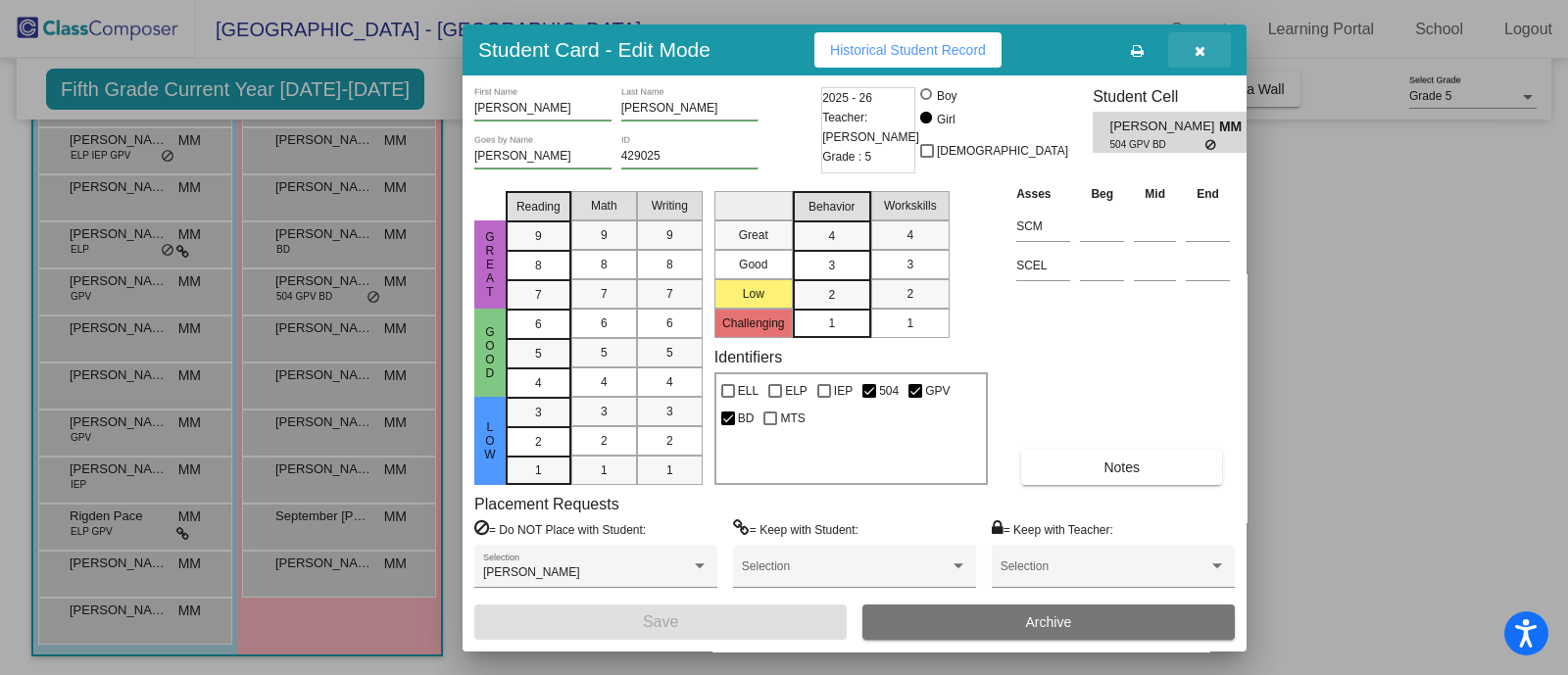 click at bounding box center [1200, 51] 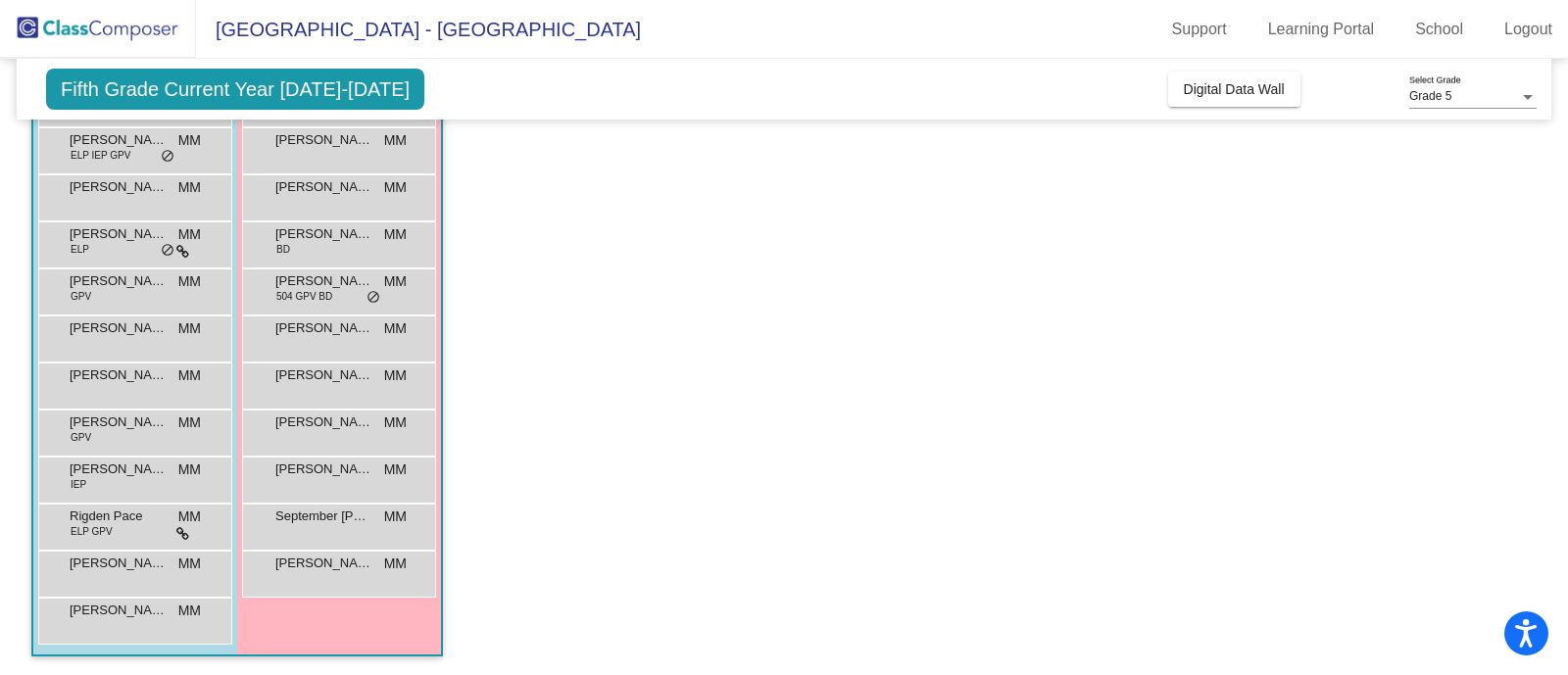 click on "Class 1    picture_as_pdf [PERSON_NAME]  Add Student  First Name Last Name Student Id  (Recommended)   Boy   Girl   [DEMOGRAPHIC_DATA] Add Close  Boys : 14  [PERSON_NAME] MM lock do_not_disturb_alt [PERSON_NAME] GPV MM lock do_not_disturb_alt [PERSON_NAME] MM lock do_not_disturb_alt [PERSON_NAME] ELP IEP GPV MM lock do_not_disturb_alt [PERSON_NAME] MM lock do_not_disturb_alt [PERSON_NAME] ELP MM lock do_not_disturb_alt [PERSON_NAME] GPV MM lock do_not_disturb_alt [PERSON_NAME] MM lock do_not_disturb_alt [PERSON_NAME] MM lock do_not_disturb_alt [PERSON_NAME] GPV MM lock do_not_disturb_alt [PERSON_NAME] IEP MM lock do_not_disturb_alt Rigden Pace ELP GPV MM lock do_not_disturb_alt [PERSON_NAME] MM lock do_not_disturb_alt Zakariha [PERSON_NAME] lock do_not_disturb_alt Girls: 13 [PERSON_NAME] MM lock do_not_disturb_alt [PERSON_NAME] ELP GPV MM lock do_not_disturb_alt [PERSON_NAME] IEP BD MM lock do_not_disturb_alt [PERSON_NAME] [PERSON_NAME] MM lock do_not_disturb_alt Giada [PERSON_NAME] lock do_not_disturb_alt BD MM lock" 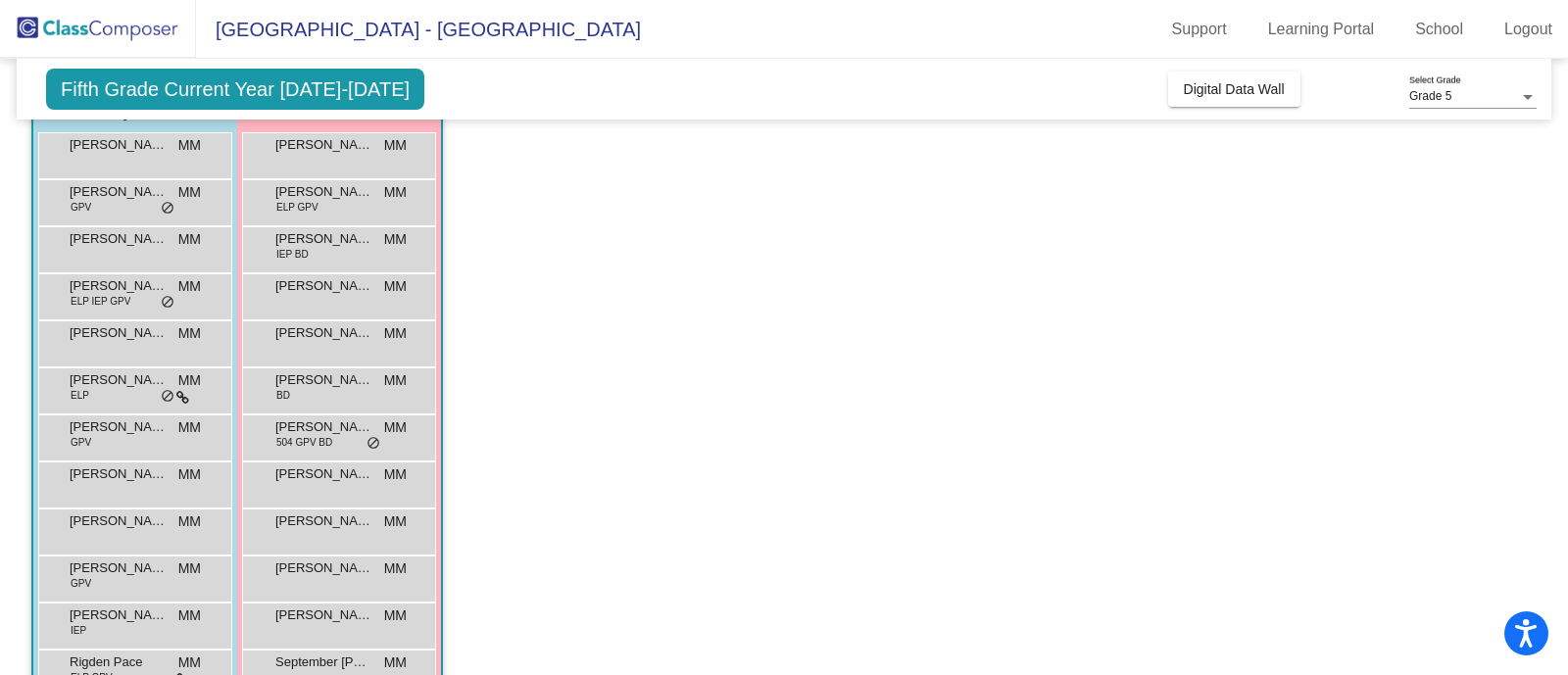 scroll, scrollTop: 180, scrollLeft: 0, axis: vertical 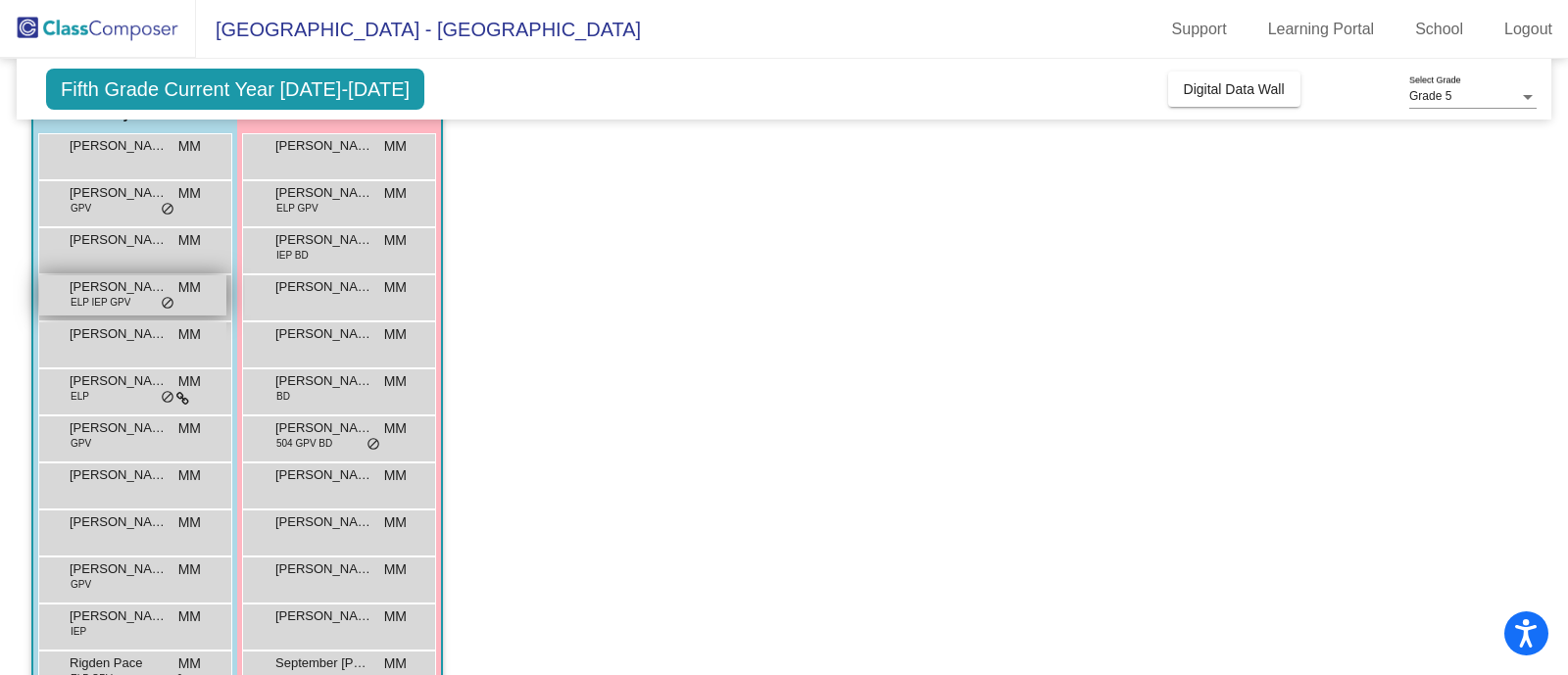 click on "[PERSON_NAME] ELP IEP GPV MM lock do_not_disturb_alt" at bounding box center (132, 295) 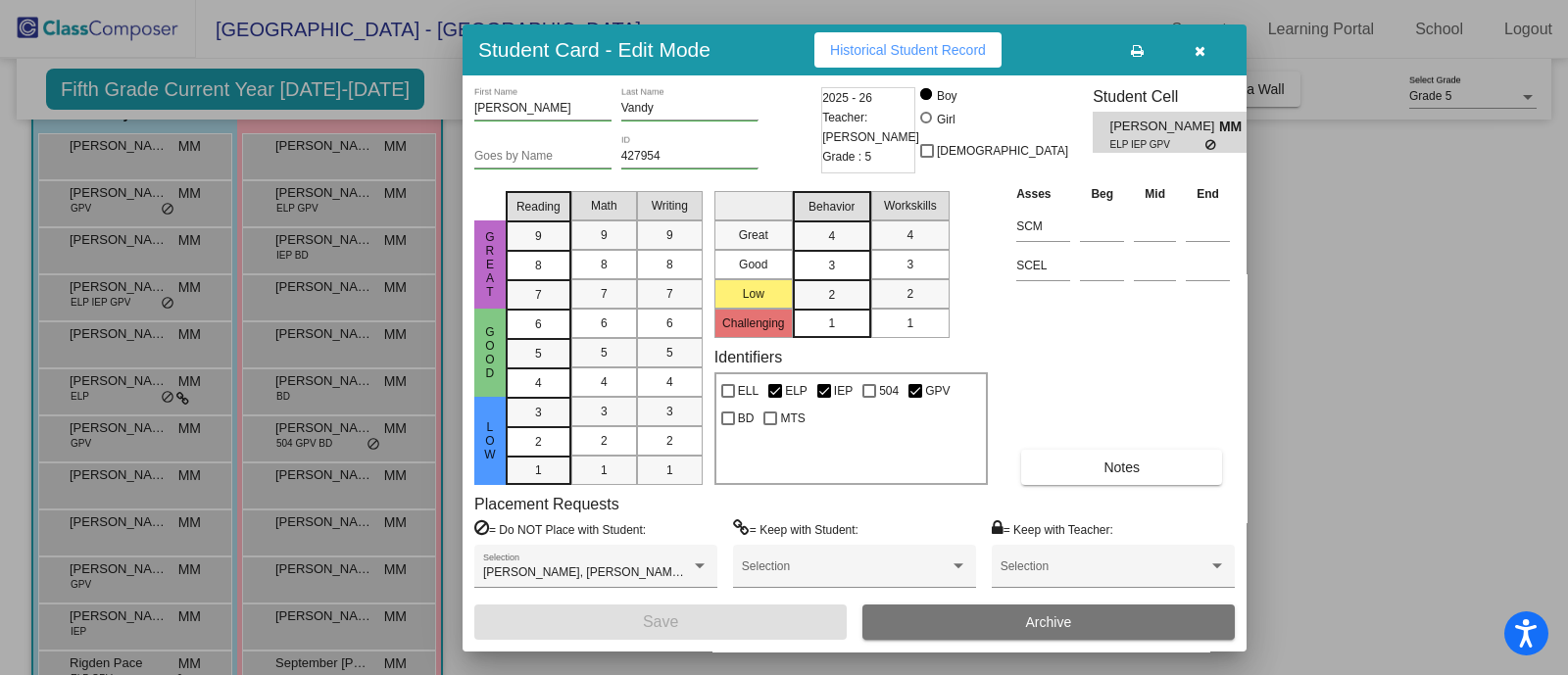 click on "Historical Student Record" at bounding box center (907, 50) 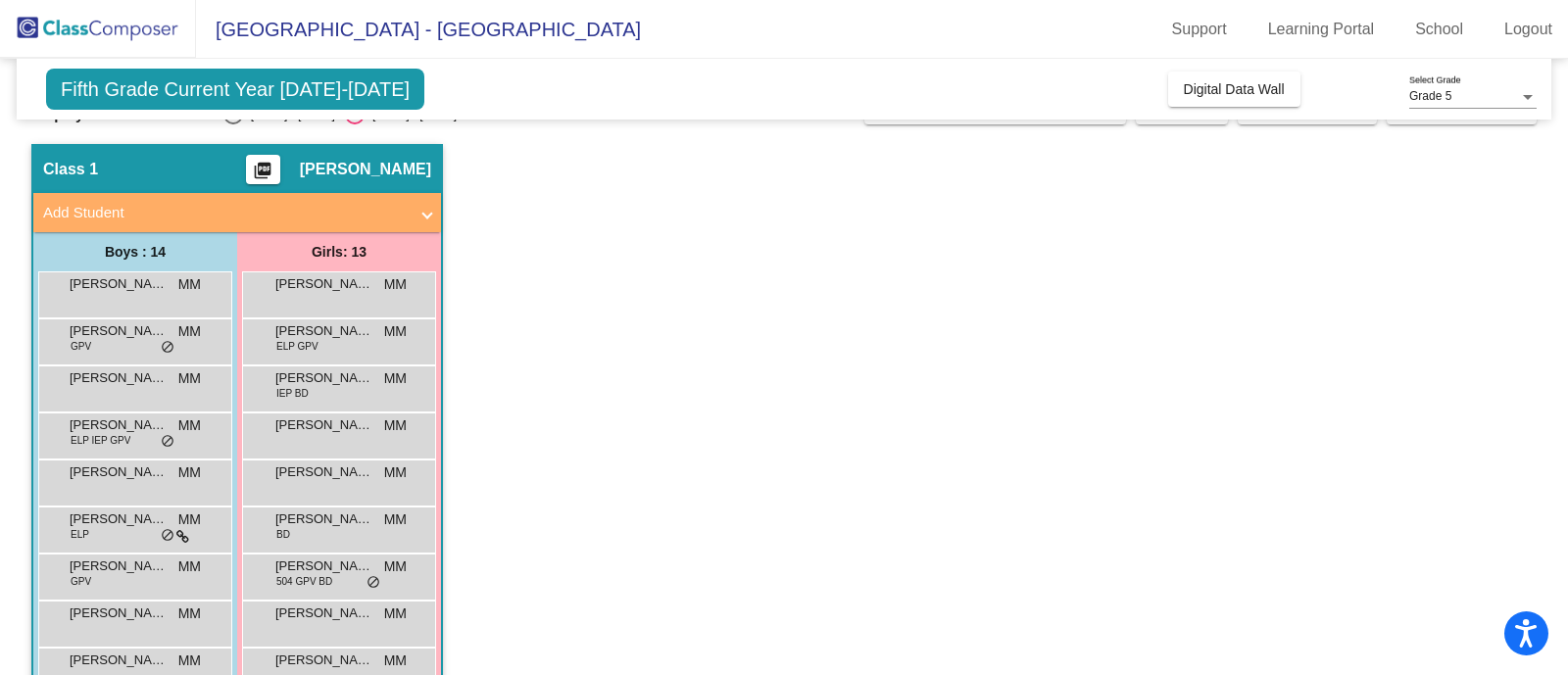 scroll, scrollTop: 0, scrollLeft: 0, axis: both 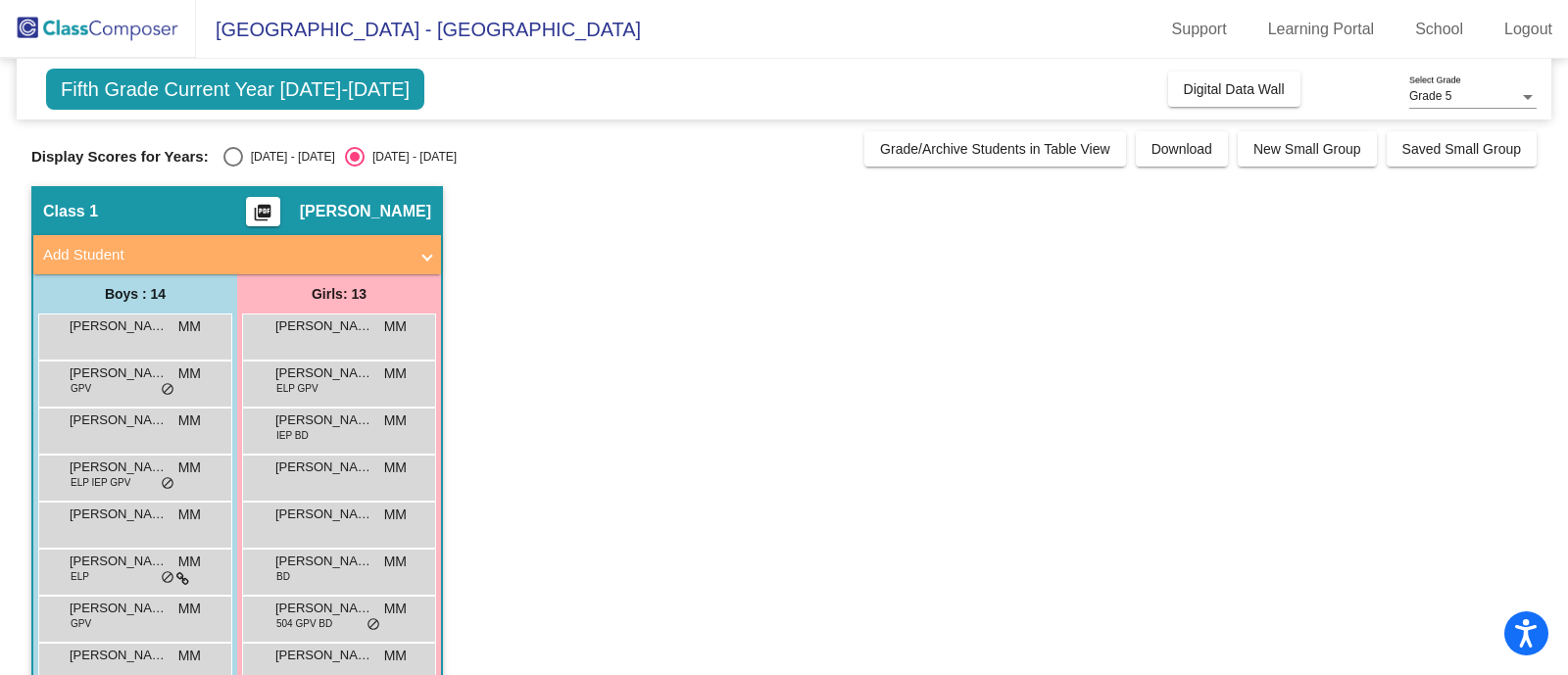 click at bounding box center [233, 157] 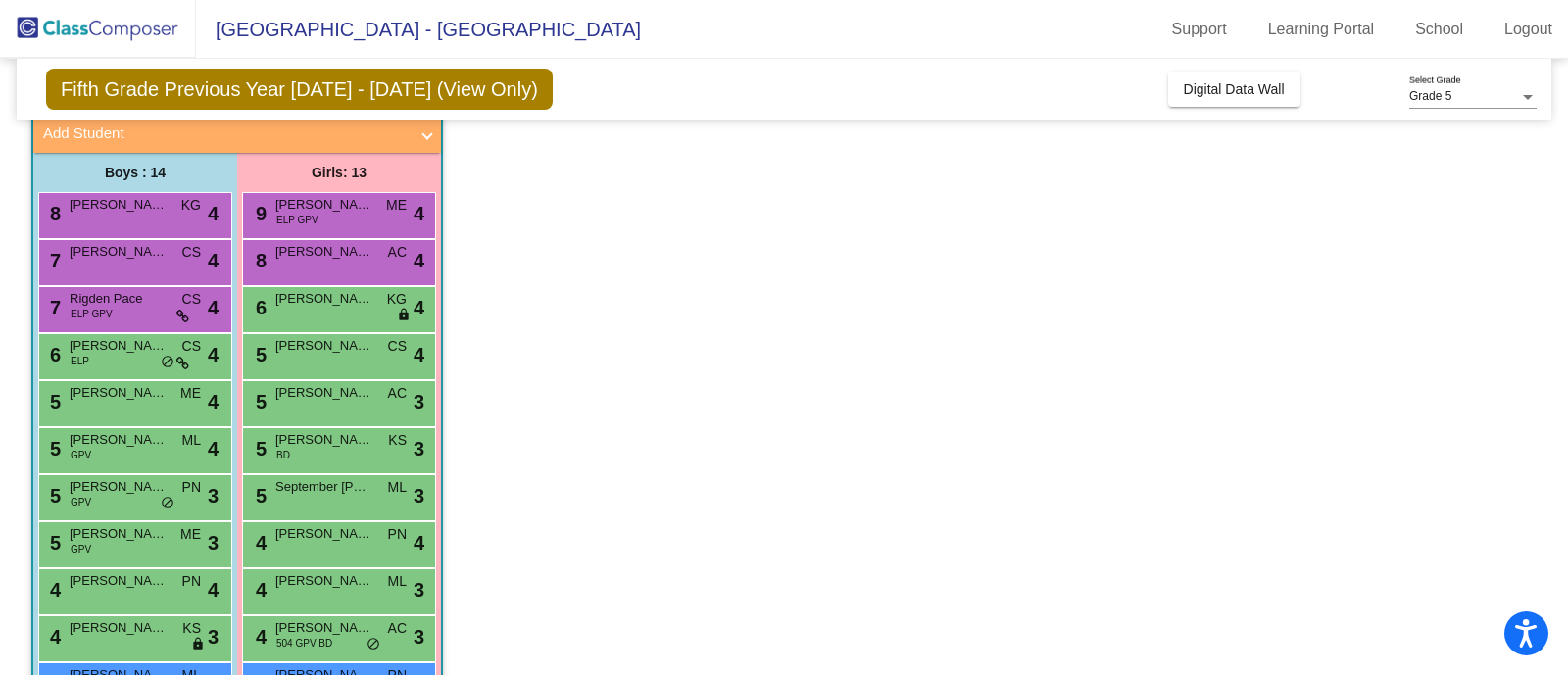 scroll, scrollTop: 327, scrollLeft: 0, axis: vertical 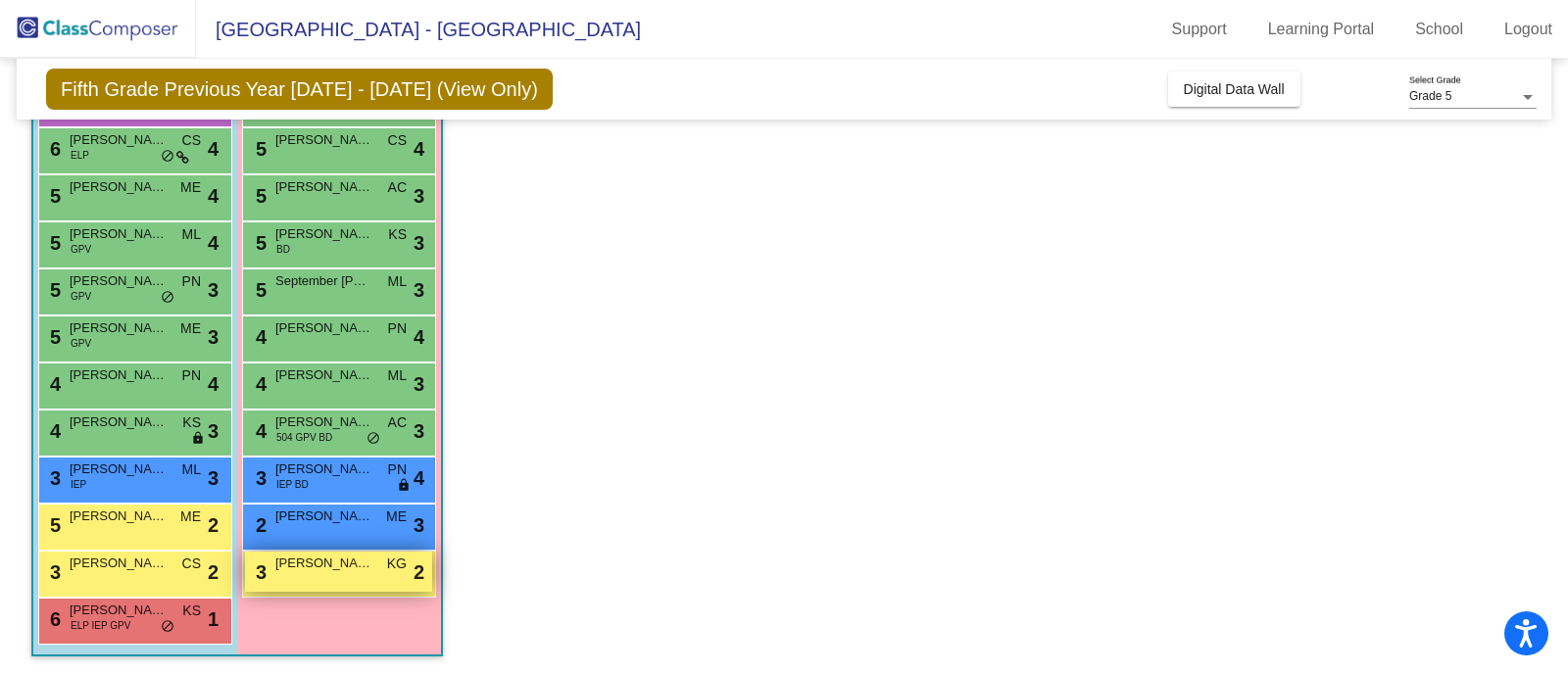 click on "3 [PERSON_NAME] KG lock do_not_disturb_alt 2" at bounding box center [338, 571] 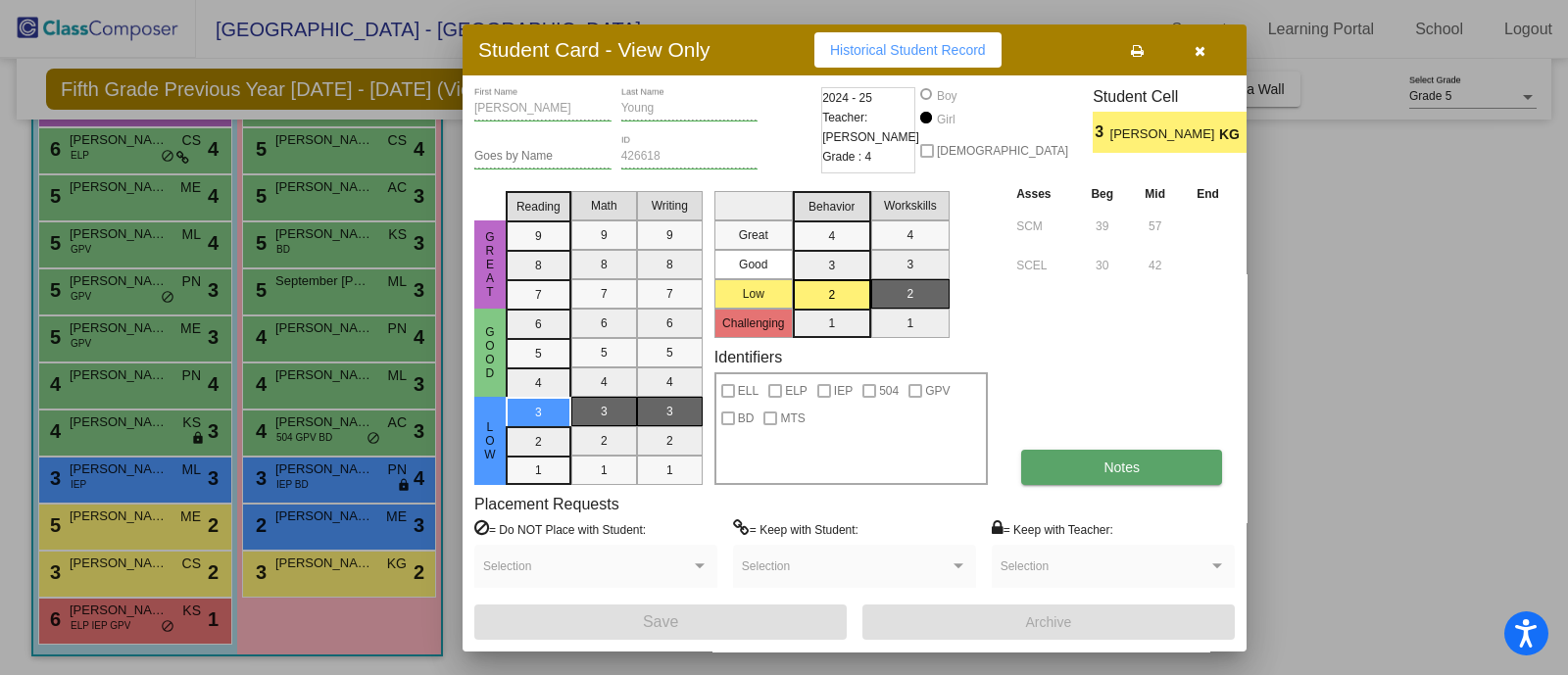 click on "Notes" at bounding box center (1121, 467) 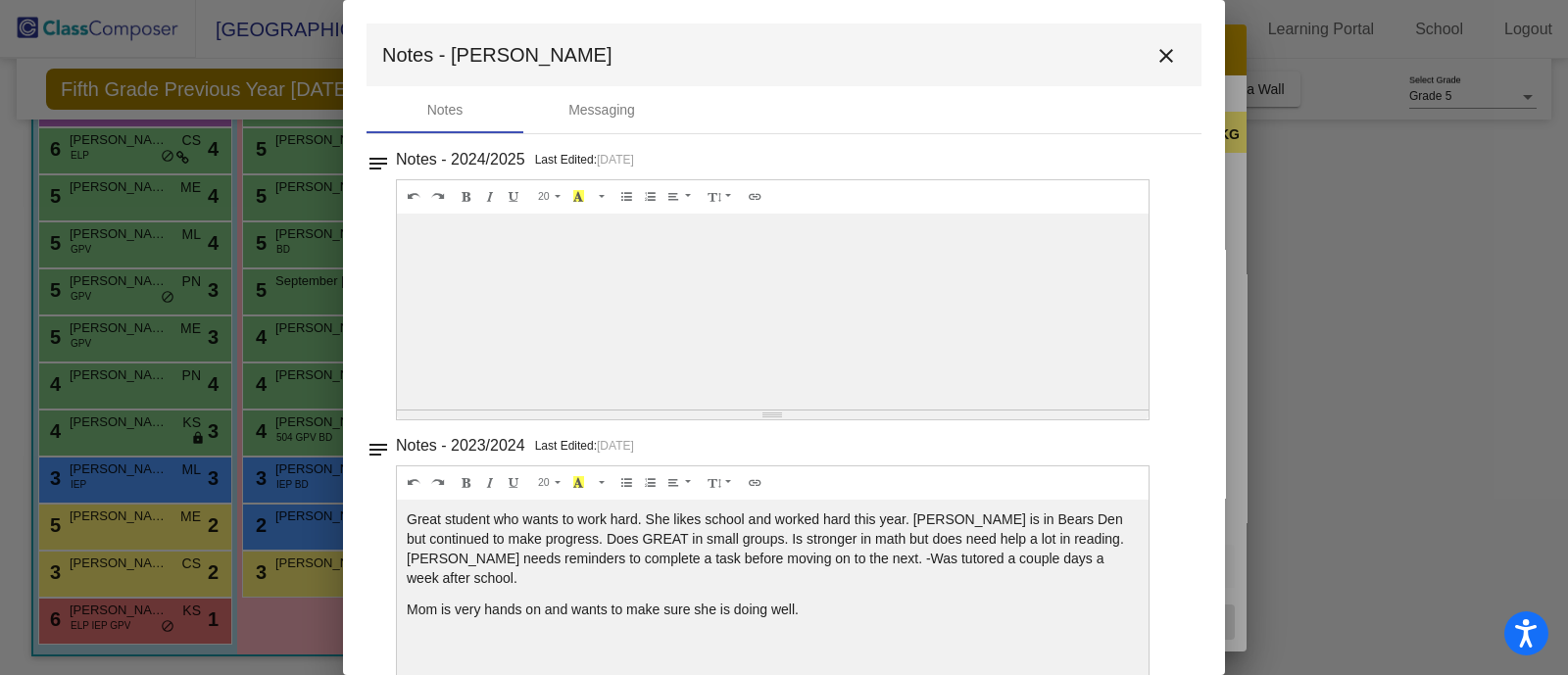 click on "notes Notes - 2024/2025 Last Edited:   [DATE] 20    8  9  10  11  12  14  18  24  36   Background Color Transparent Select #ffff00 Text Color Reset to default Select #000000      1.0  1.2  1.4  1.5  1.6  1.8  2.0  3.0   100% 50% 25%" at bounding box center [784, 283] 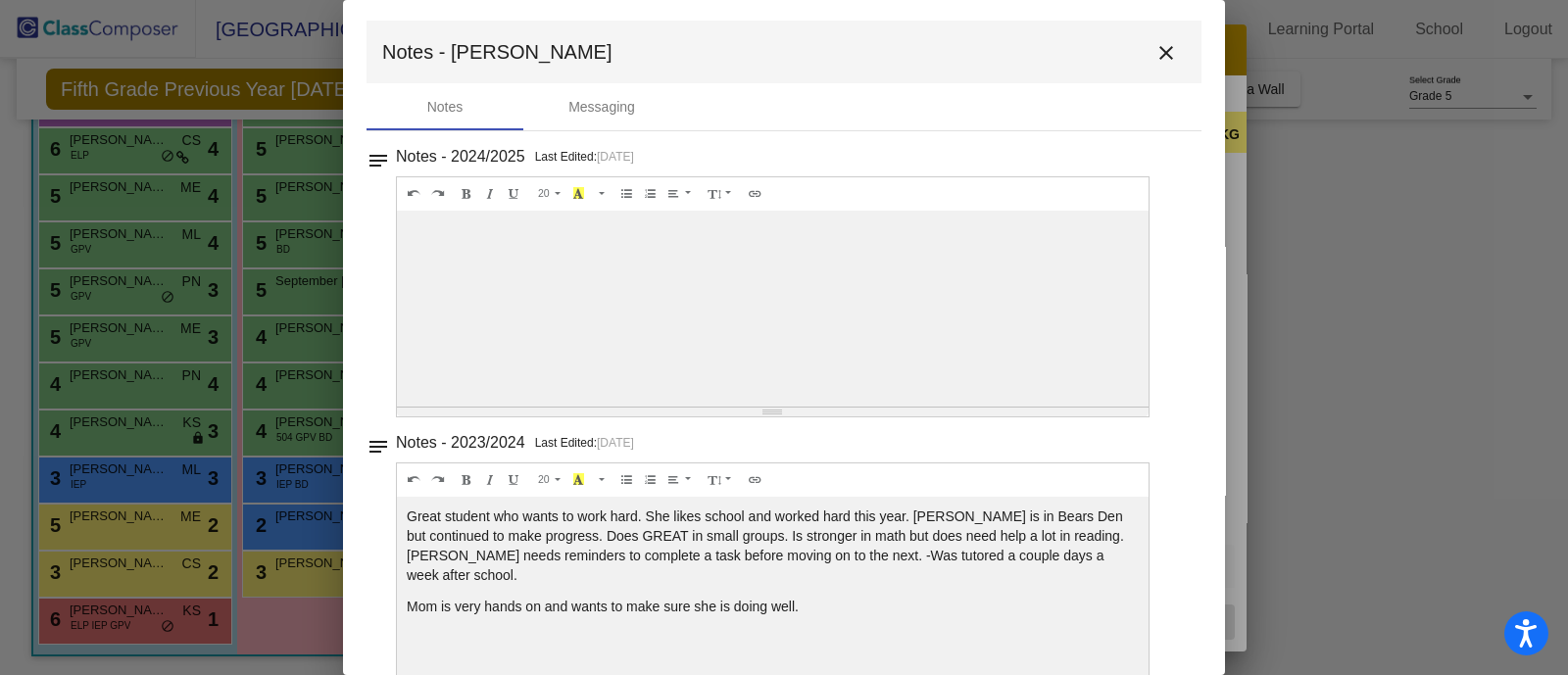 scroll, scrollTop: 0, scrollLeft: 0, axis: both 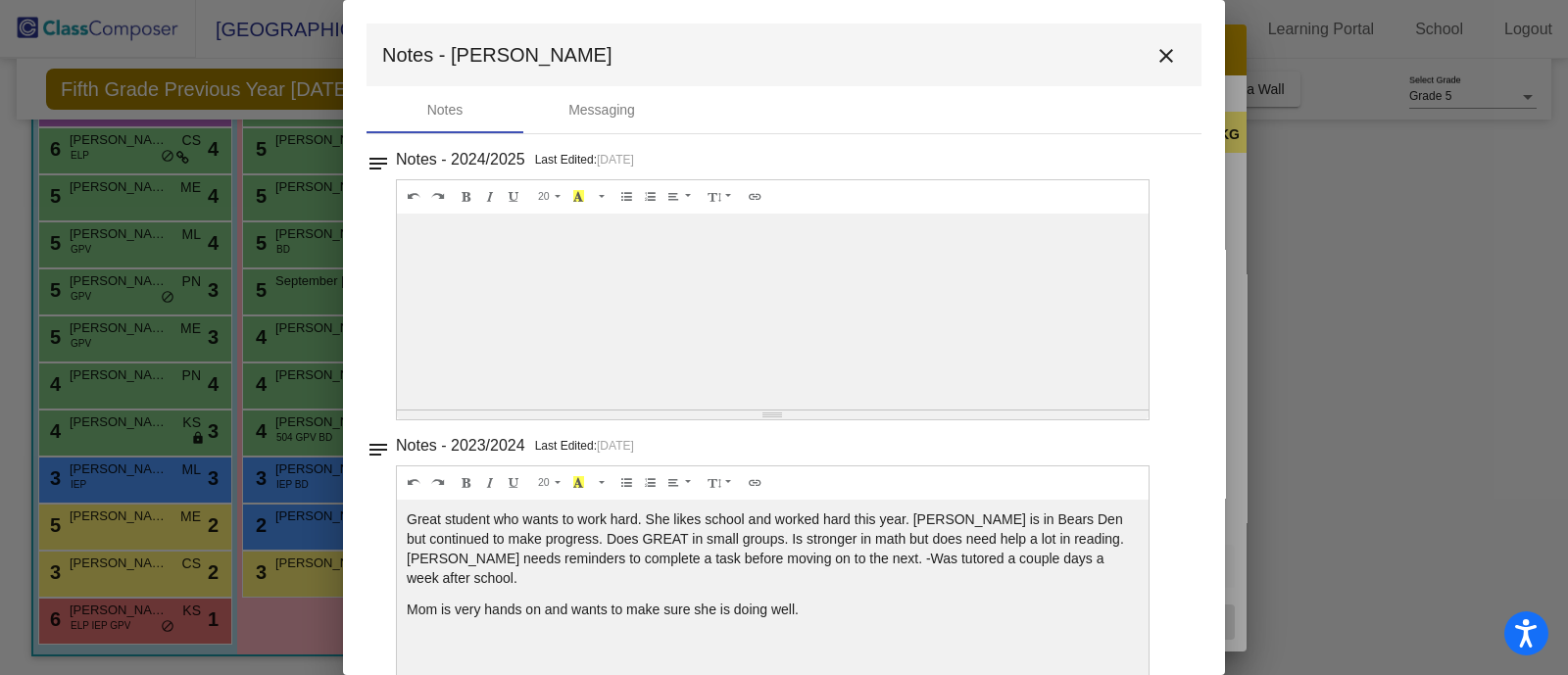 click on "close" at bounding box center [1166, 56] 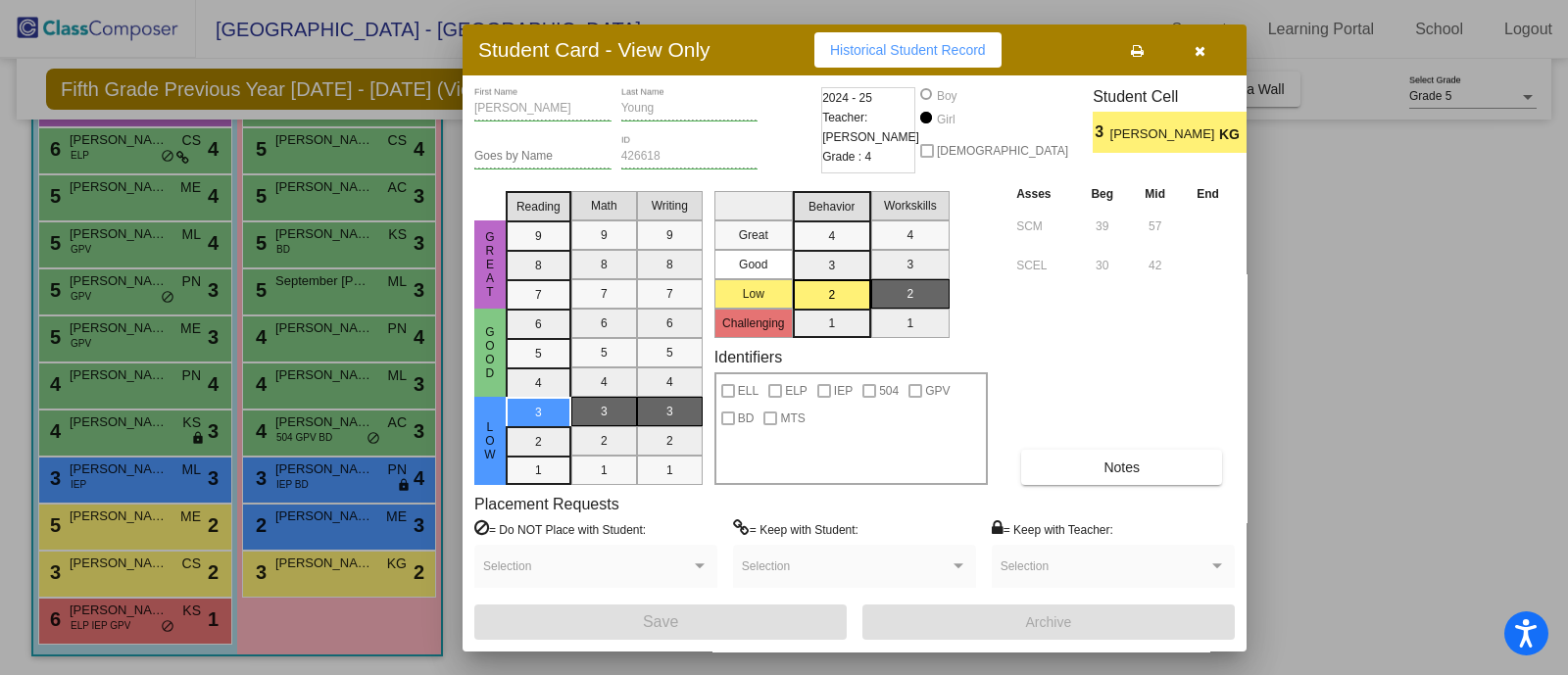 click at bounding box center [1200, 51] 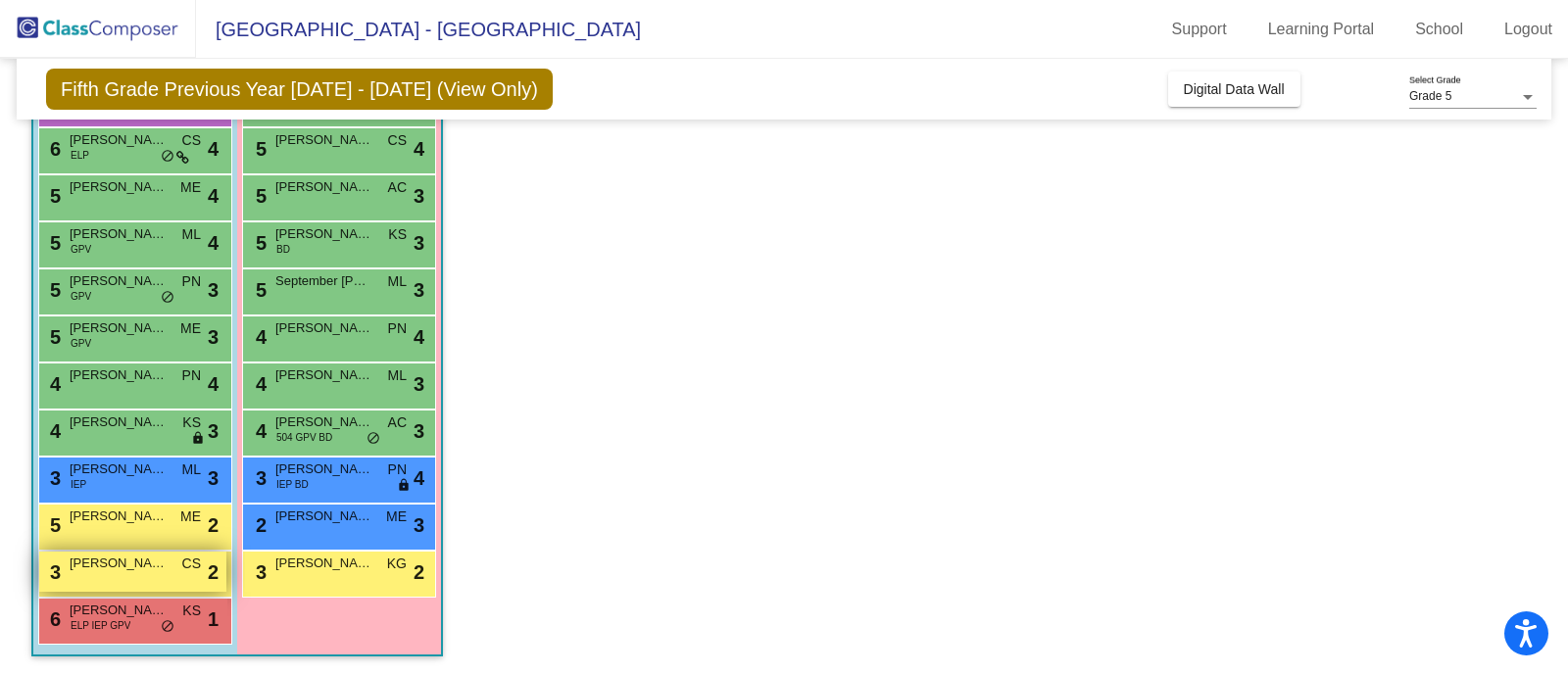 click on "[PERSON_NAME]" at bounding box center [119, 563] 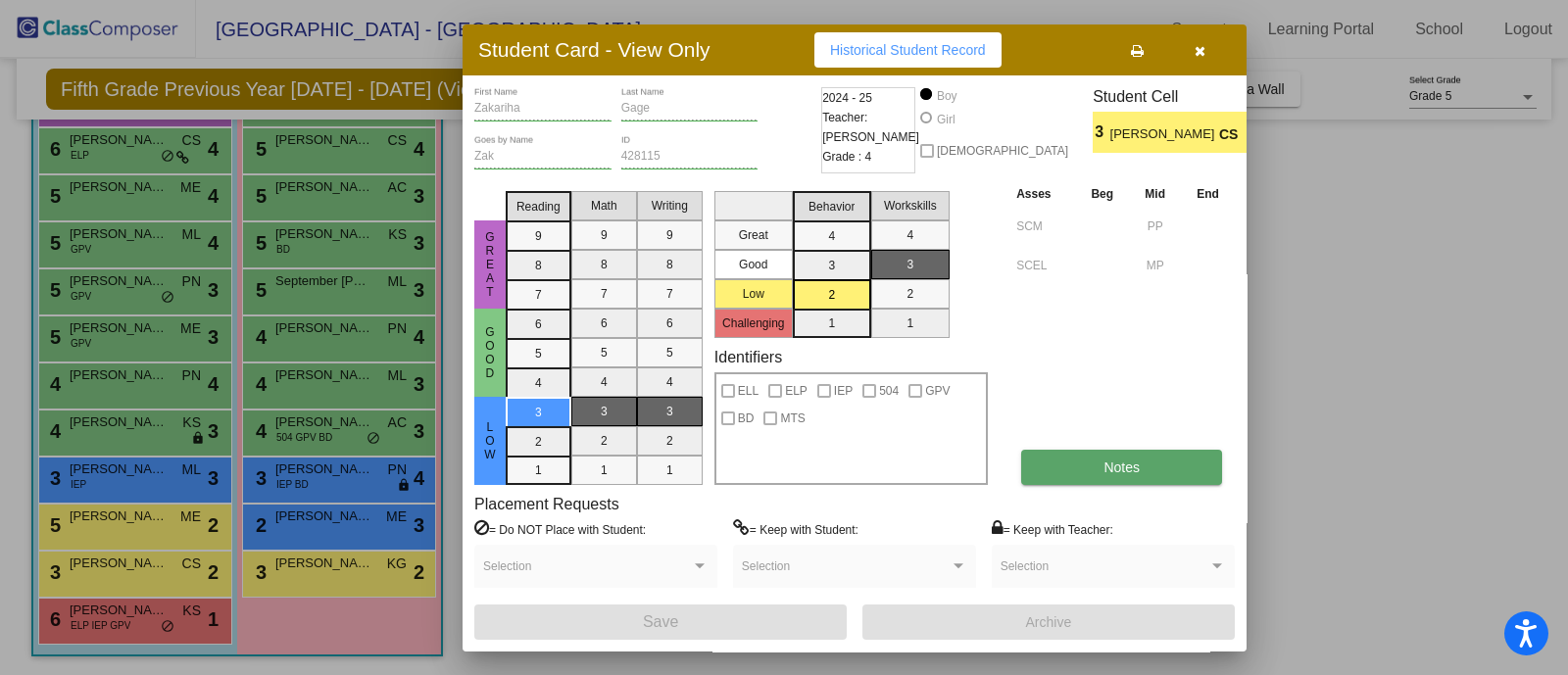 click on "Notes" at bounding box center (1121, 467) 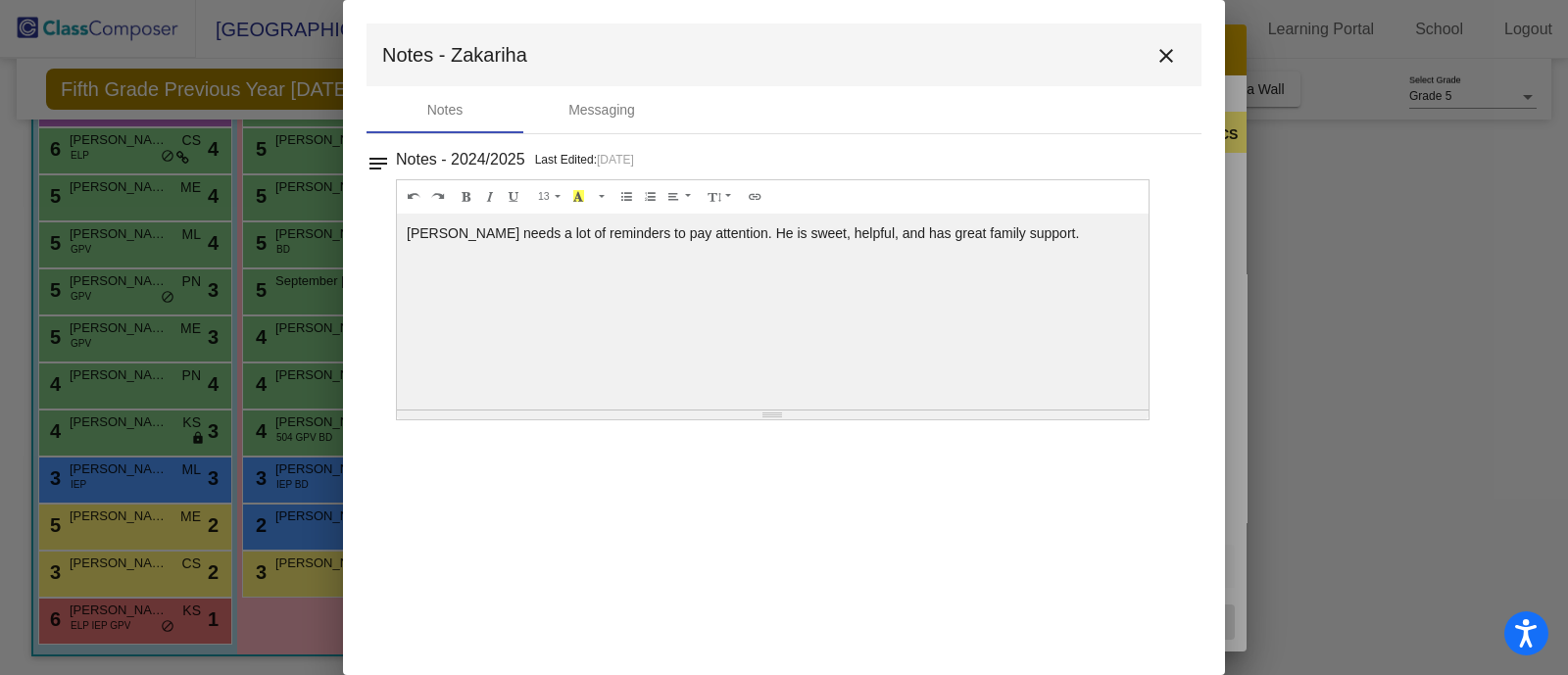 click on "close" at bounding box center (1166, 56) 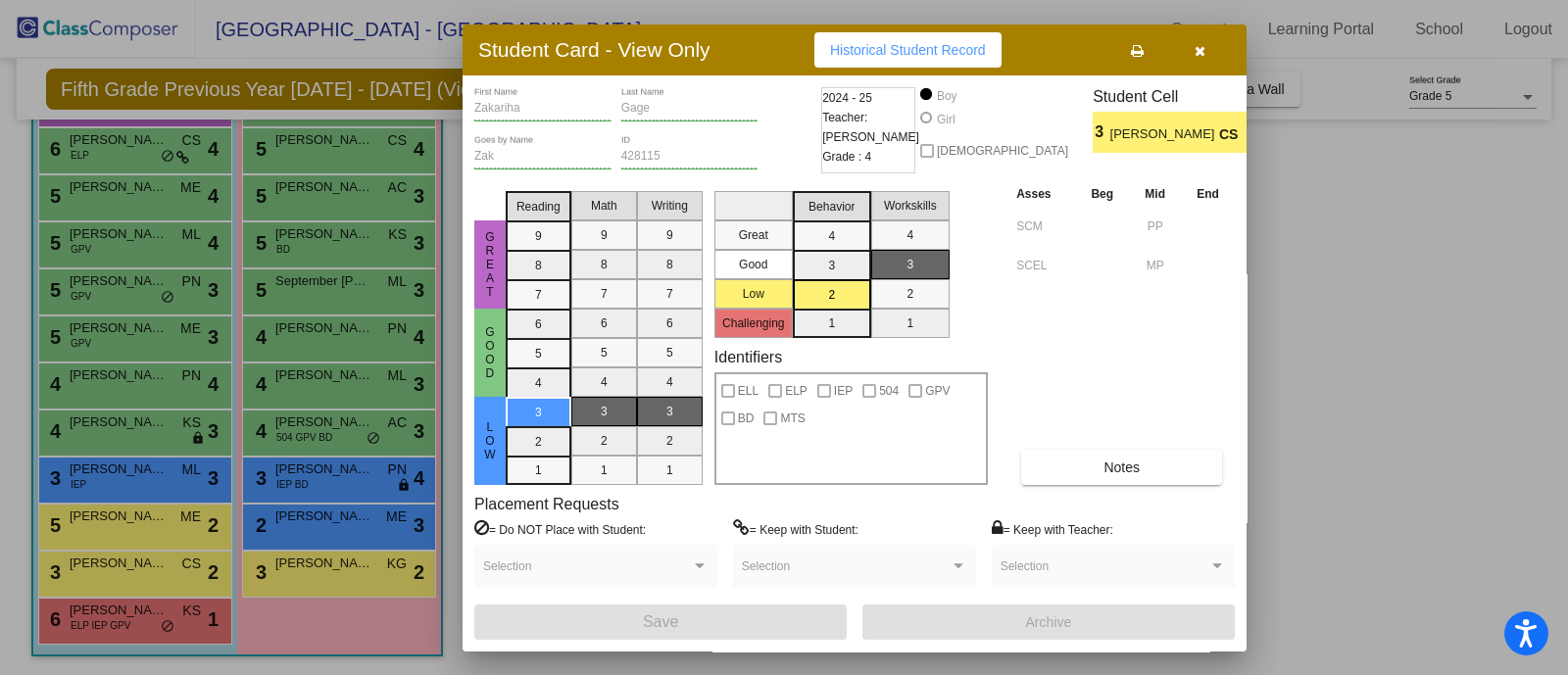 drag, startPoint x: 1214, startPoint y: 32, endPoint x: 1320, endPoint y: 231, distance: 225.4706 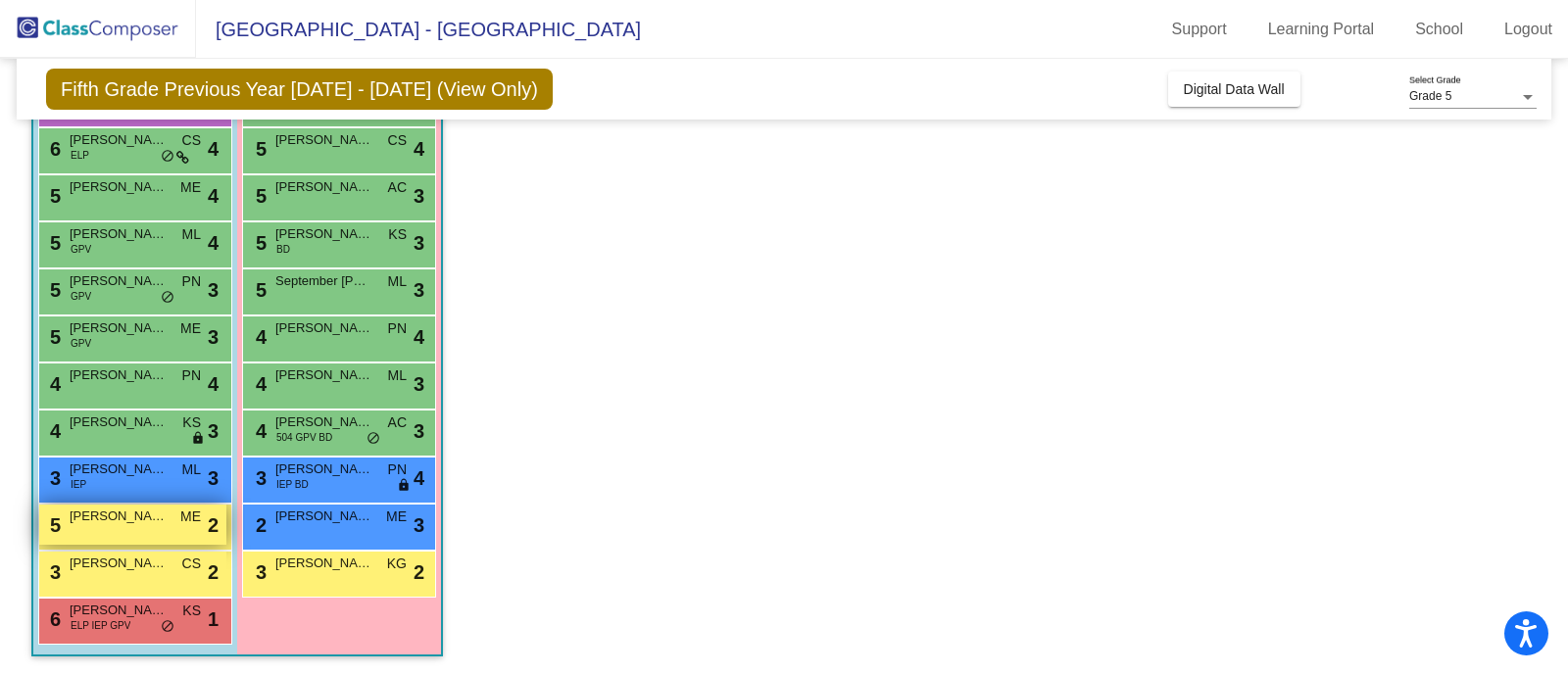 click on "5 [PERSON_NAME] ME lock do_not_disturb_alt 2" at bounding box center [132, 524] 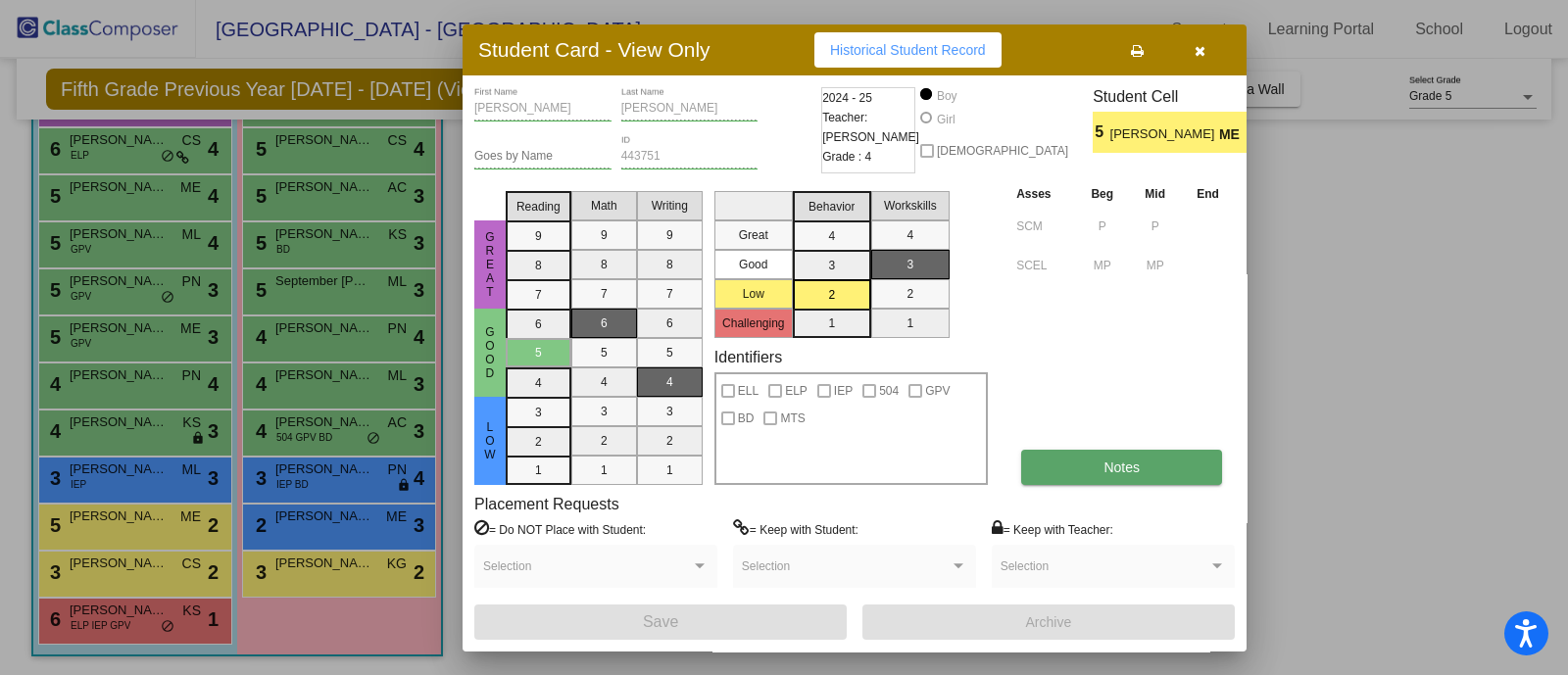 drag, startPoint x: 1173, startPoint y: 458, endPoint x: 1079, endPoint y: 481, distance: 96.77293 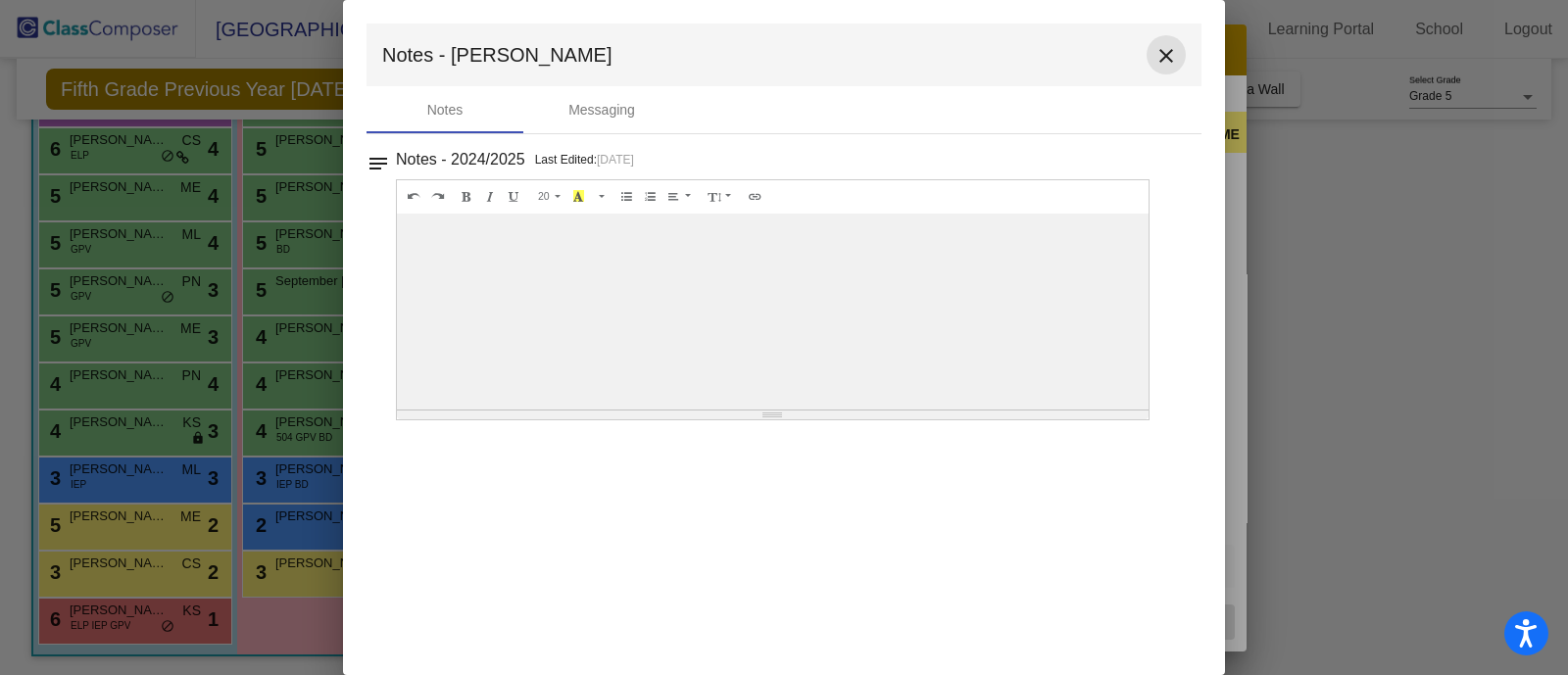 click on "close" at bounding box center (1166, 56) 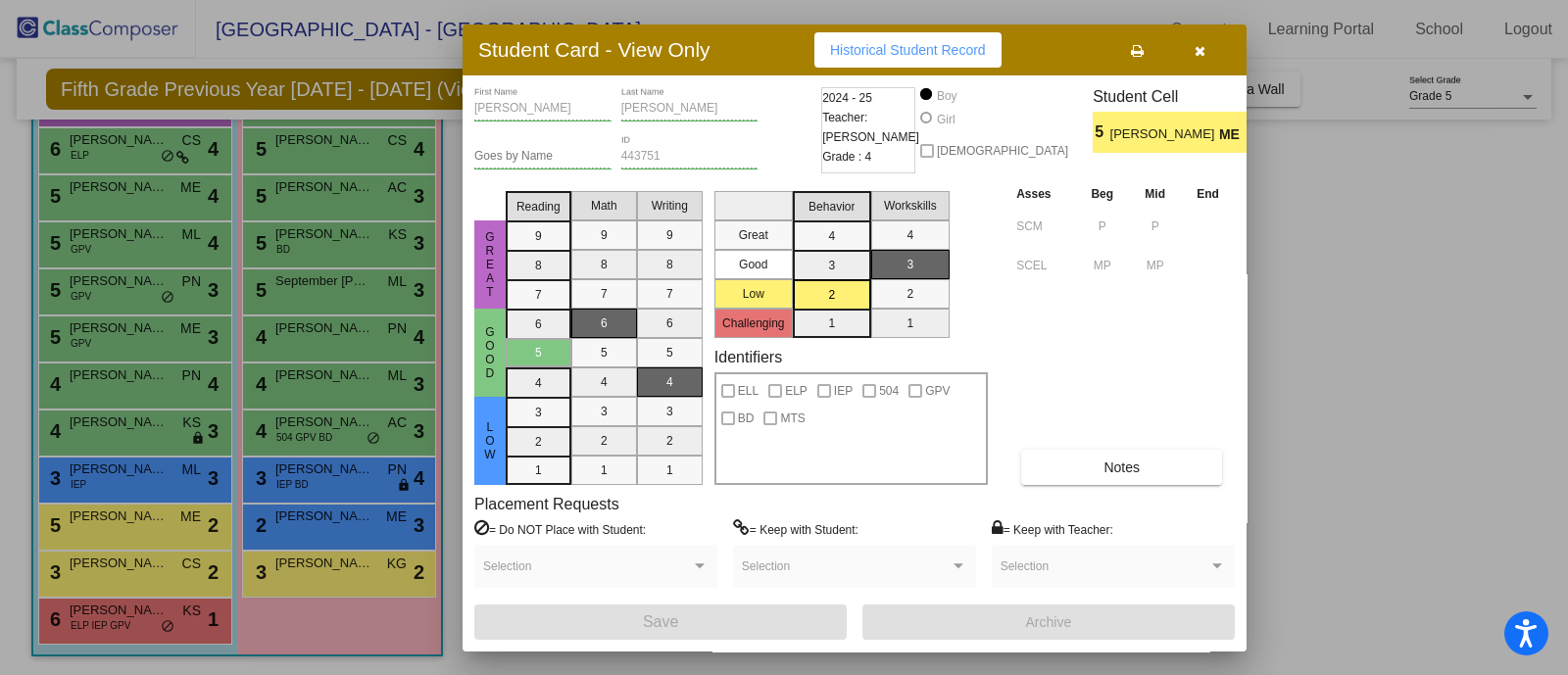 click at bounding box center (1200, 50) 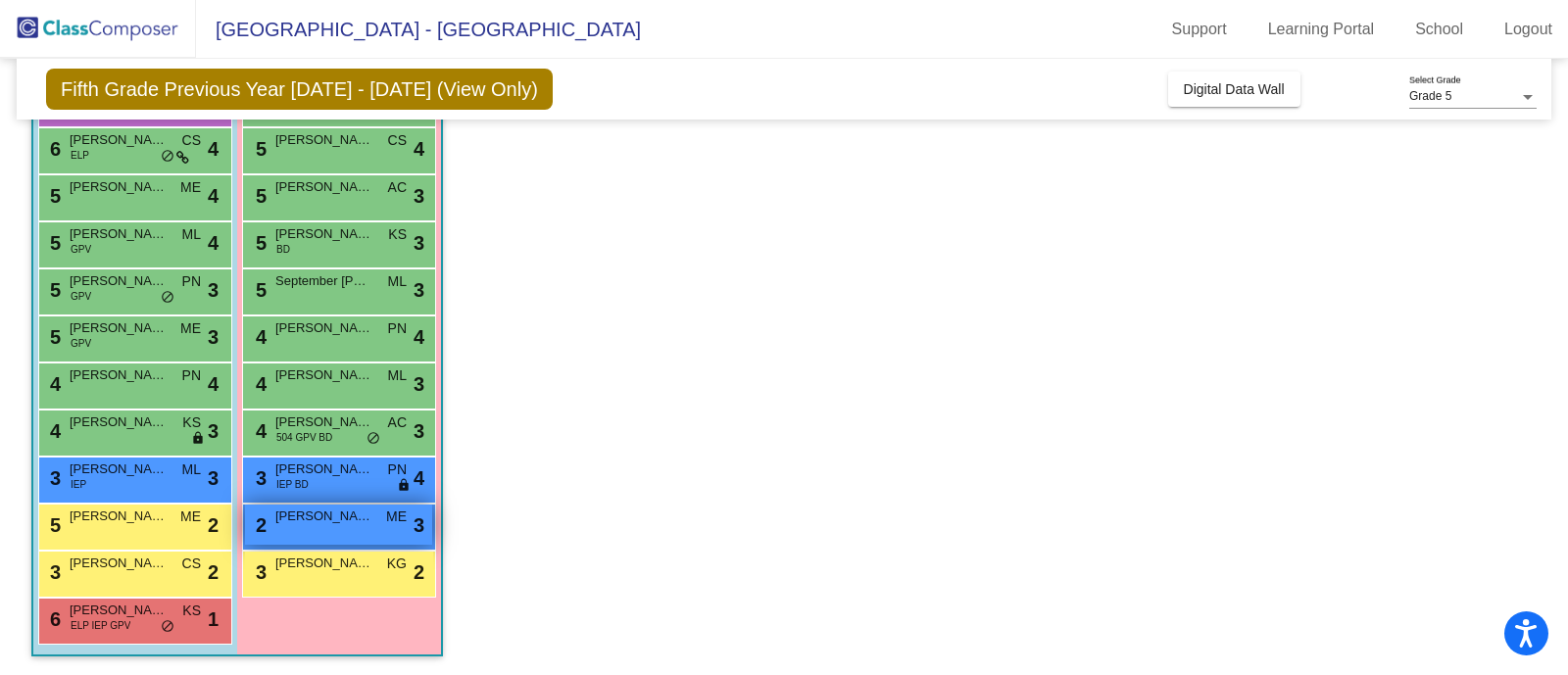 click on "2 [PERSON_NAME] Bover ME lock do_not_disturb_alt 3" at bounding box center (338, 524) 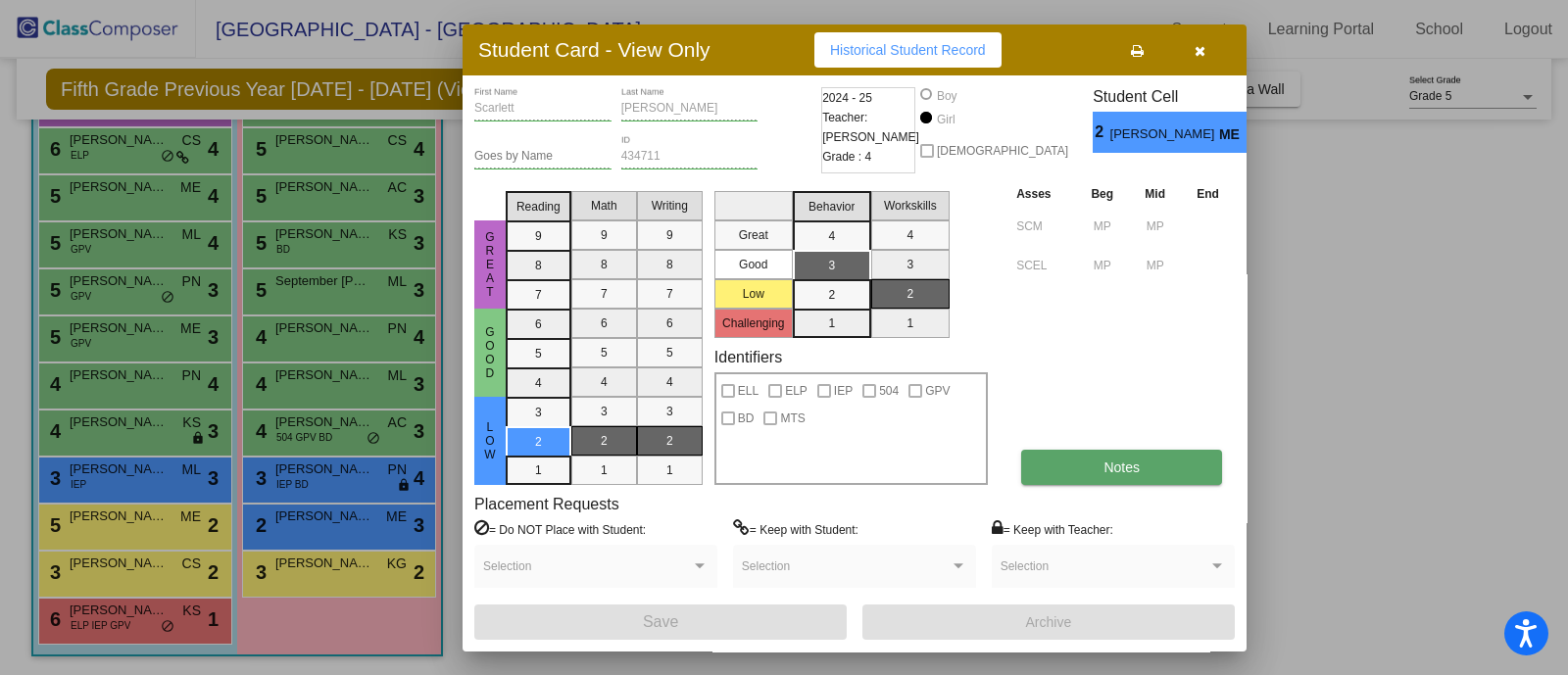 click on "Notes" at bounding box center [1121, 467] 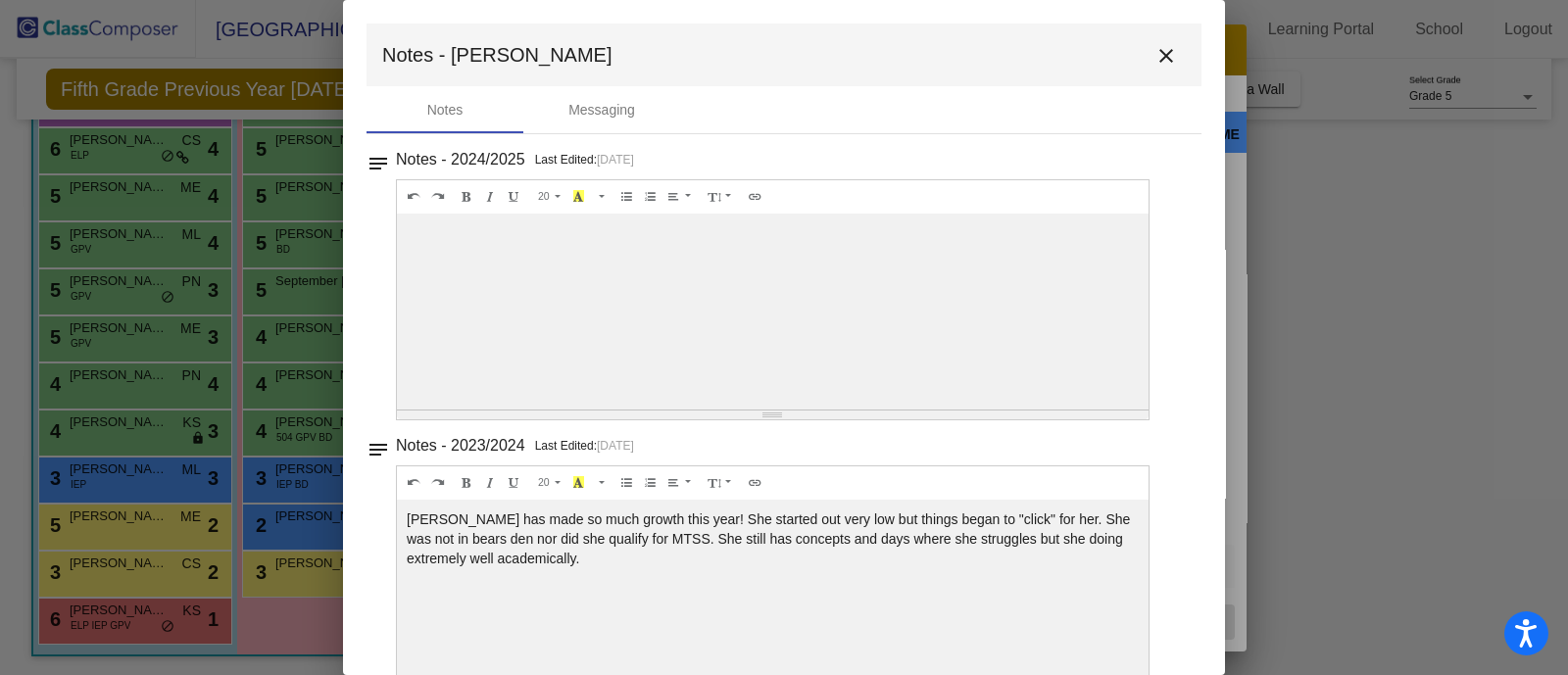 click on "notes Notes - 2024/2025 Last Edited:   [DATE] 20    8  9  10  11  12  14  18  24  36   Background Color Transparent Select #ffff00 Text Color Reset to default Select #000000      1.0  1.2  1.4  1.5  1.6  1.8  2.0  3.0   100% 50% 25%" at bounding box center (784, 283) 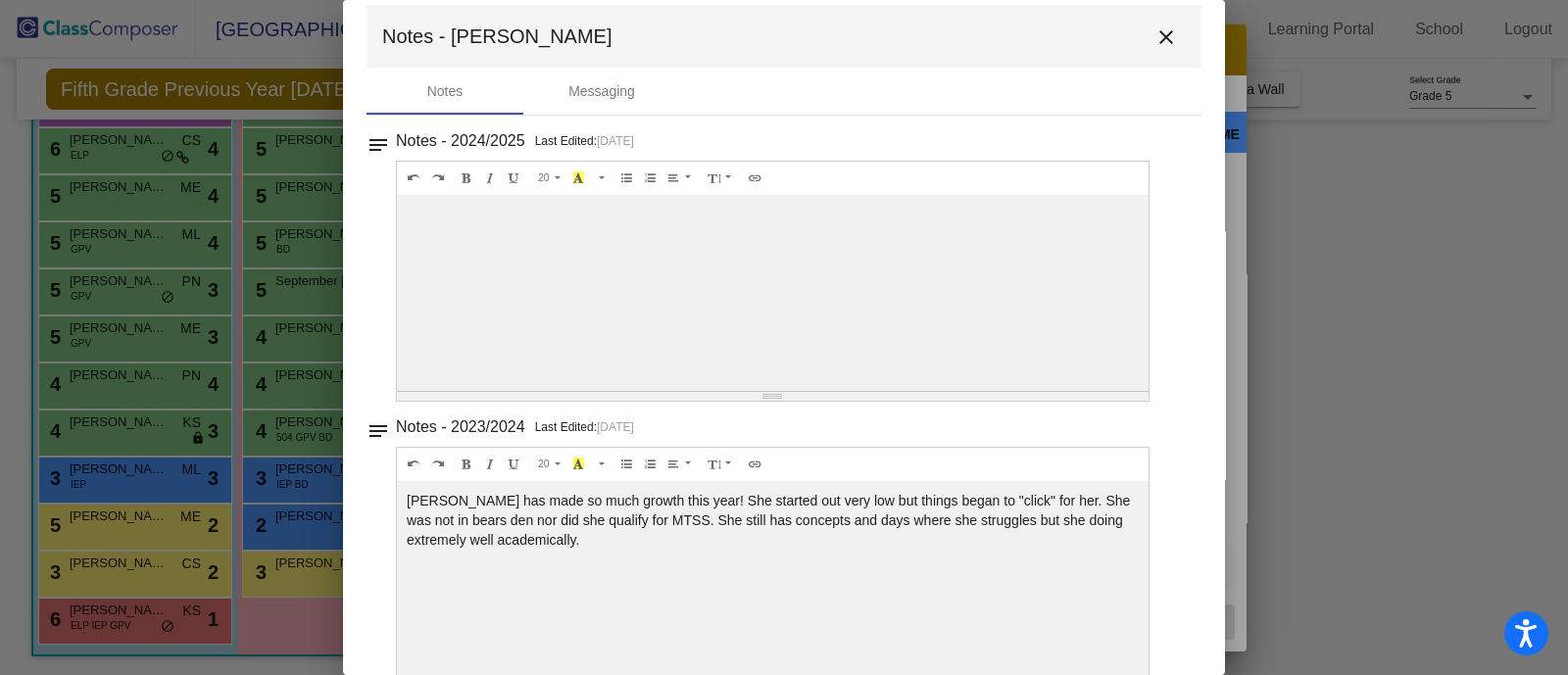 scroll, scrollTop: 0, scrollLeft: 0, axis: both 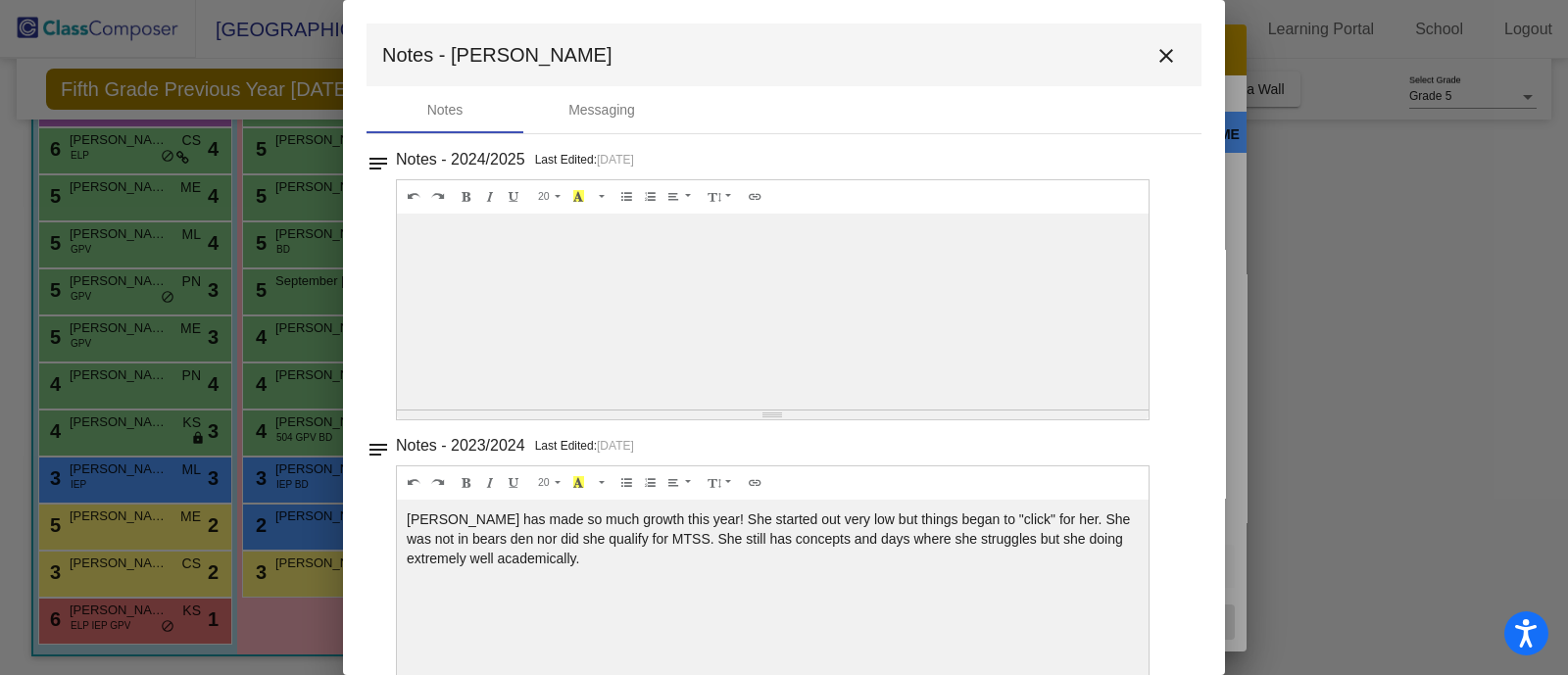 click on "close" at bounding box center (1166, 56) 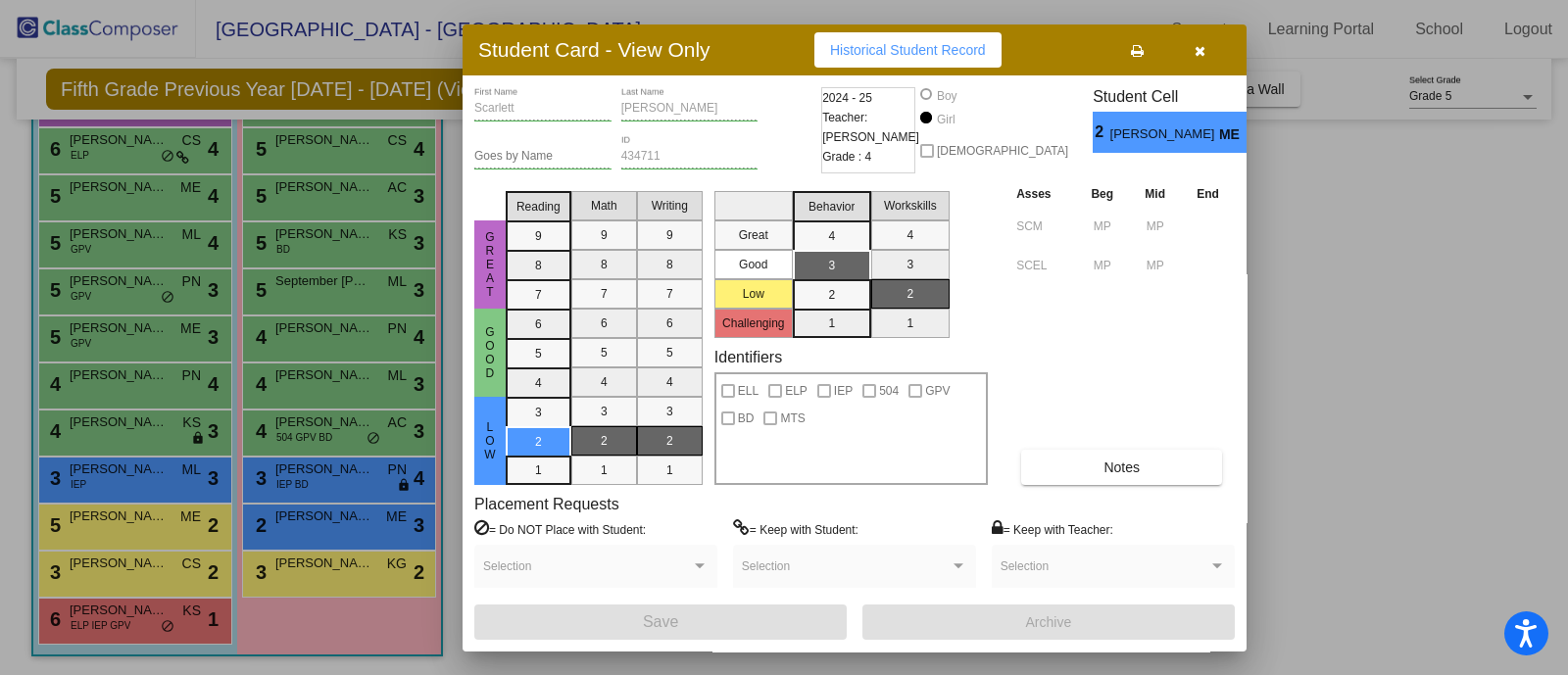 click at bounding box center [1200, 50] 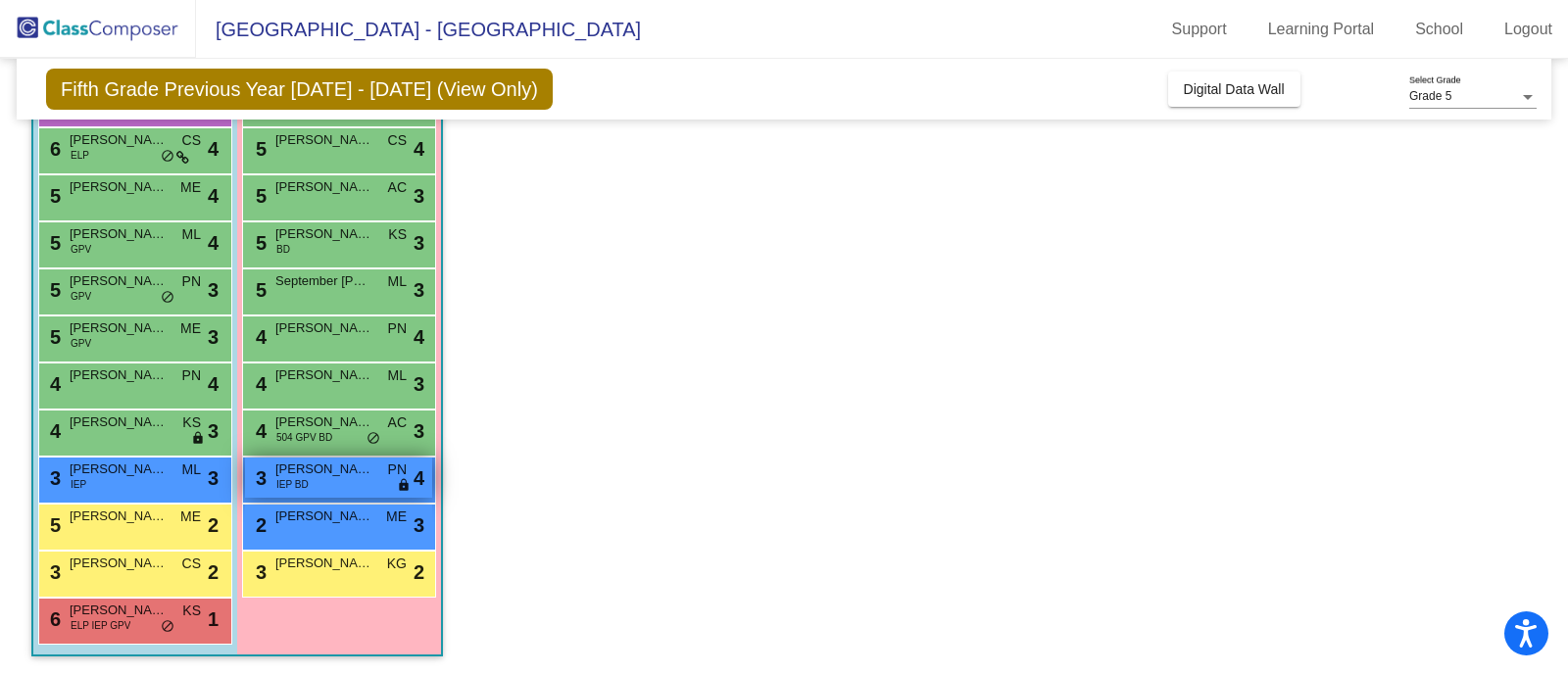 click on "[PERSON_NAME]" at bounding box center [324, 469] 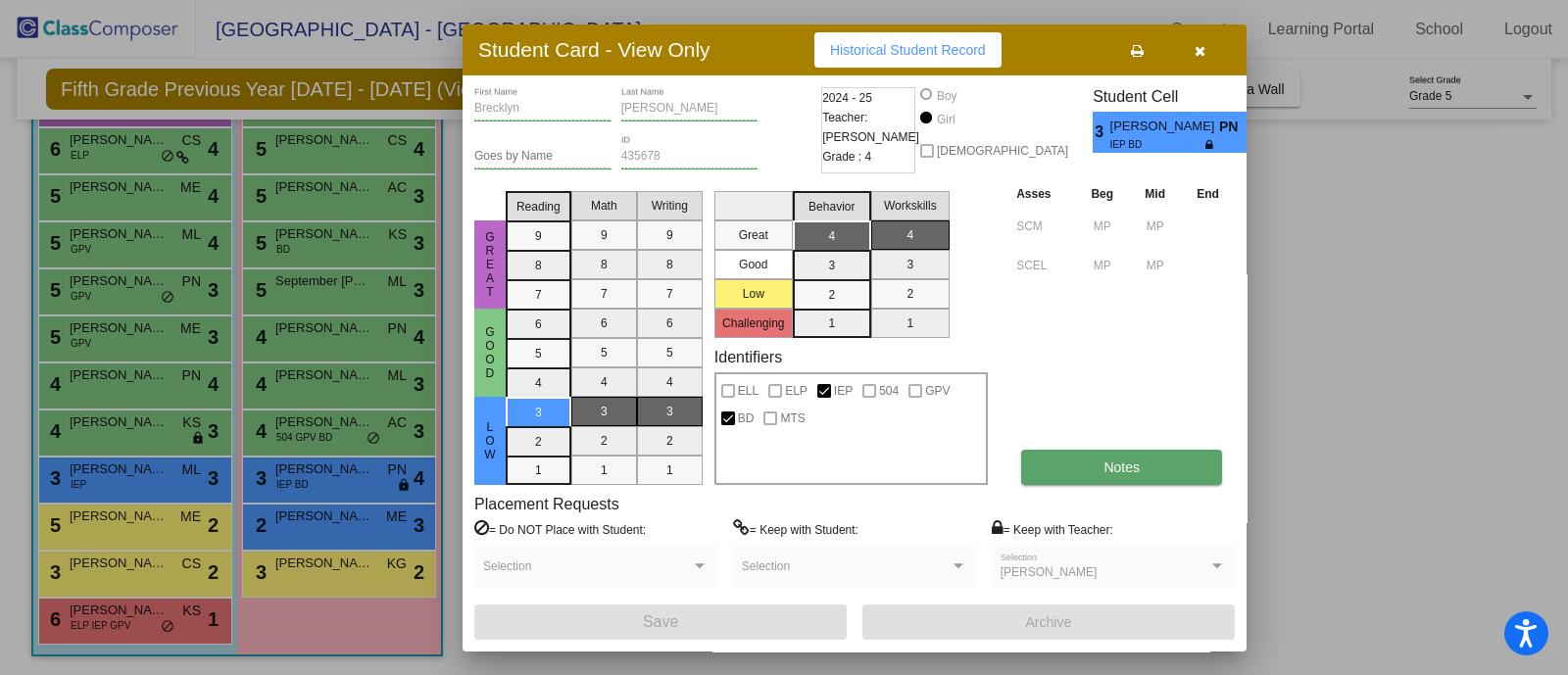 click on "Notes" at bounding box center (1121, 467) 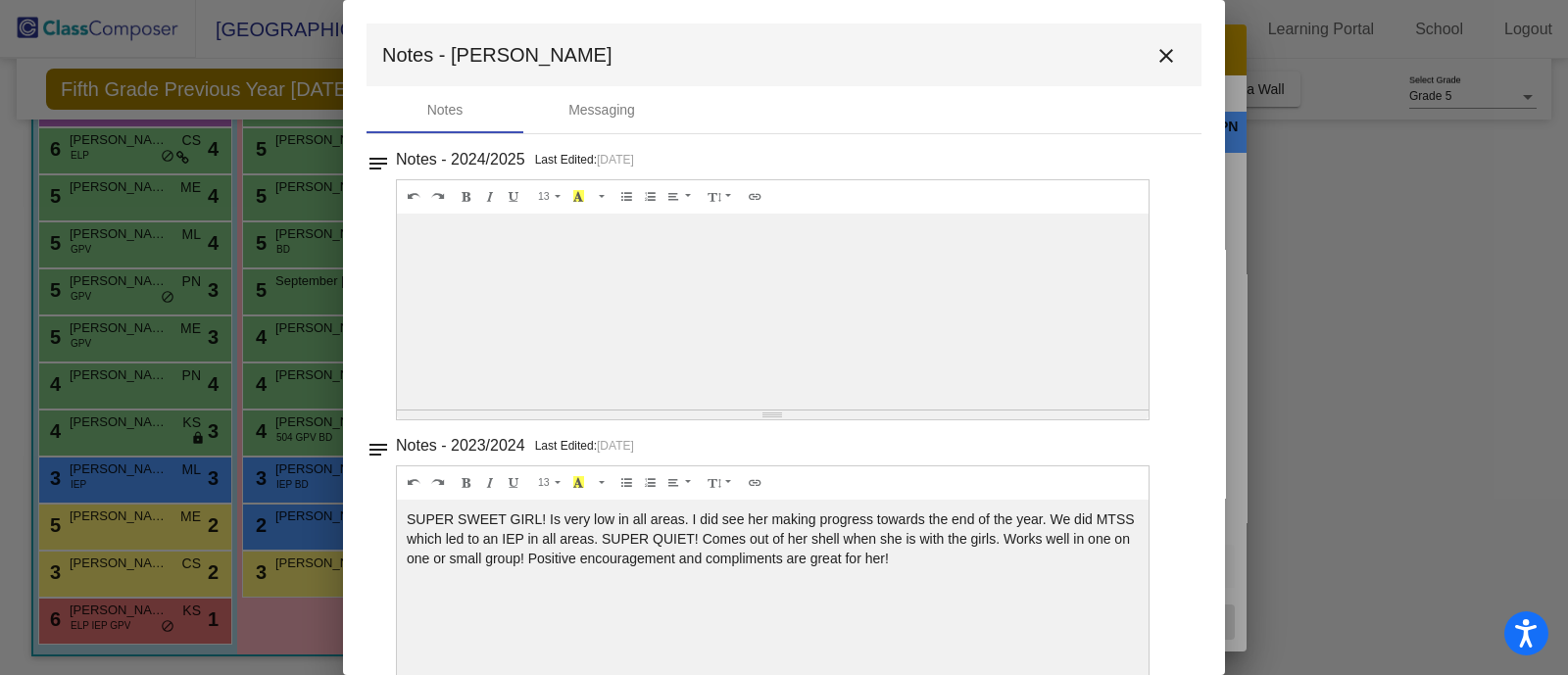 click on "Notes - 2024/2025 Last Edited:   [DATE] 13    8  9  10  11  12  14  18  24  36   Background Color Transparent Select #ffff00 Text Color Reset to default Select #000000      1.0  1.2  1.4  1.5  1.6  1.8  2.0  3.0   100% 50% 25%" at bounding box center [792, 283] 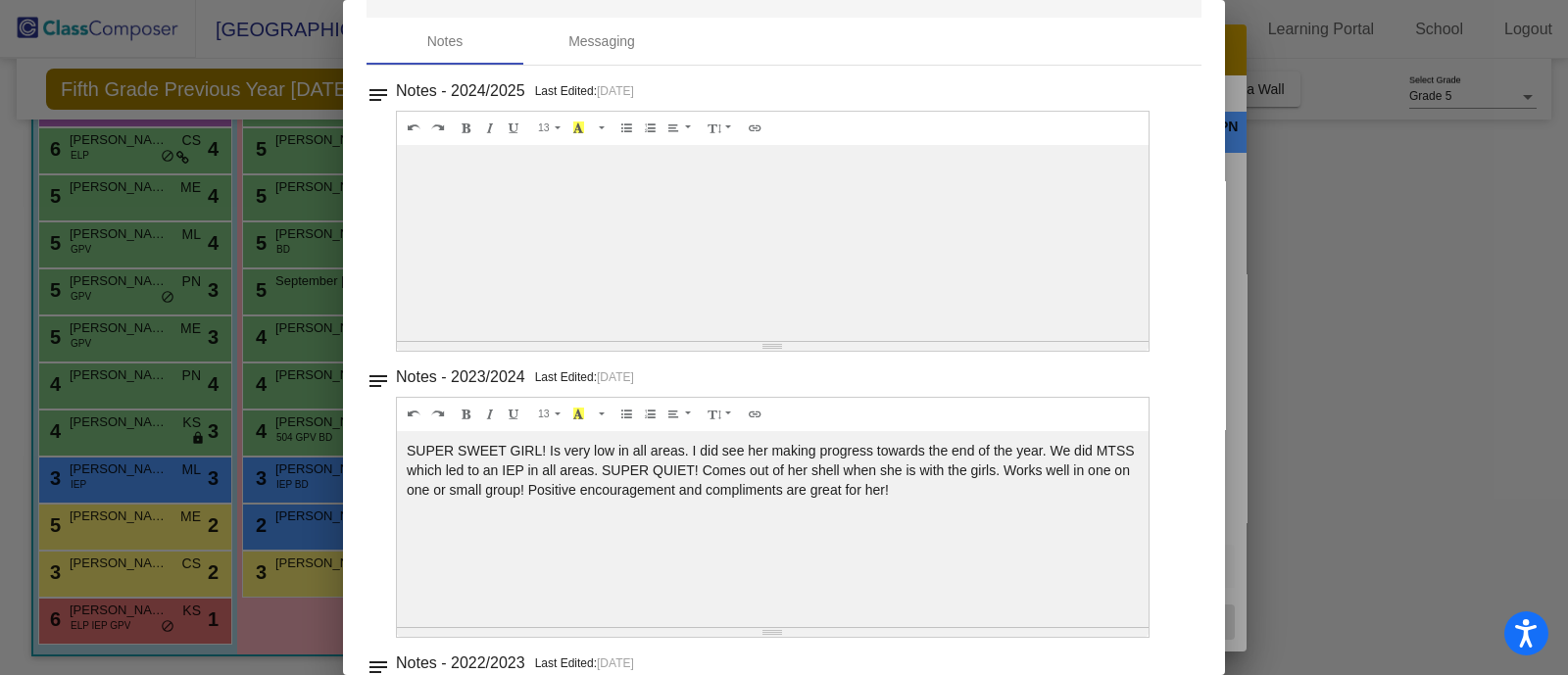scroll, scrollTop: 0, scrollLeft: 0, axis: both 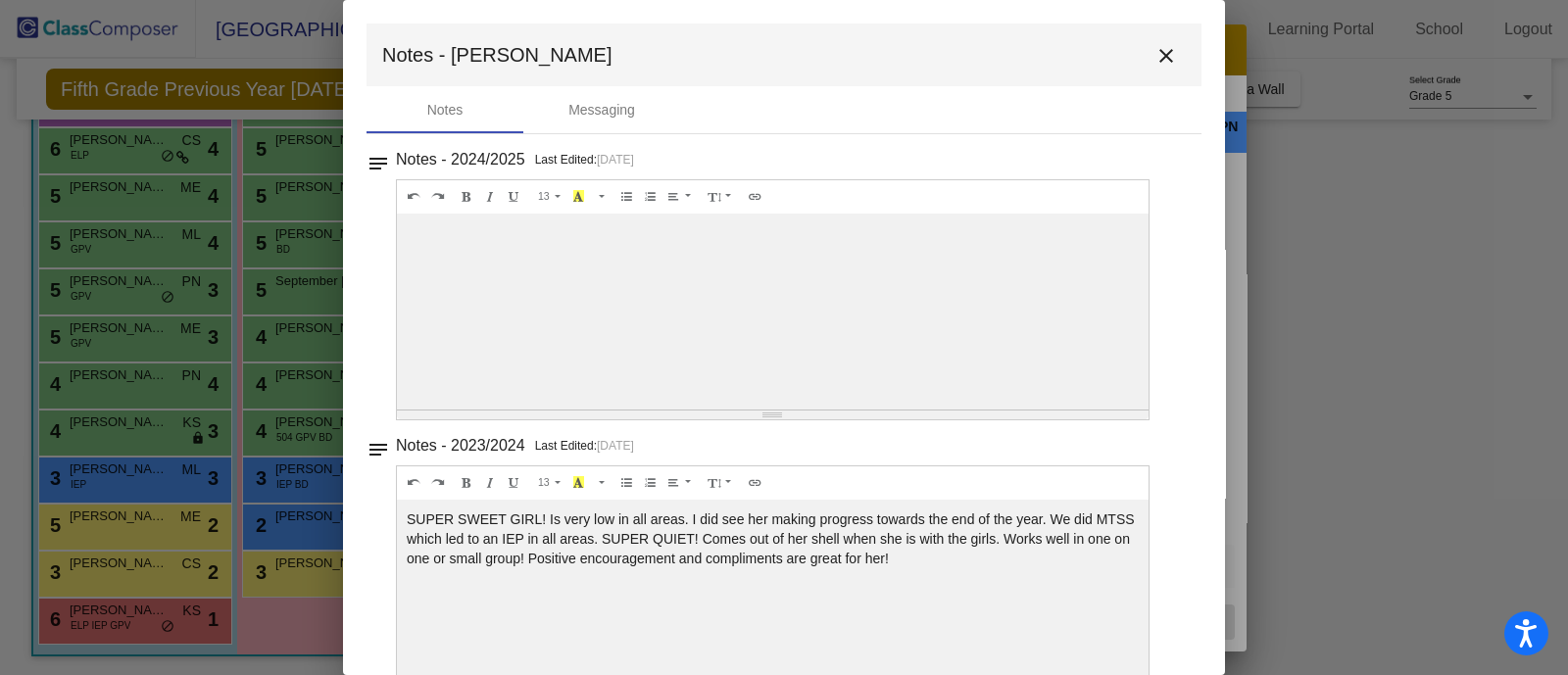 click on "close" at bounding box center [1166, 55] 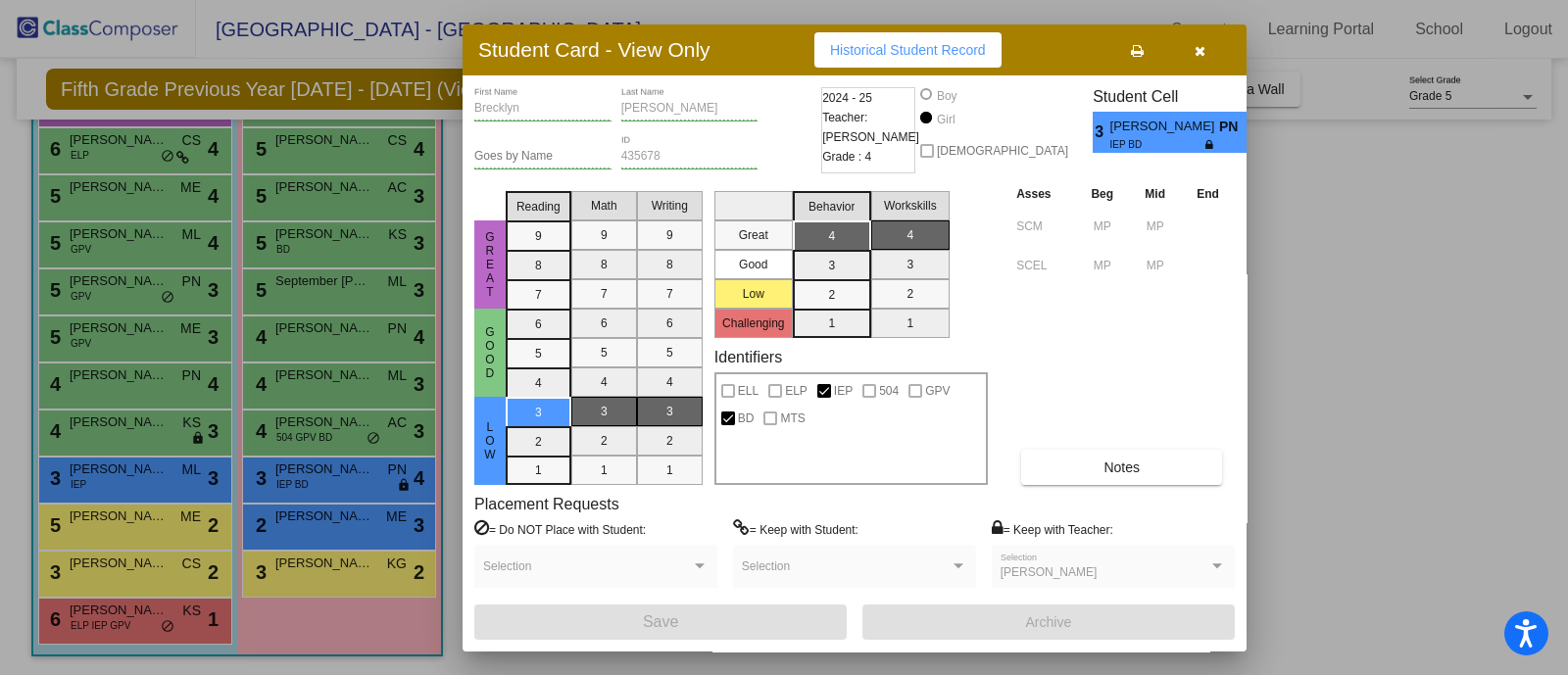 click at bounding box center [784, 337] 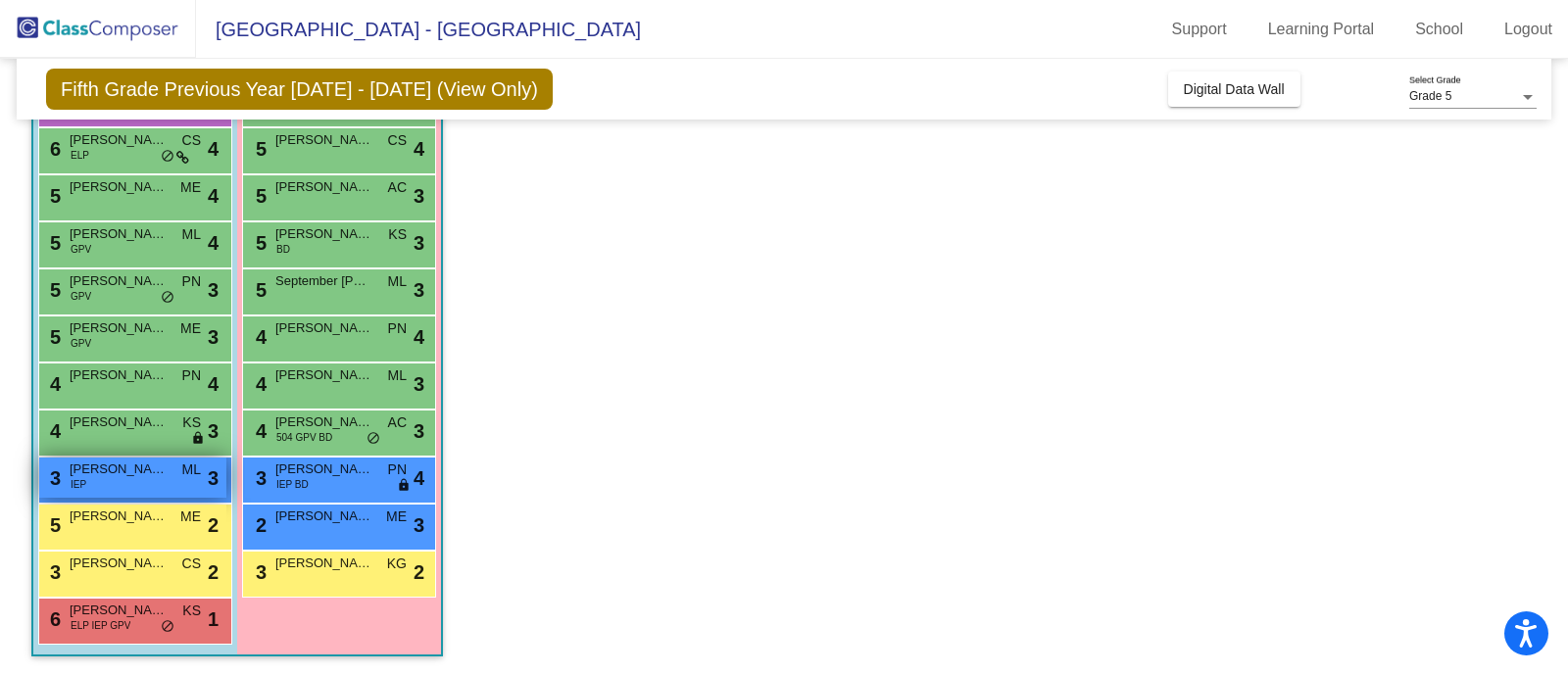 click on "3 [PERSON_NAME] IEP ML lock do_not_disturb_alt 3" at bounding box center [132, 477] 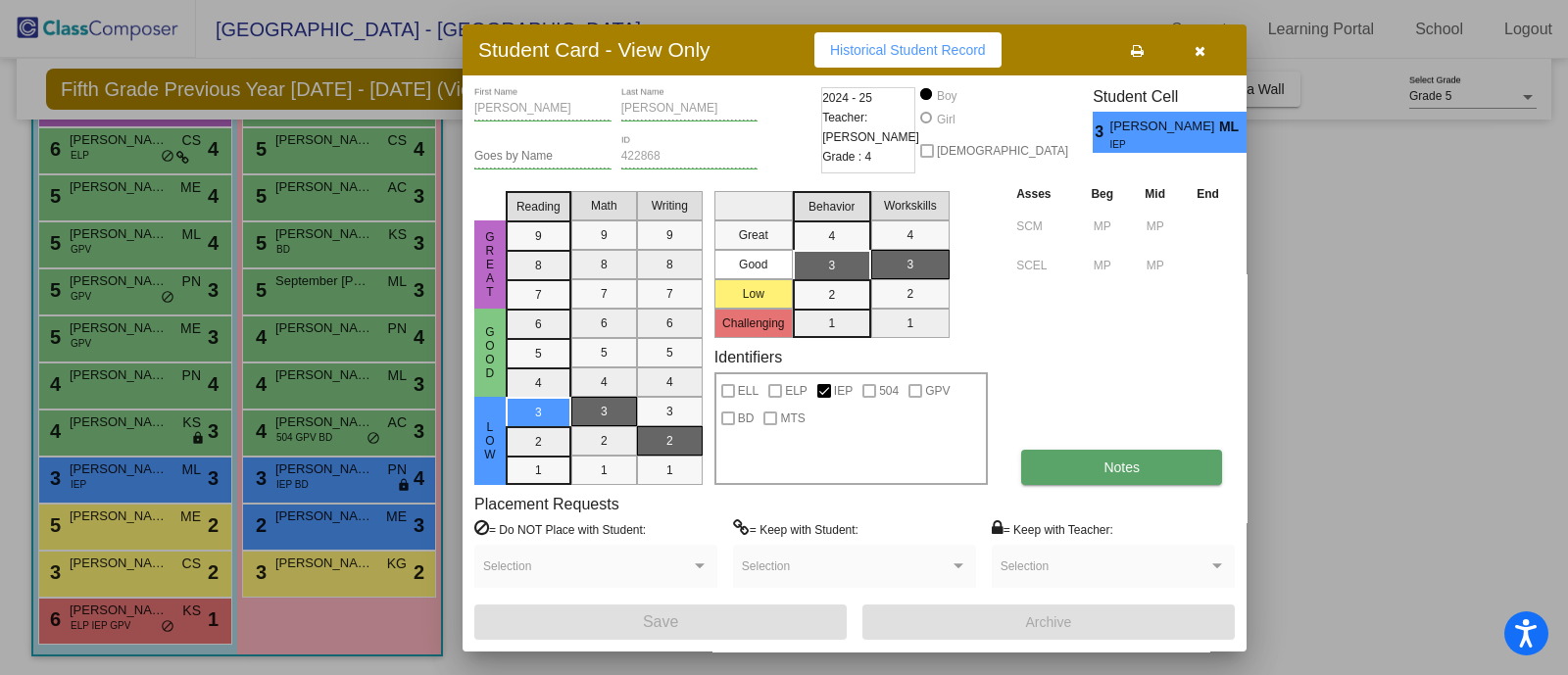 click on "Notes" at bounding box center (1121, 467) 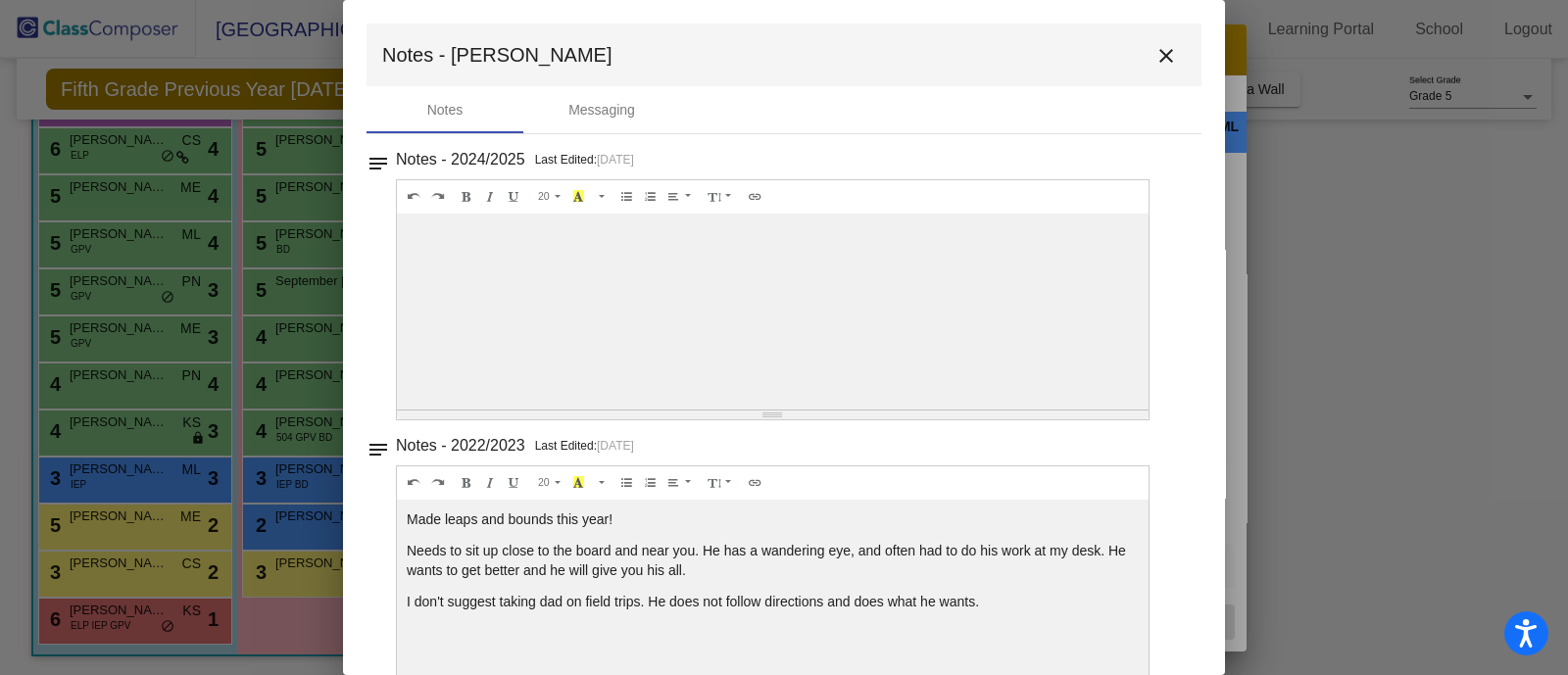 click on "Notes - 2022/2023 Last Edited:   [DATE]" at bounding box center (792, 160) 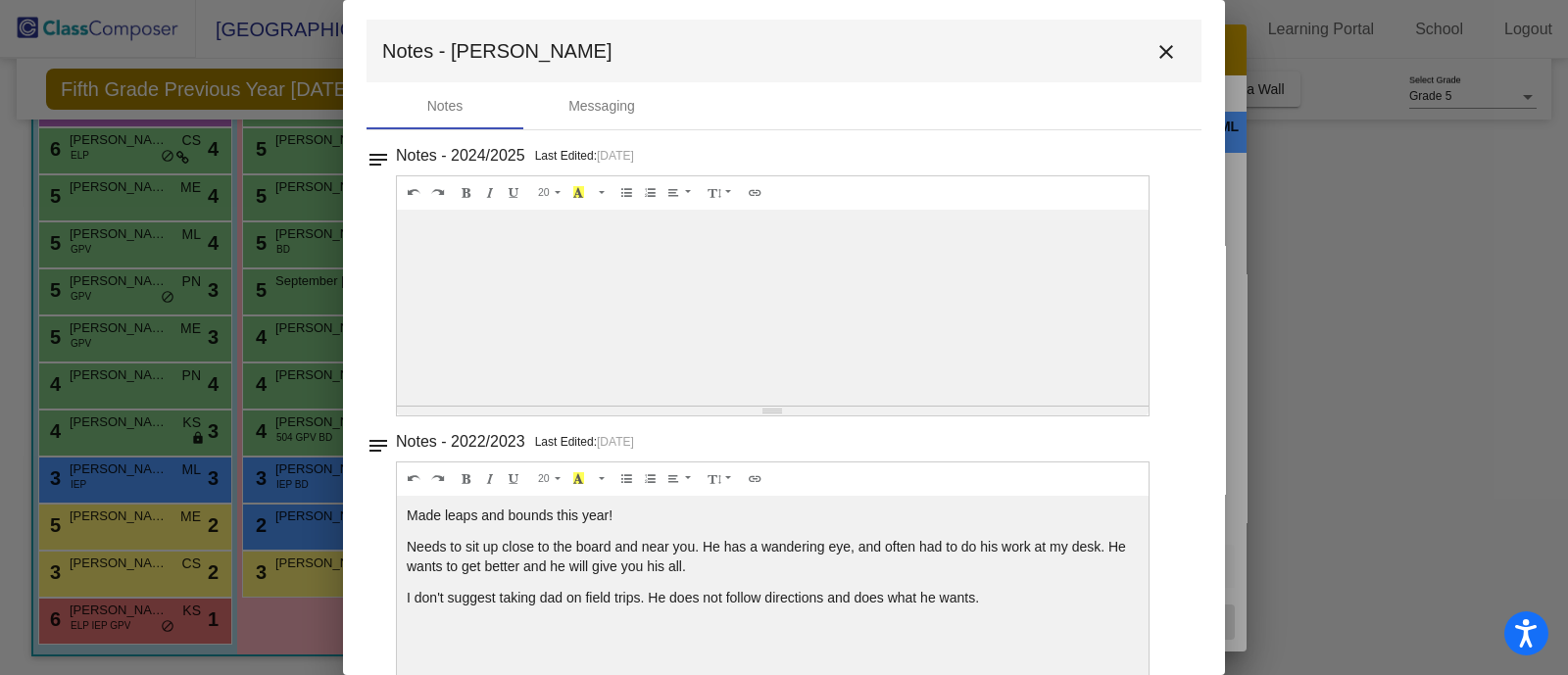 scroll, scrollTop: 0, scrollLeft: 0, axis: both 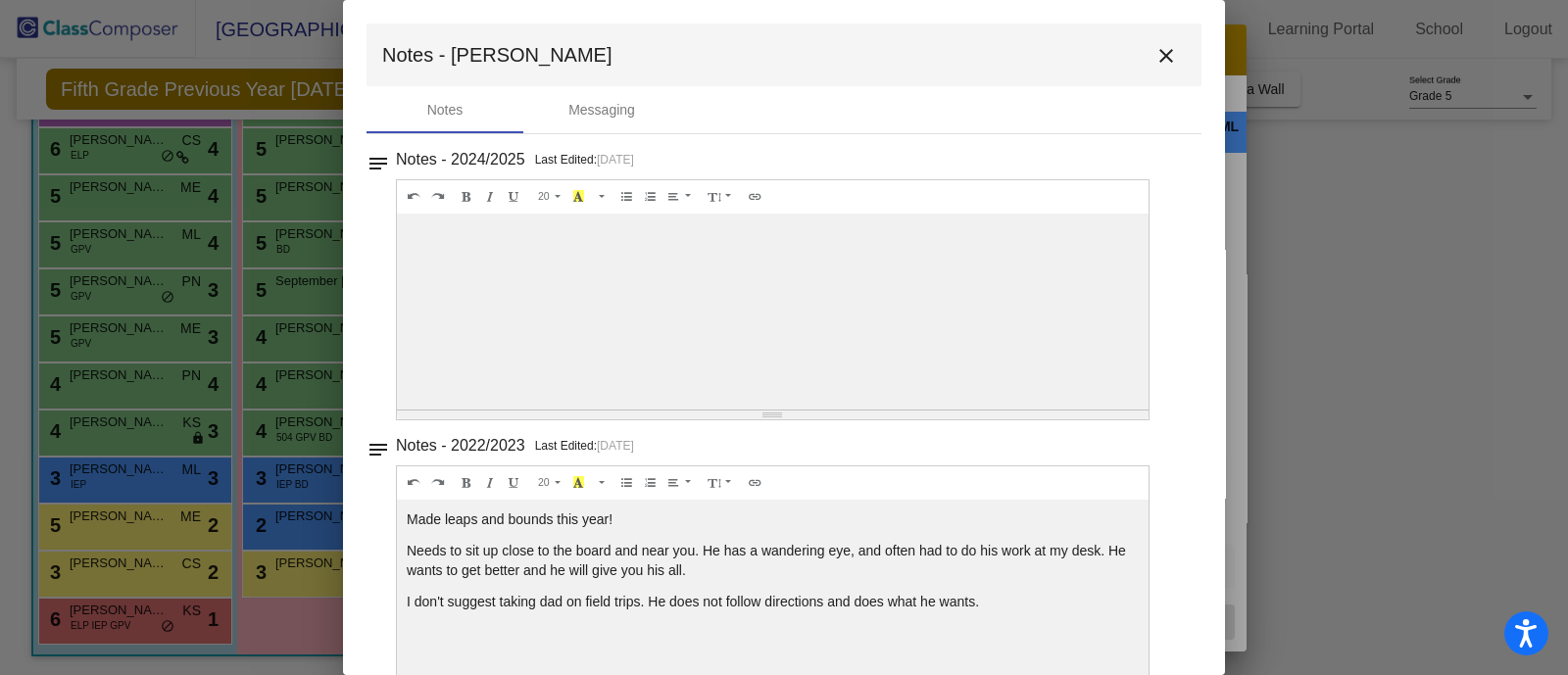 click on "close" at bounding box center (1166, 55) 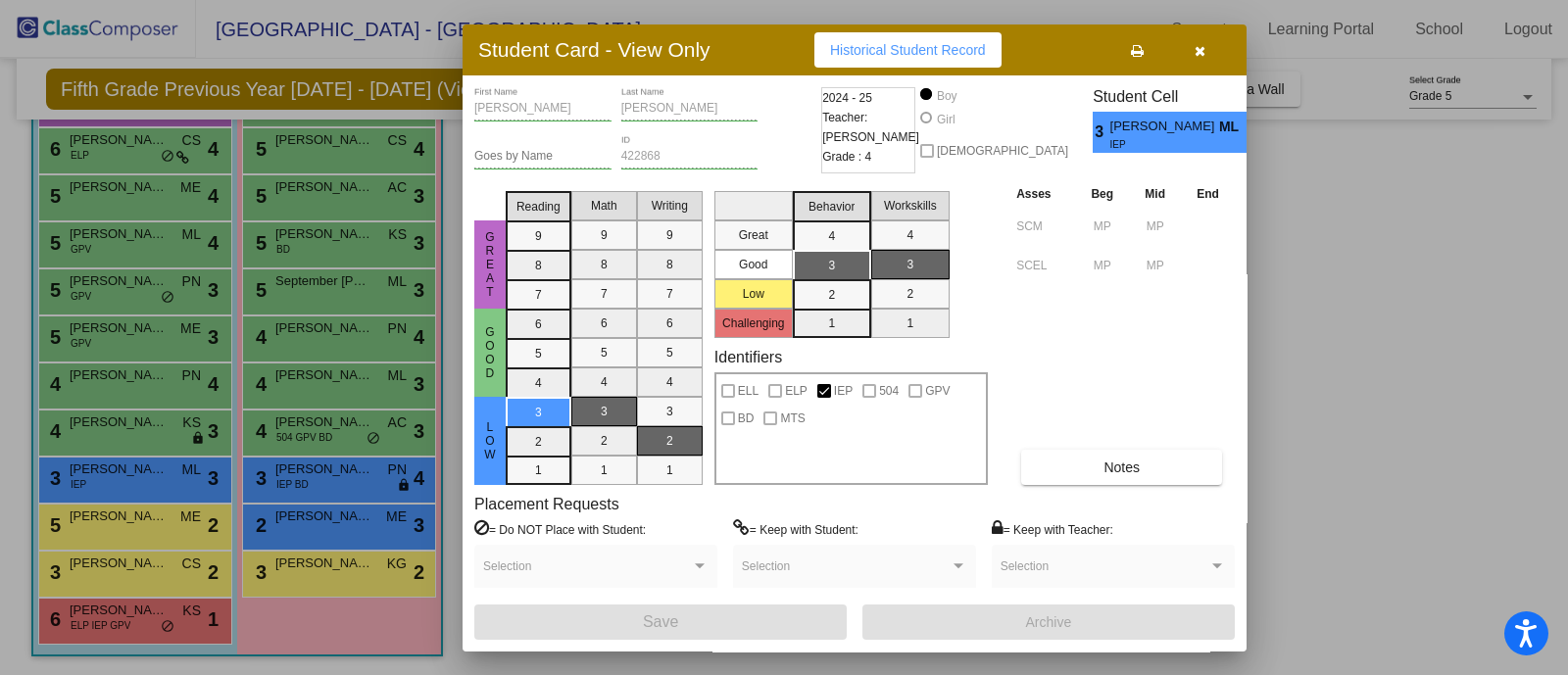 click at bounding box center (1200, 51) 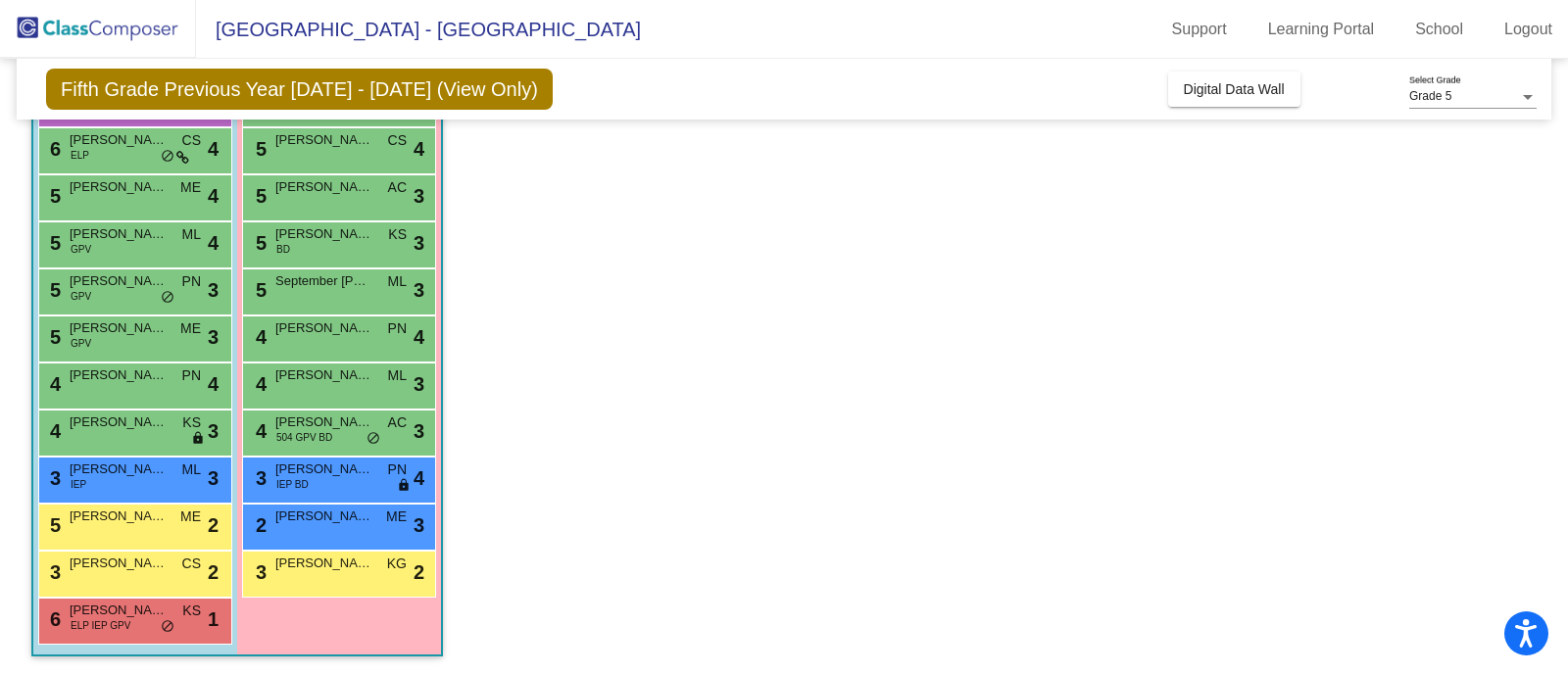 click on "Class 1    picture_as_pdf [PERSON_NAME]  Add Student  First Name Last Name Student Id  (Recommended)   Boy   Girl   [DEMOGRAPHIC_DATA] Add Close  Boys : 14  8 [PERSON_NAME] KG lock do_not_disturb_alt 4 7 [PERSON_NAME] CS lock do_not_disturb_alt 4 7 Rigden Pace ELP GPV CS lock do_not_disturb_alt 4 6 [PERSON_NAME] ELP CS lock do_not_disturb_alt 4 5 [PERSON_NAME] ME lock do_not_disturb_alt 4 5 [PERSON_NAME] GPV ML lock do_not_disturb_alt 4 5 [PERSON_NAME] GPV PN lock do_not_disturb_alt 3 5 [PERSON_NAME] GPV ME lock do_not_disturb_alt 3 4 [PERSON_NAME] PN lock do_not_disturb_alt 4 4 [PERSON_NAME] KS lock do_not_disturb_alt 3 3 [PERSON_NAME] IEP ML lock do_not_disturb_alt 3 5 [PERSON_NAME] ME lock do_not_disturb_alt 2 3 Zakariha [PERSON_NAME] lock do_not_disturb_alt 2 6 [PERSON_NAME] ELP IEP GPV KS lock do_not_disturb_alt 1 Girls: 13 9 [PERSON_NAME] ELP GPV ME lock do_not_disturb_alt 4 8 Mila [PERSON_NAME] AC lock do_not_disturb_alt 4 6 [PERSON_NAME] [PERSON_NAME] KG lock do_not_disturb_alt 4 5 [PERSON_NAME] CS lock 4 5 AC lock 3 5" 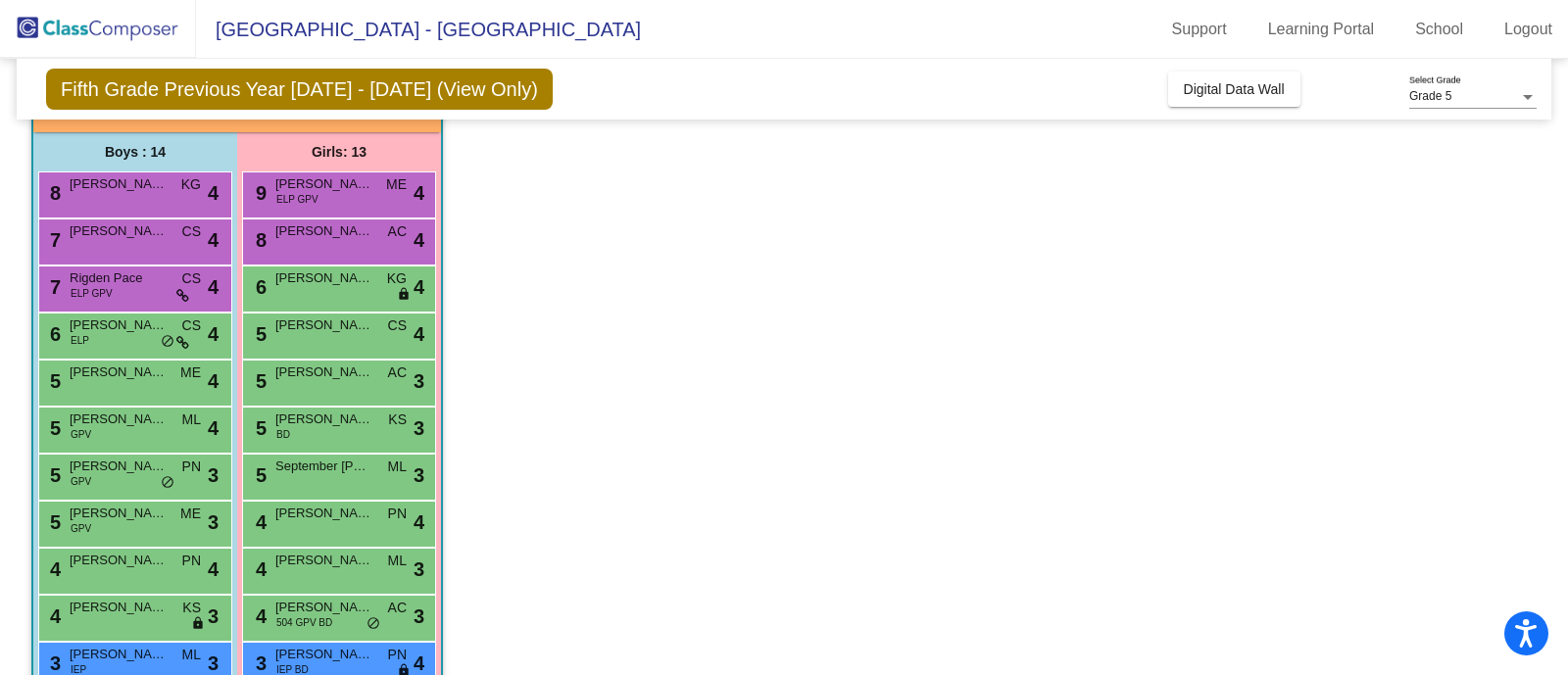 scroll, scrollTop: 147, scrollLeft: 0, axis: vertical 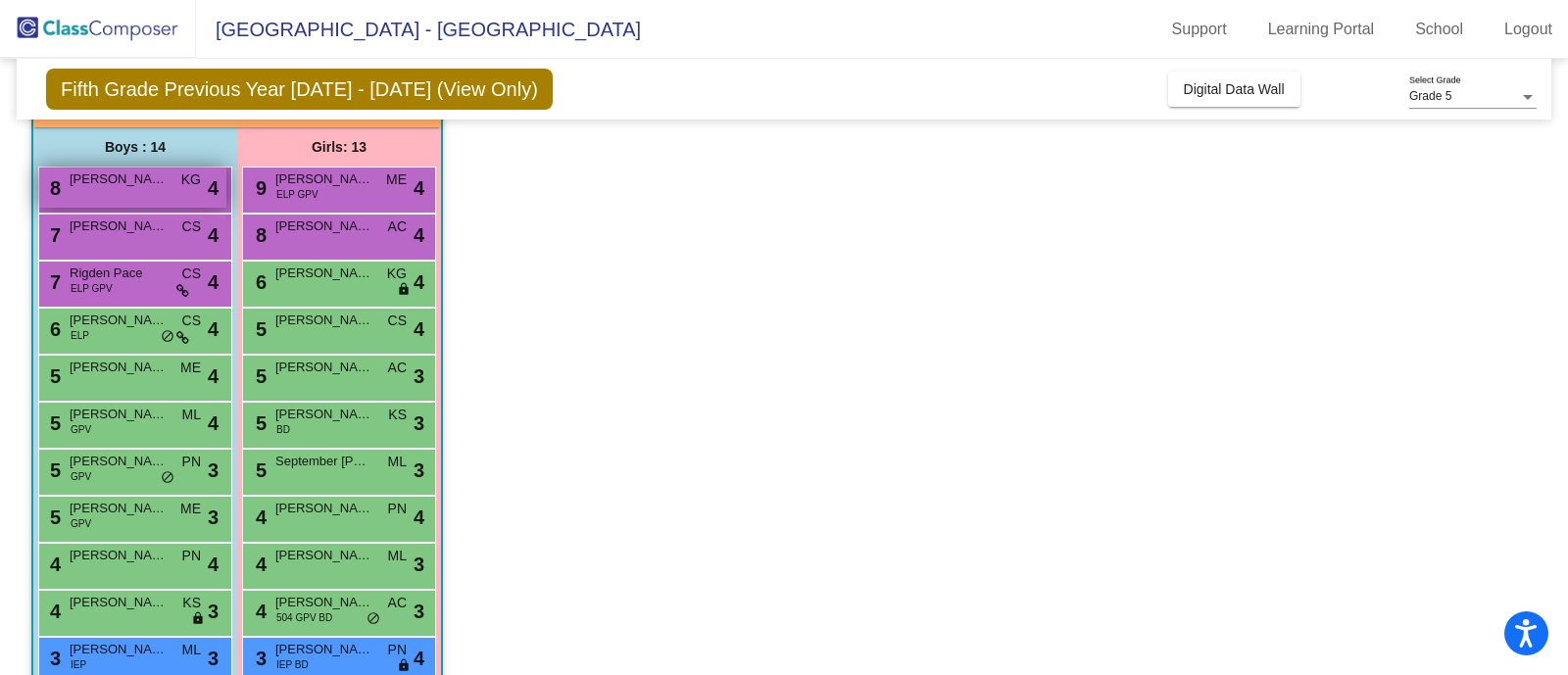 click on "[PERSON_NAME]" at bounding box center (119, 179) 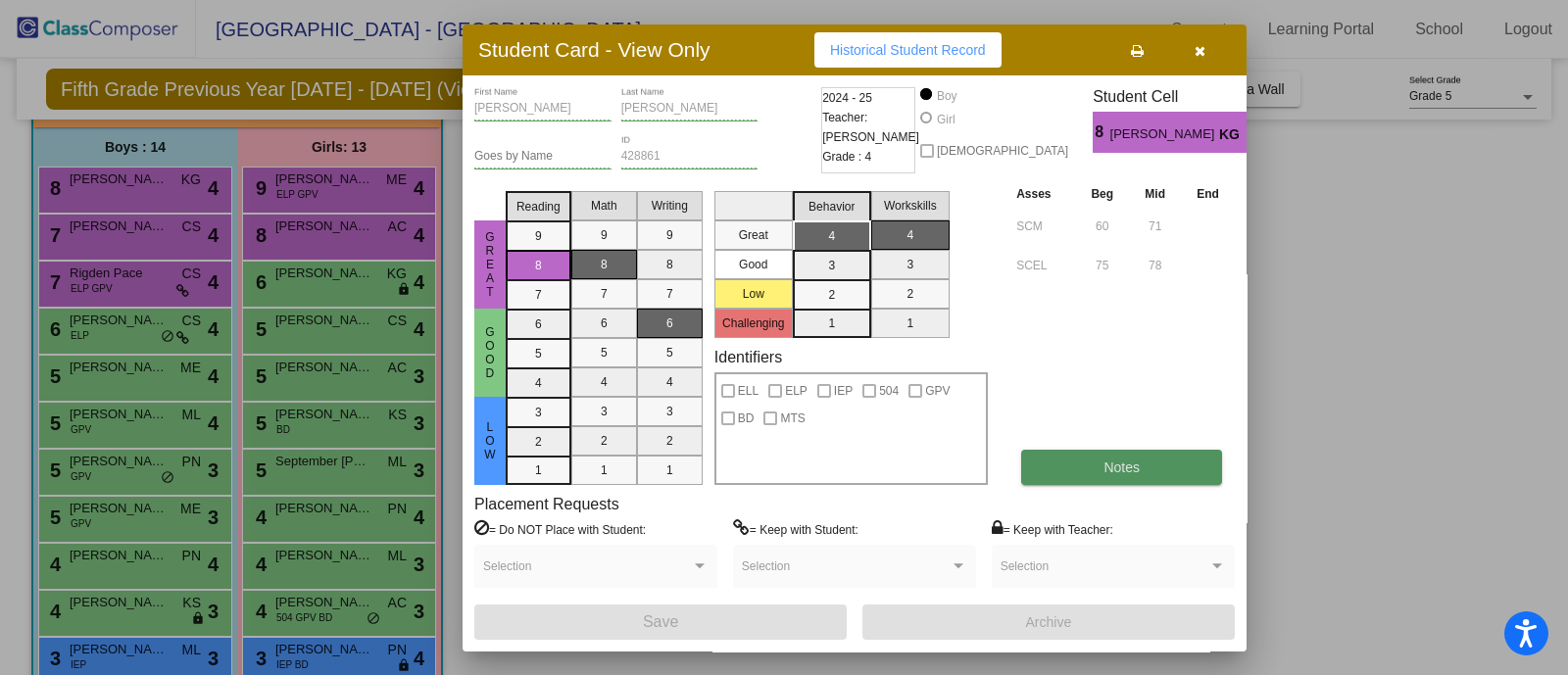drag, startPoint x: 1103, startPoint y: 448, endPoint x: 1044, endPoint y: 469, distance: 62.62587 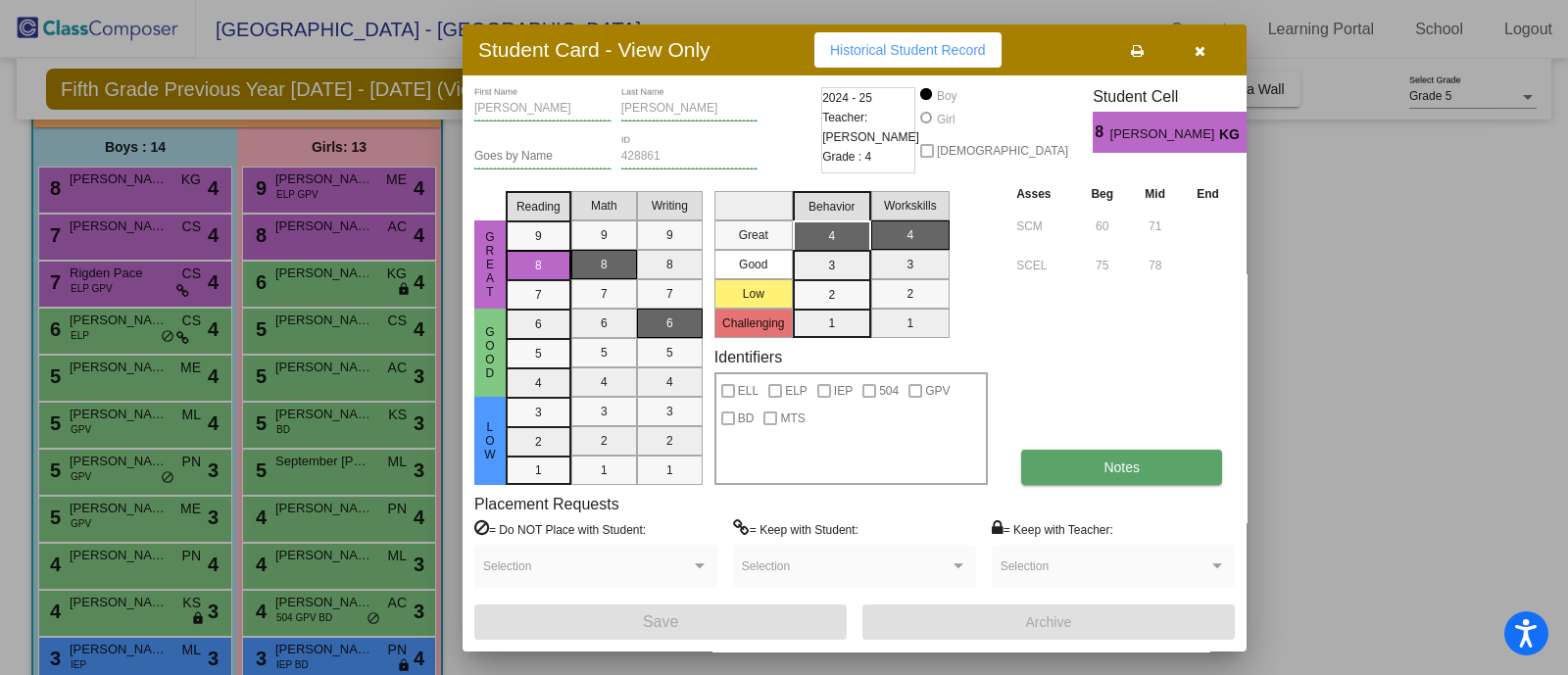 click on "Notes" at bounding box center (1121, 467) 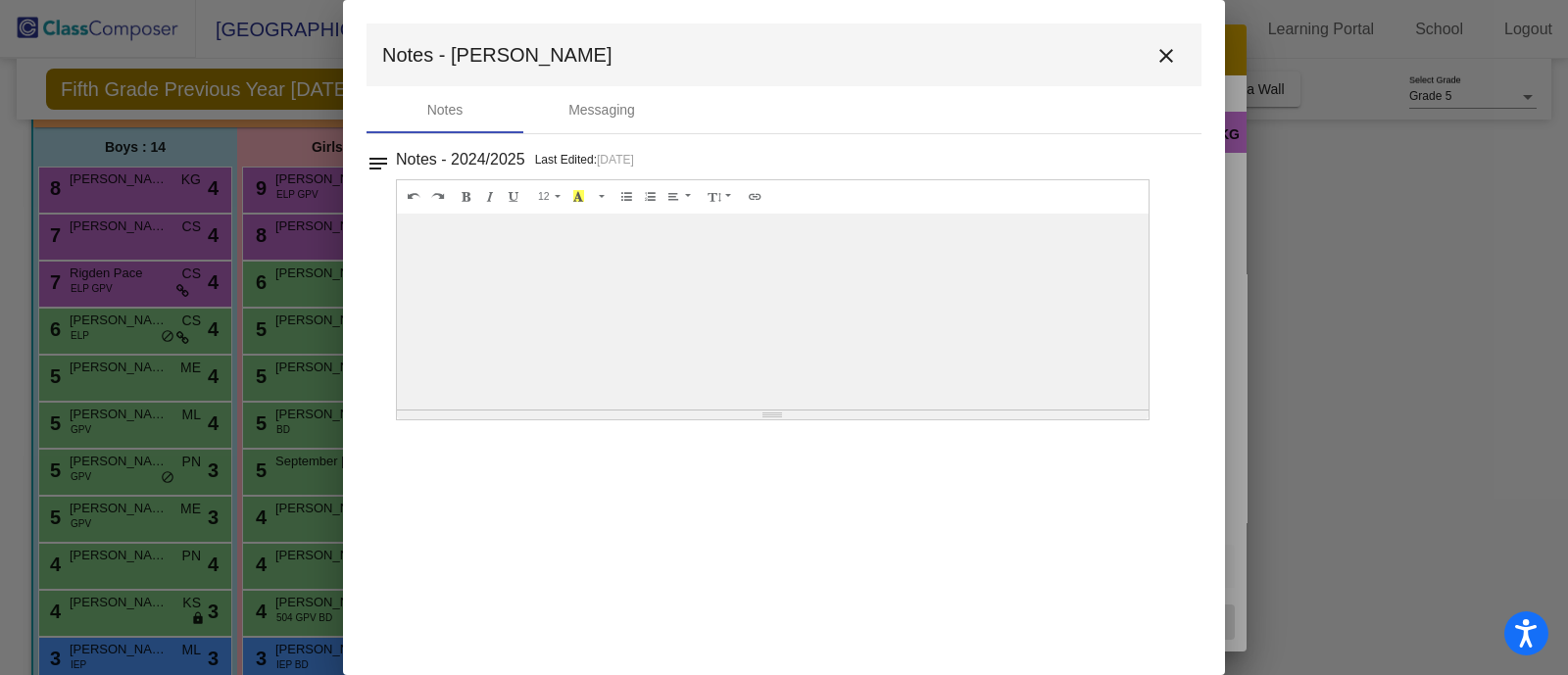 click on "close" at bounding box center (1166, 56) 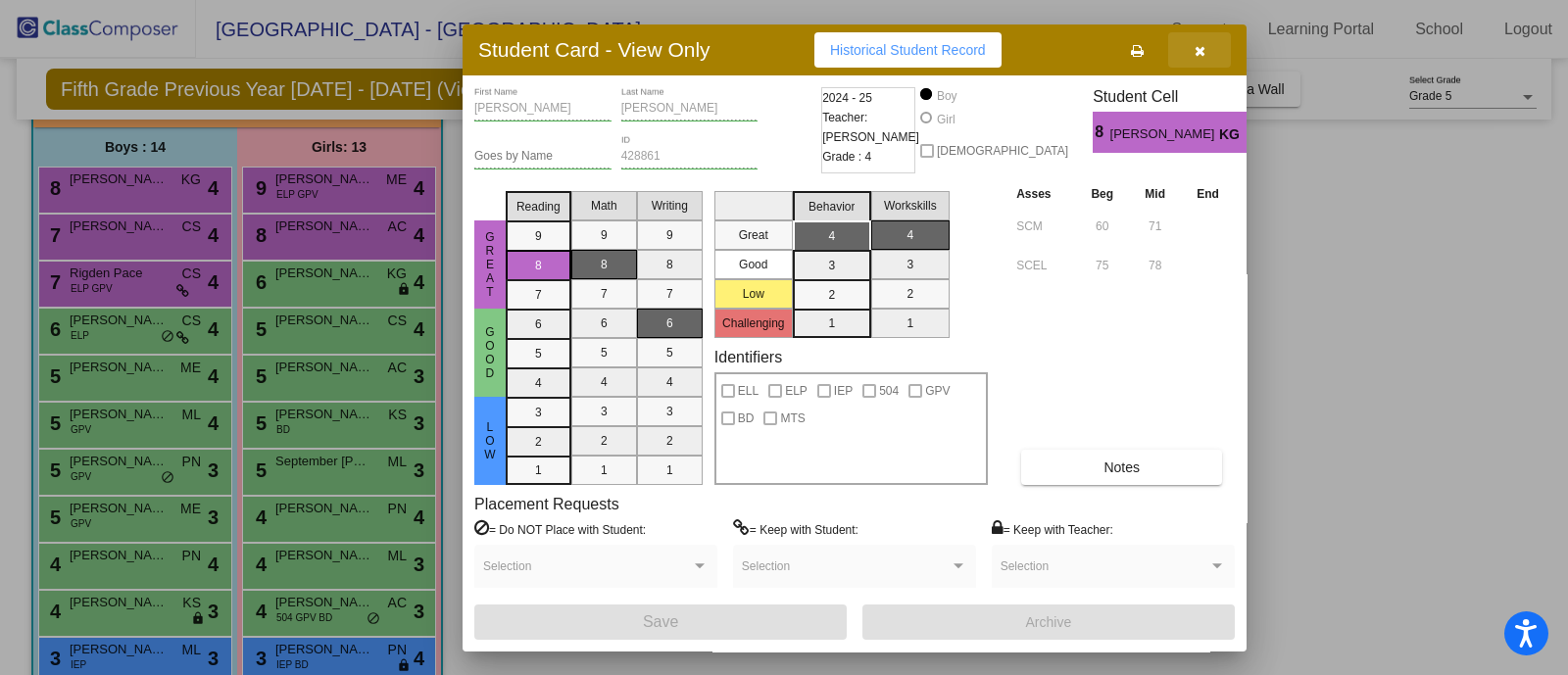 click at bounding box center [1200, 50] 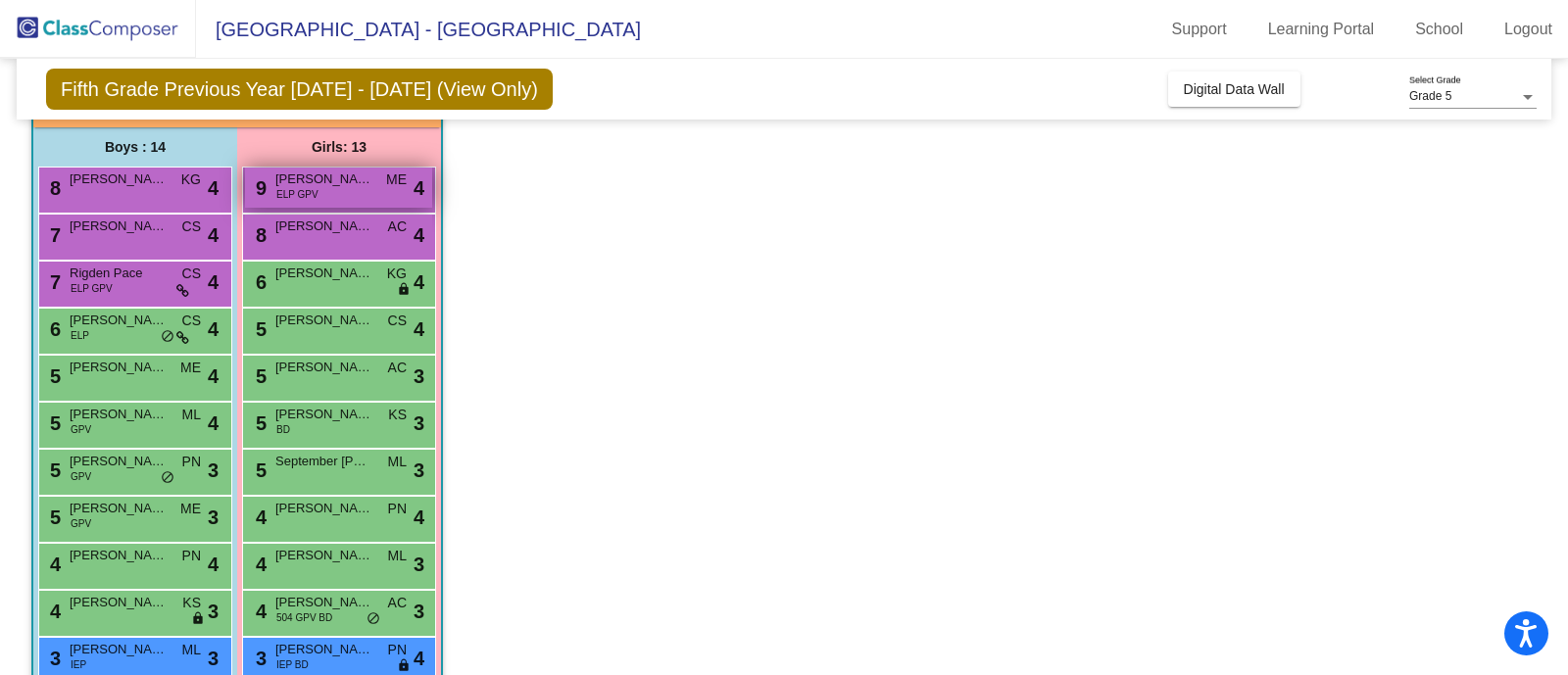 click on "[PERSON_NAME]" at bounding box center [324, 179] 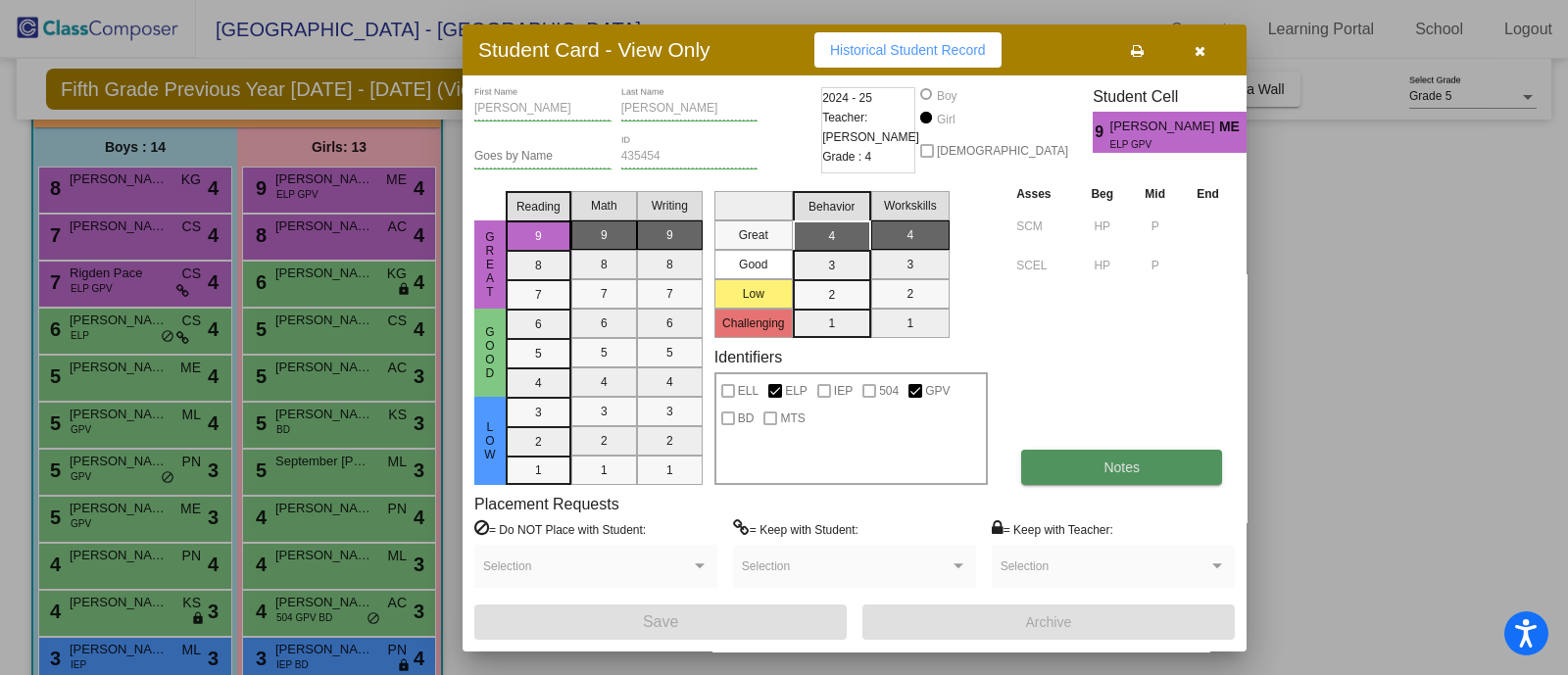click on "Notes" at bounding box center [1121, 467] 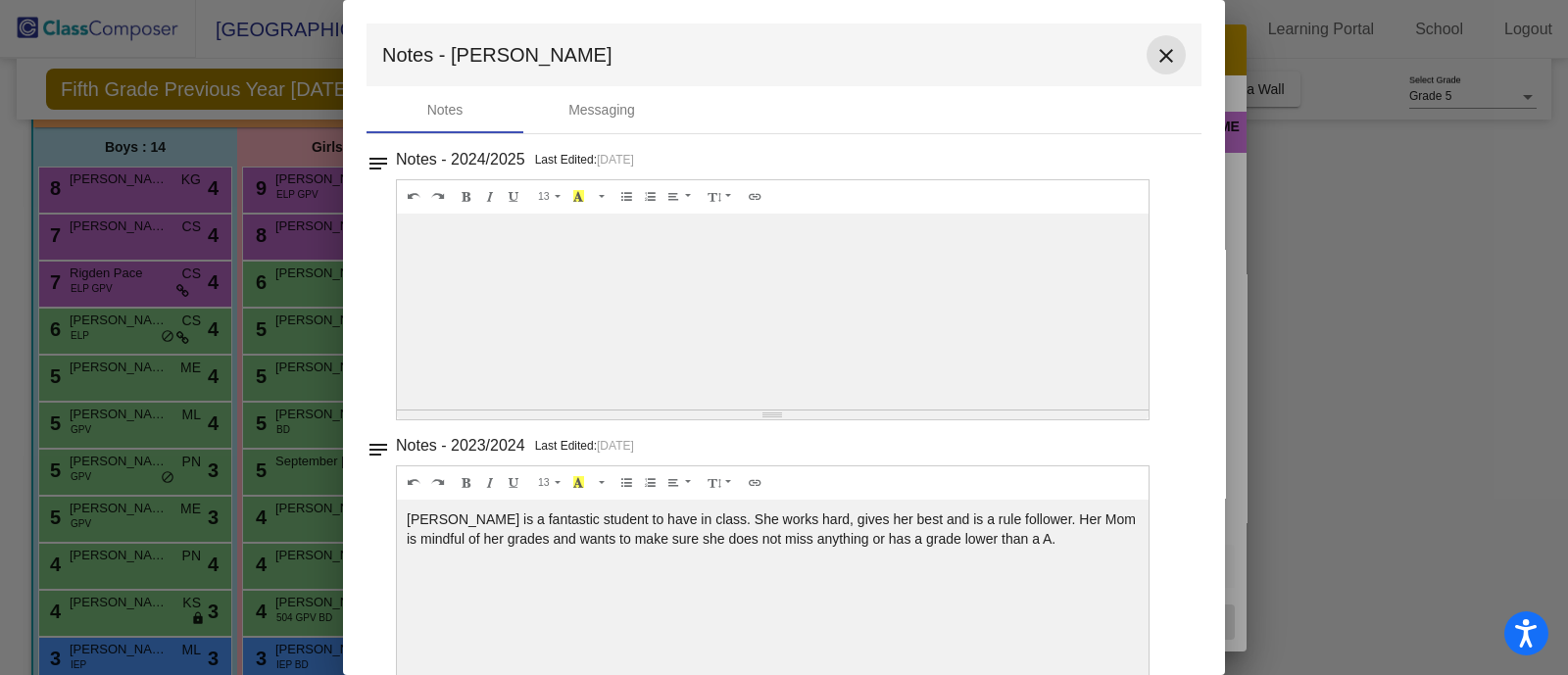 click on "close" at bounding box center [1166, 56] 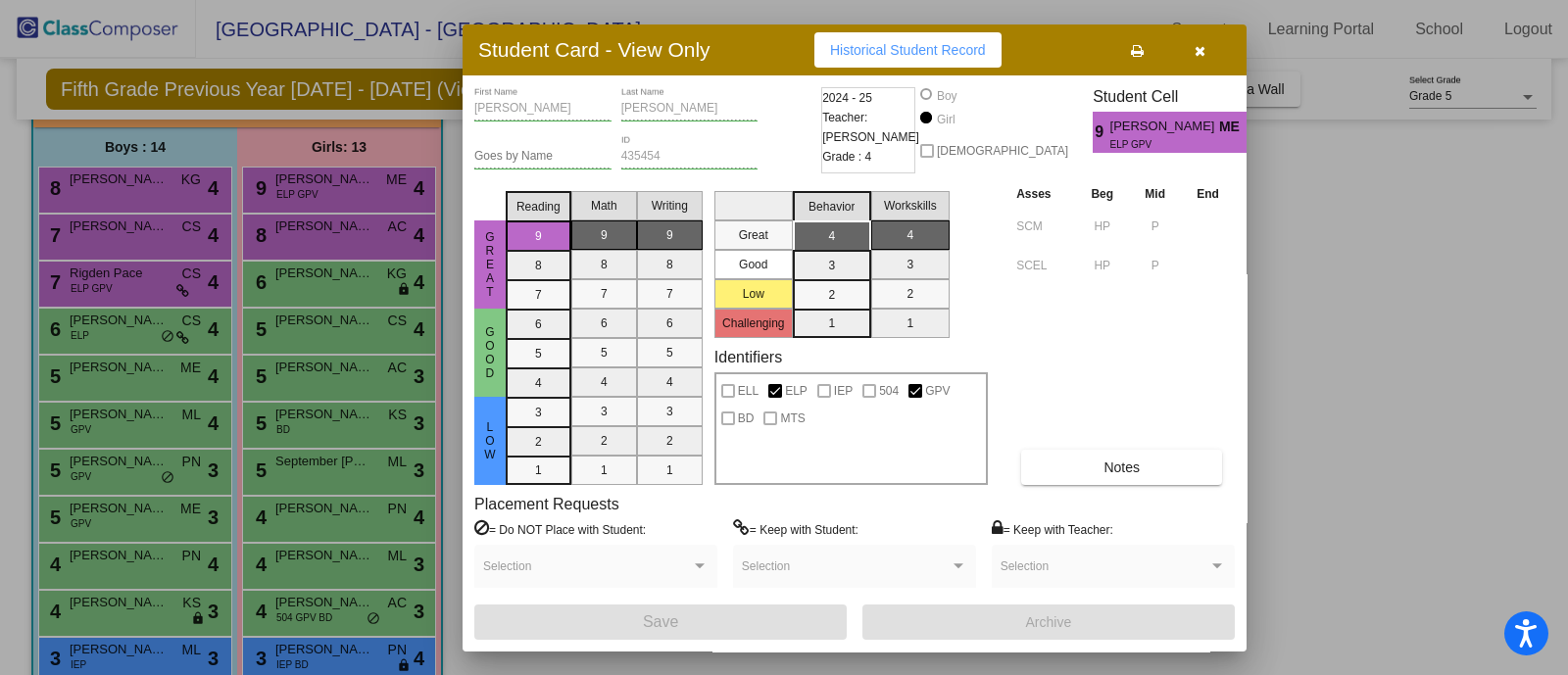 click at bounding box center (1200, 51) 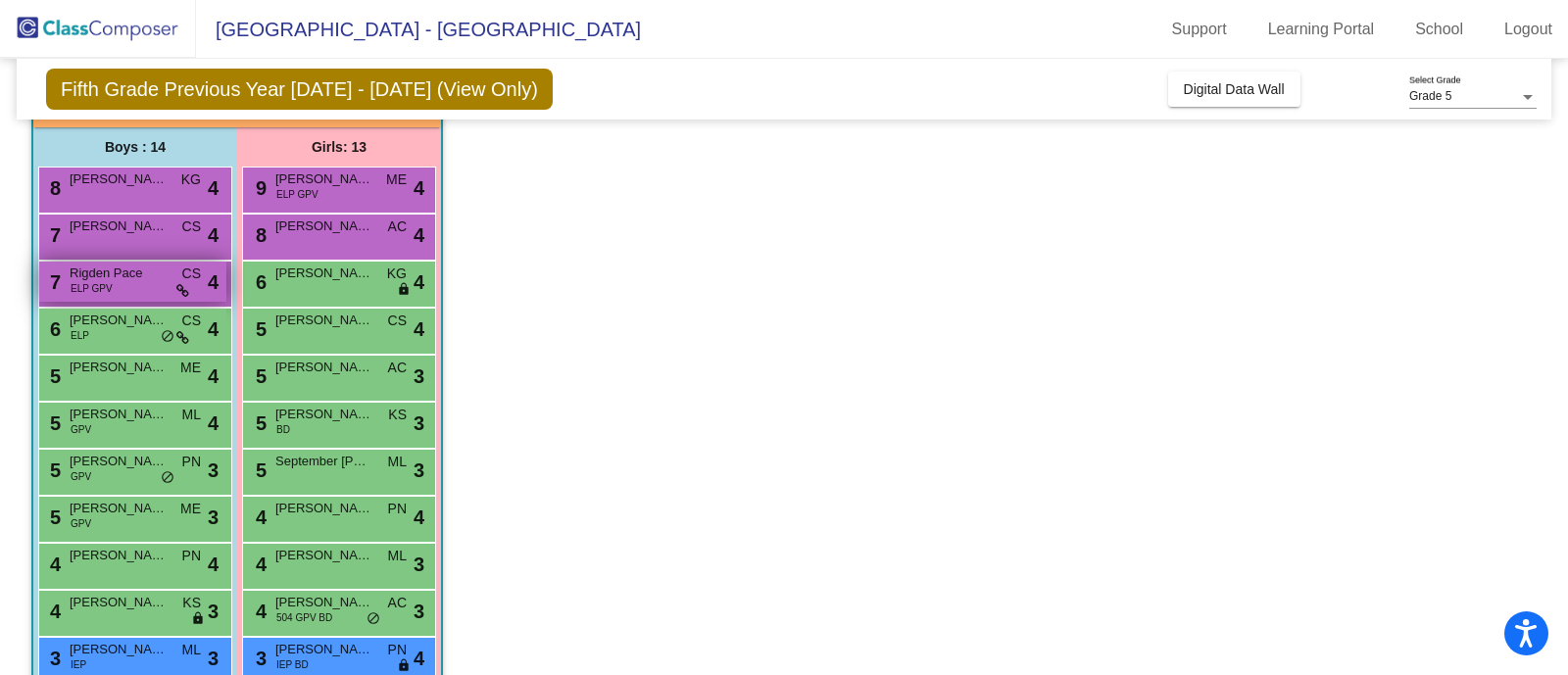 click on "7 Rigden Pace ELP GPV CS lock do_not_disturb_alt 4" at bounding box center [132, 281] 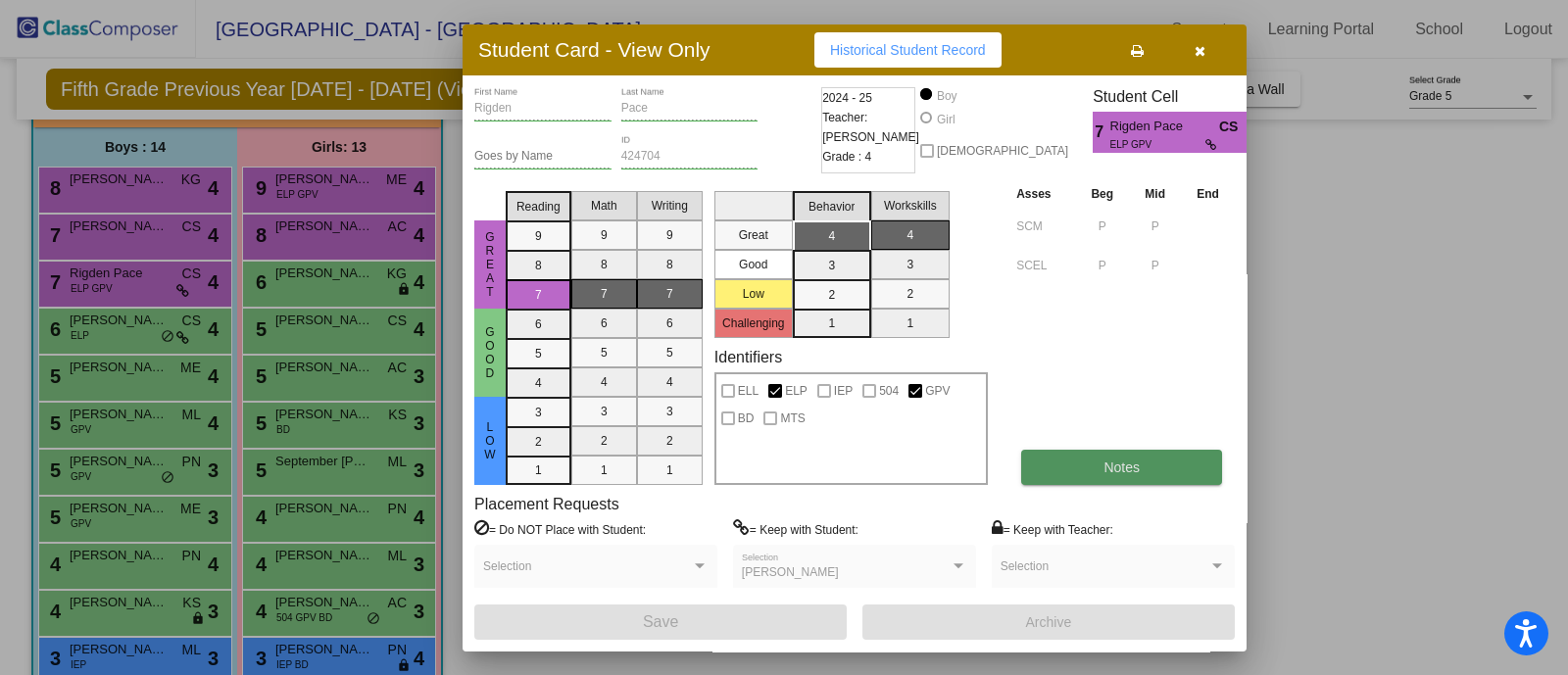 click on "Notes" at bounding box center [1121, 467] 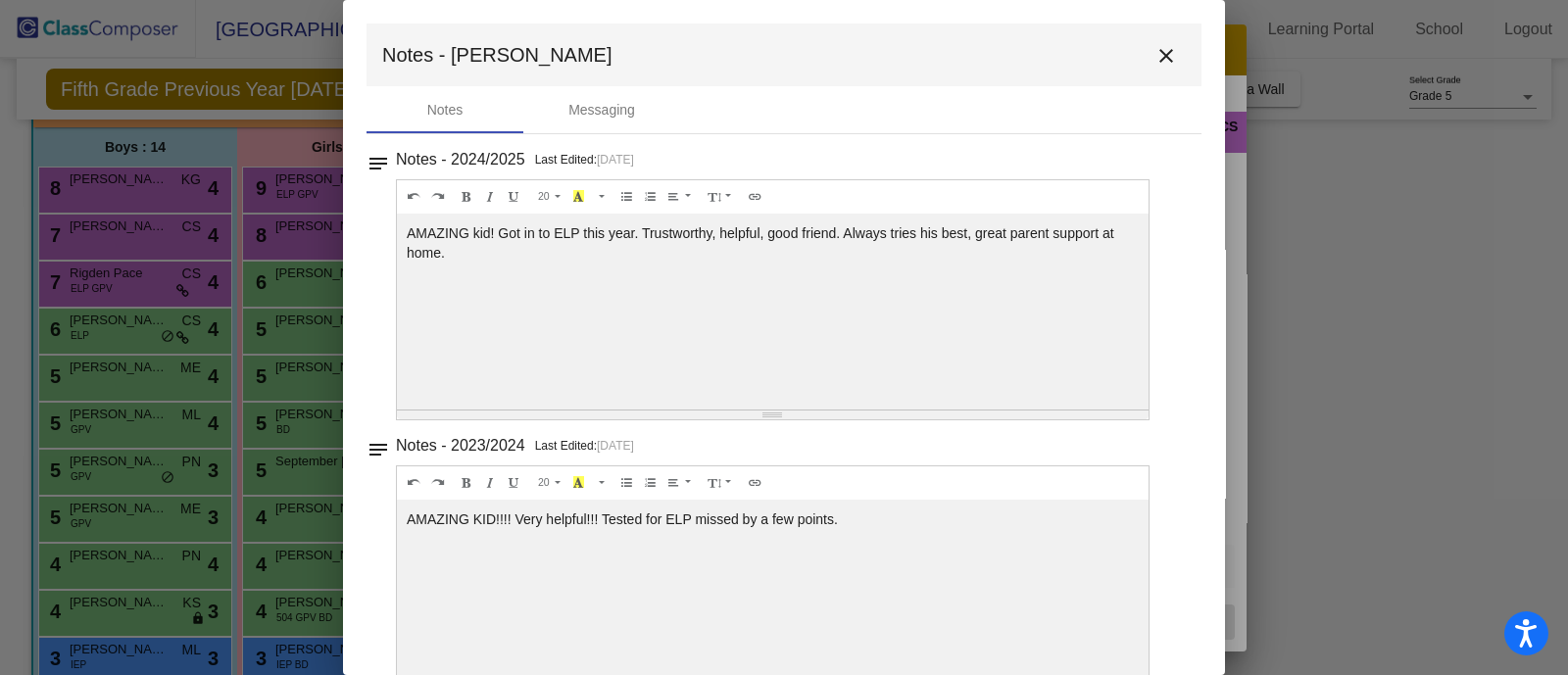 click on "Notes - 2024/2025 Last Edited:   [DATE] 20    8  9  10  11  12  14  18  24  36   Background Color Transparent Select #ffff00 Text Color Reset to default Select #000000      1.0  1.2  1.4  1.5  1.6  1.8  2.0  3.0 AMAZING kid! Got in to ELP this year. Trustworthy, helpful, good friend. Always tries his best, great parent support at home.    100% 50% 25%" at bounding box center [792, 283] 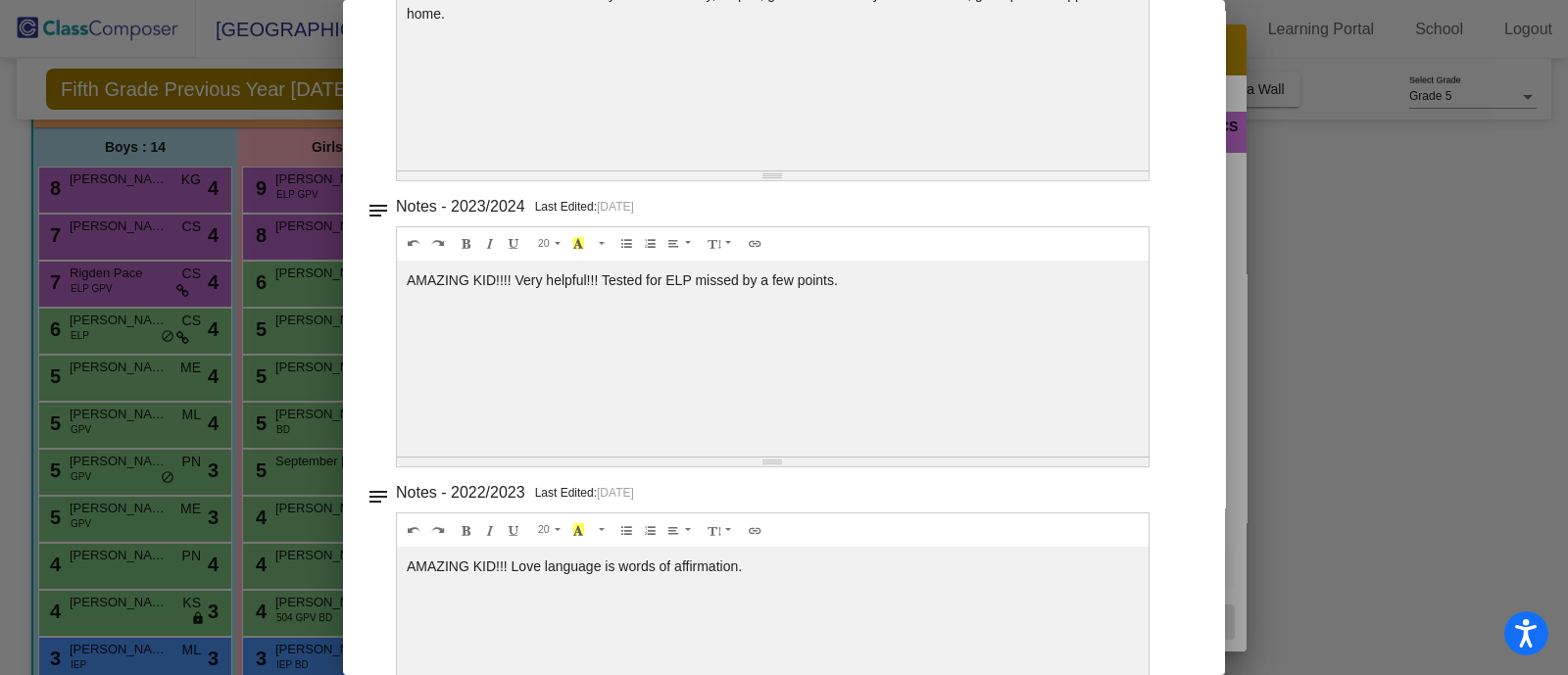 scroll, scrollTop: 0, scrollLeft: 0, axis: both 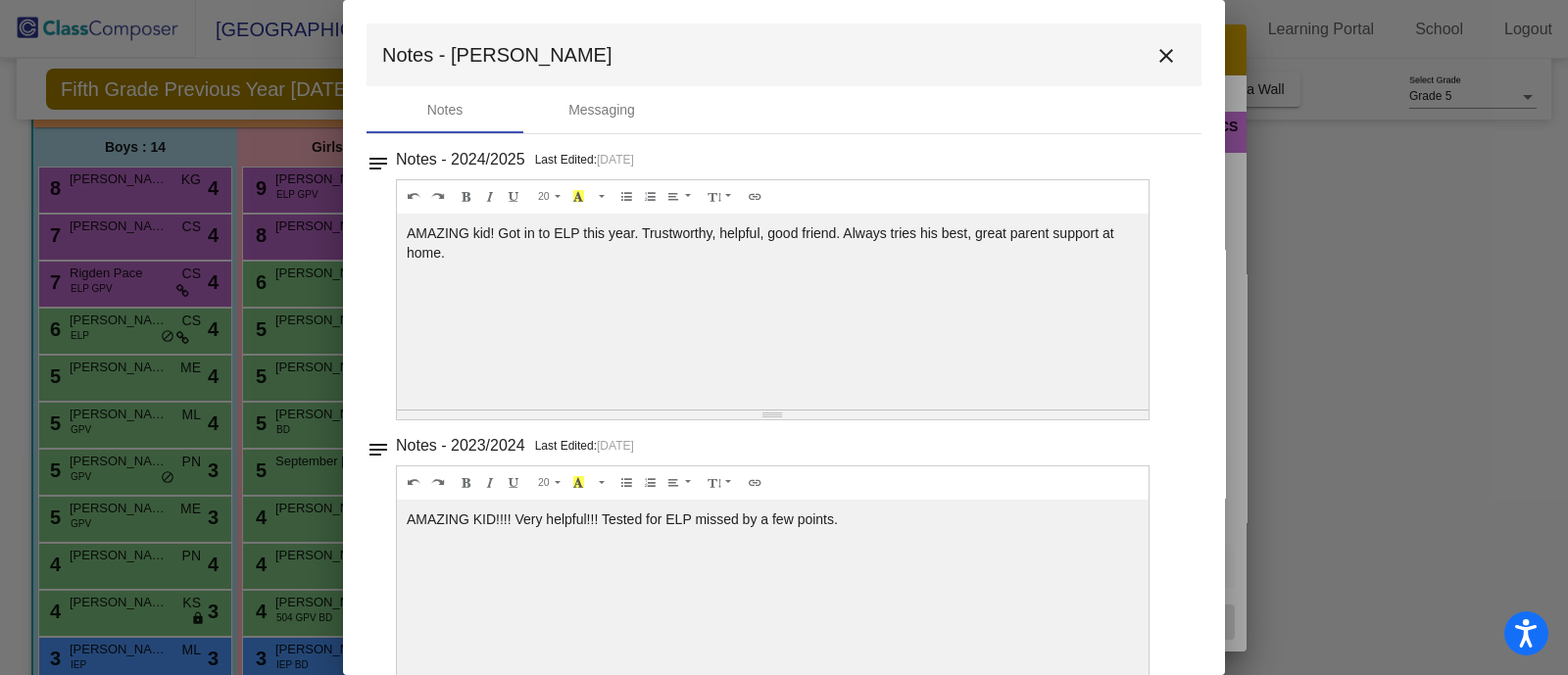 click on "close" at bounding box center (1166, 56) 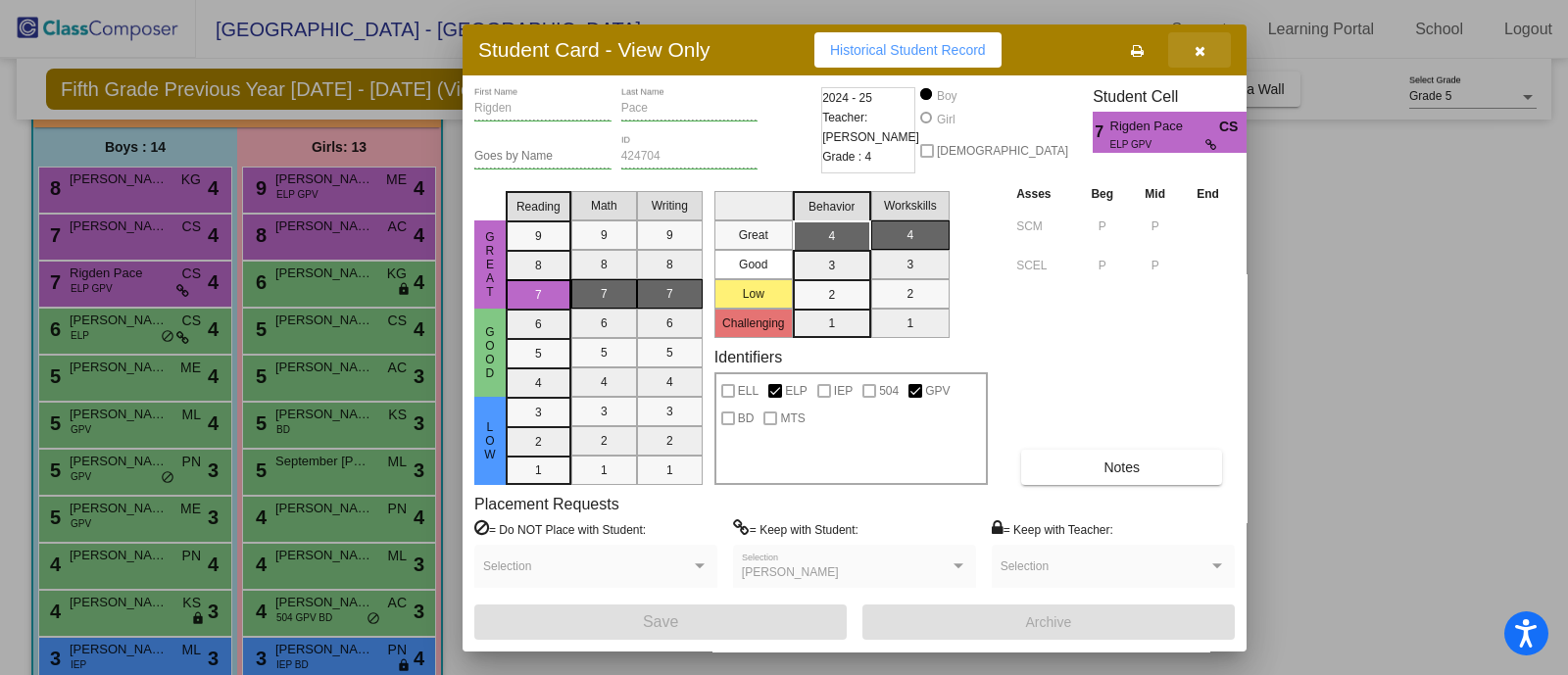click at bounding box center [1200, 50] 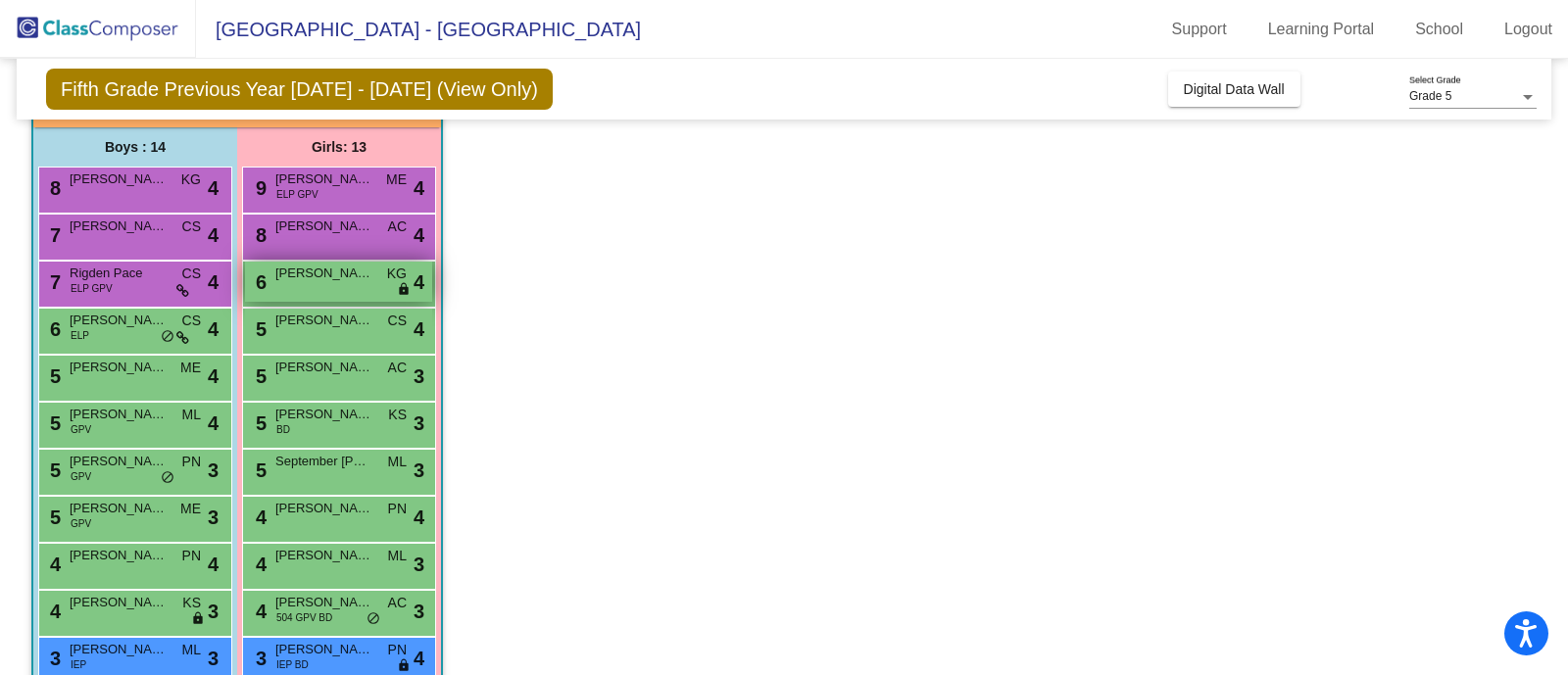 click on "6 [PERSON_NAME] [PERSON_NAME] KG lock do_not_disturb_alt 4" at bounding box center [338, 281] 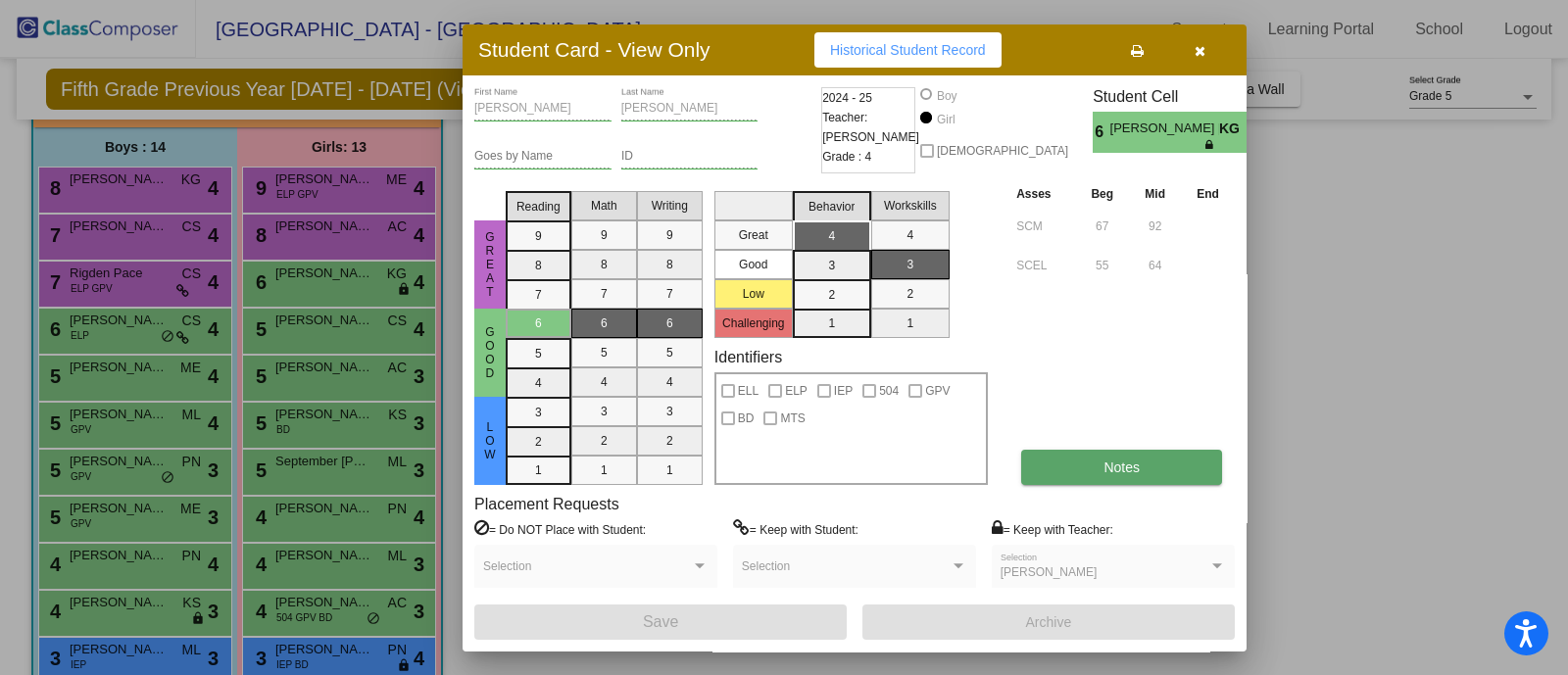 click on "Notes" at bounding box center [1121, 467] 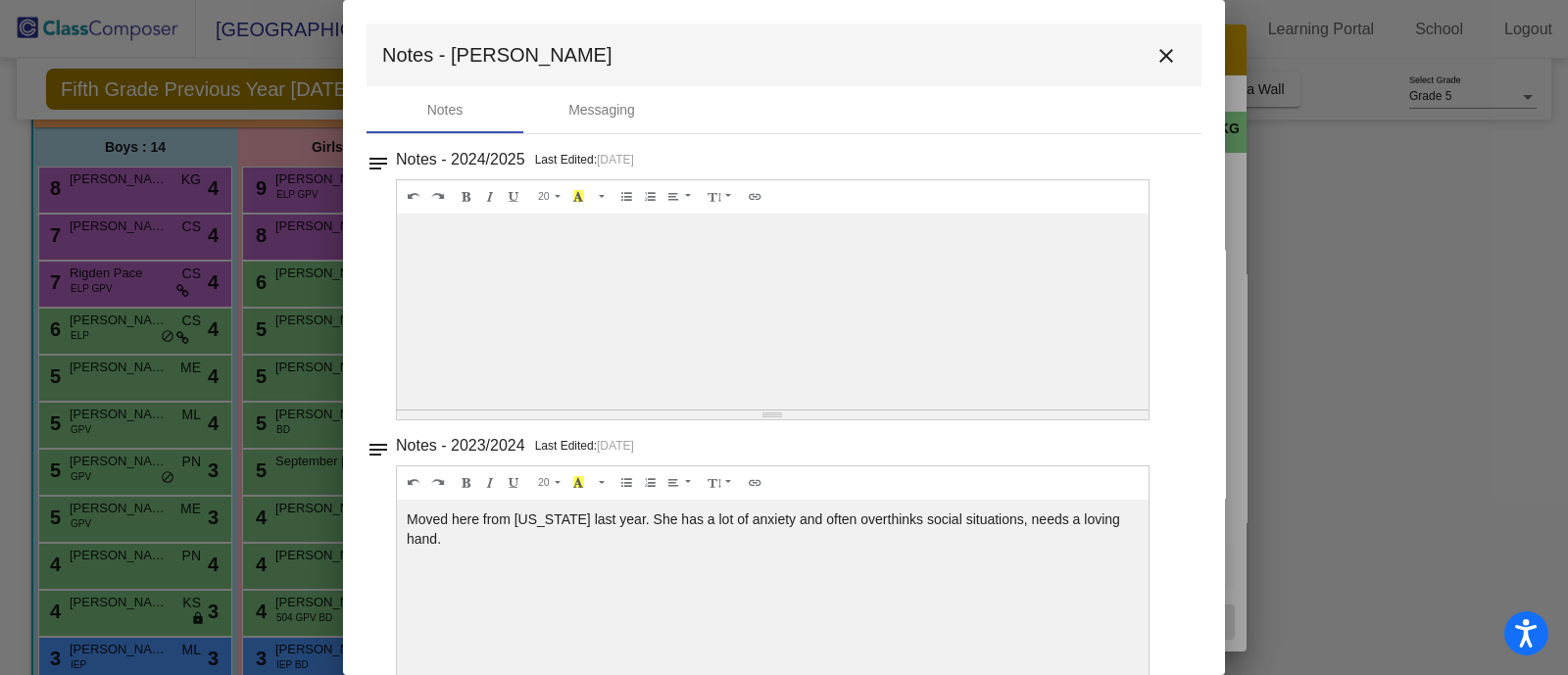 click on "notes Notes - 2023/2024 Last Edited:   [DATE] 20    8  9  10  11  12  14  18  24  36   Background Color Transparent Select #ffff00 Text Color Reset to default Select #000000      1.0  1.2  1.4  1.5  1.6  1.8  2.0  3.0 Moved here from [US_STATE] last year. She has a lot of anxiety and often overthinks social situations, needs a loving hand.    100% 50% 25%" at bounding box center [784, 569] 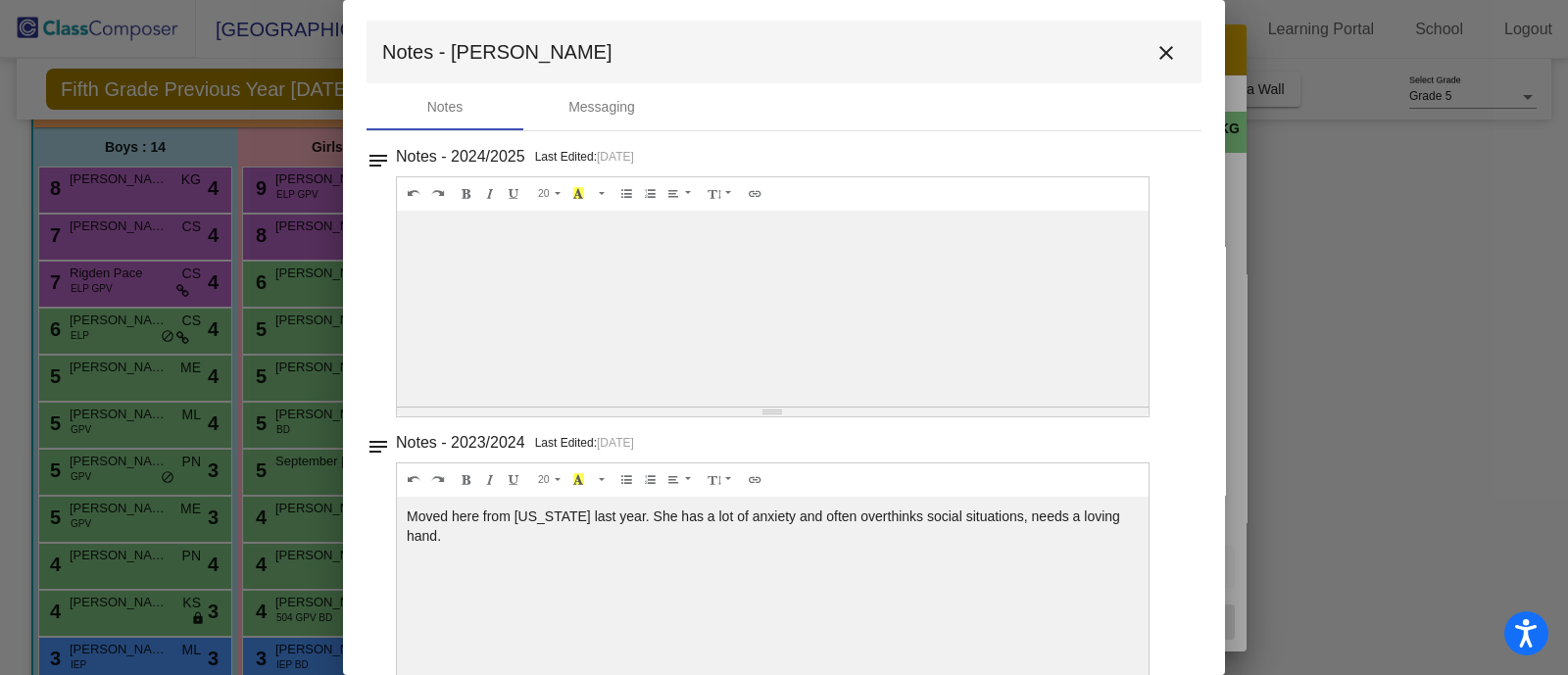 scroll, scrollTop: 0, scrollLeft: 0, axis: both 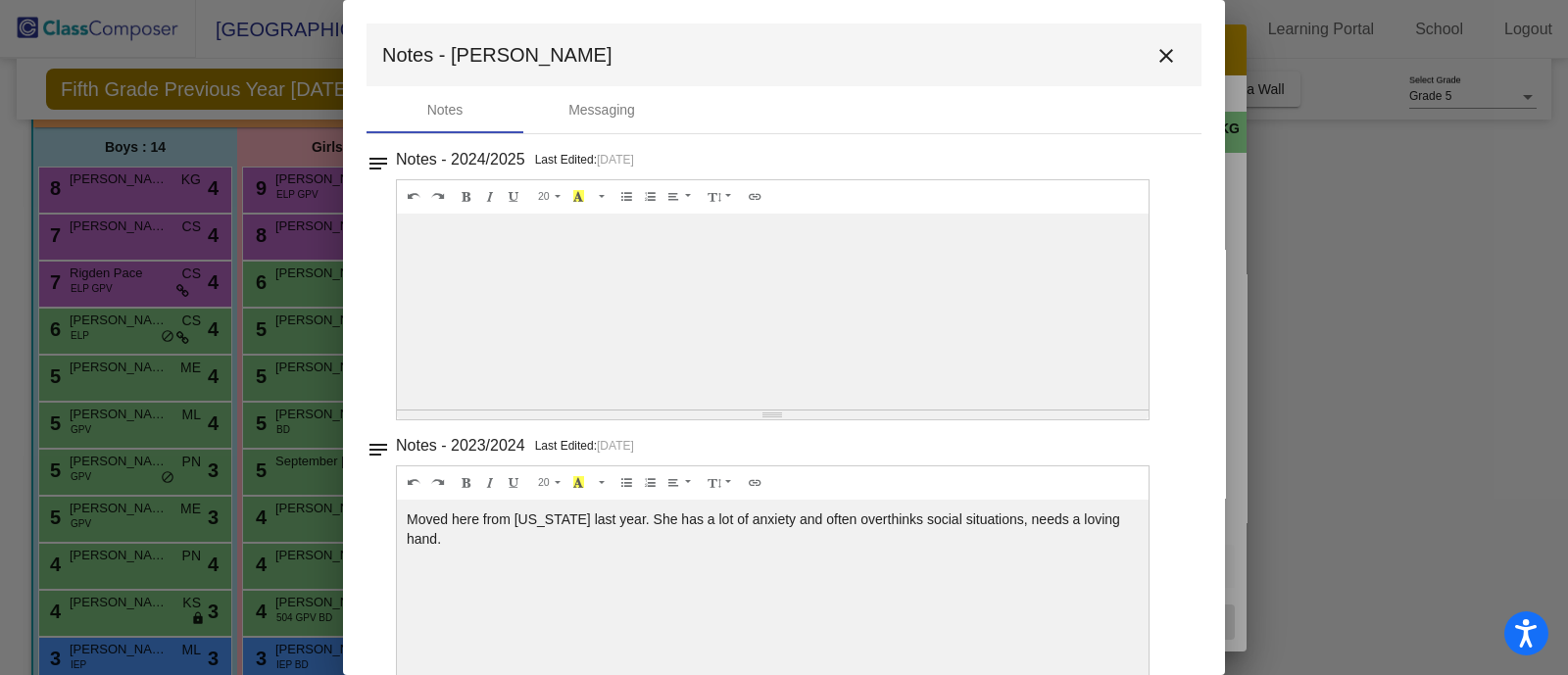 click on "close" at bounding box center [1166, 56] 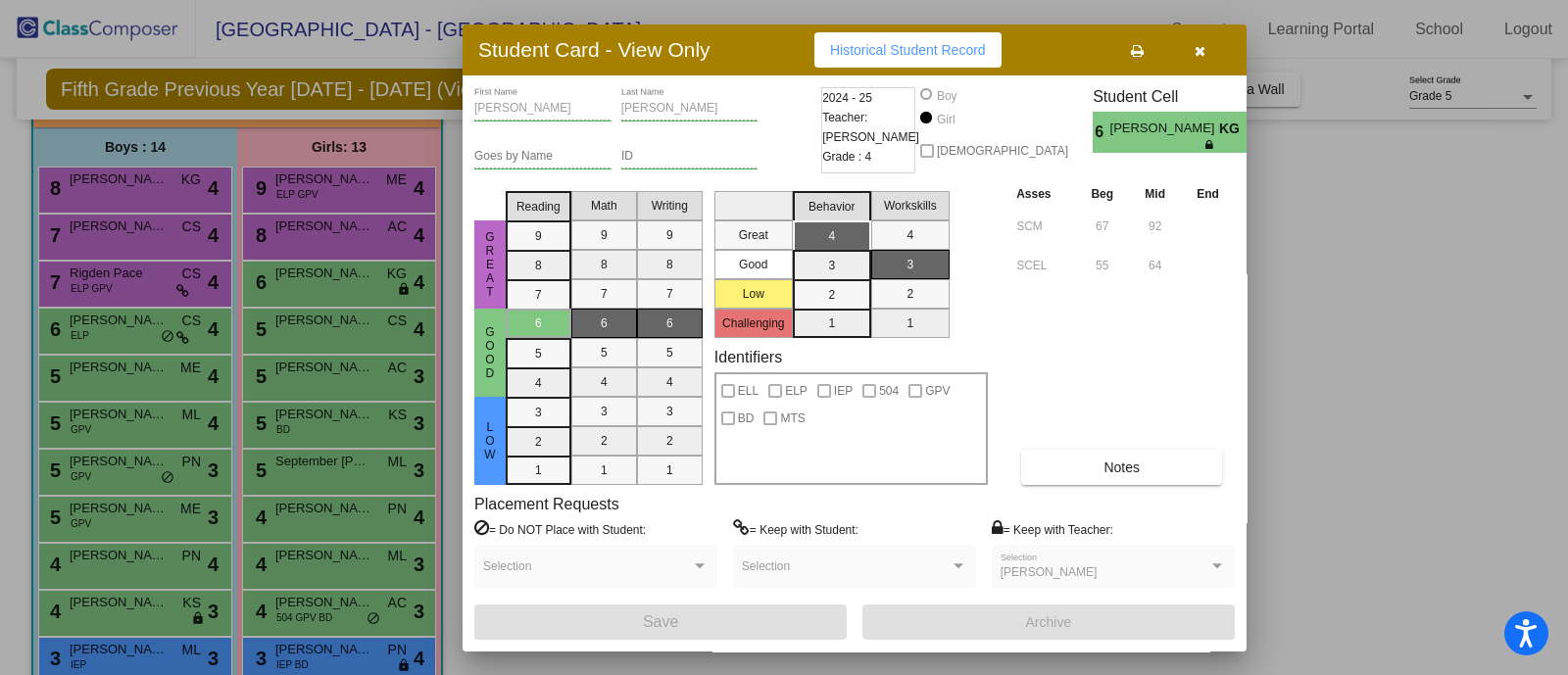 click at bounding box center (1200, 51) 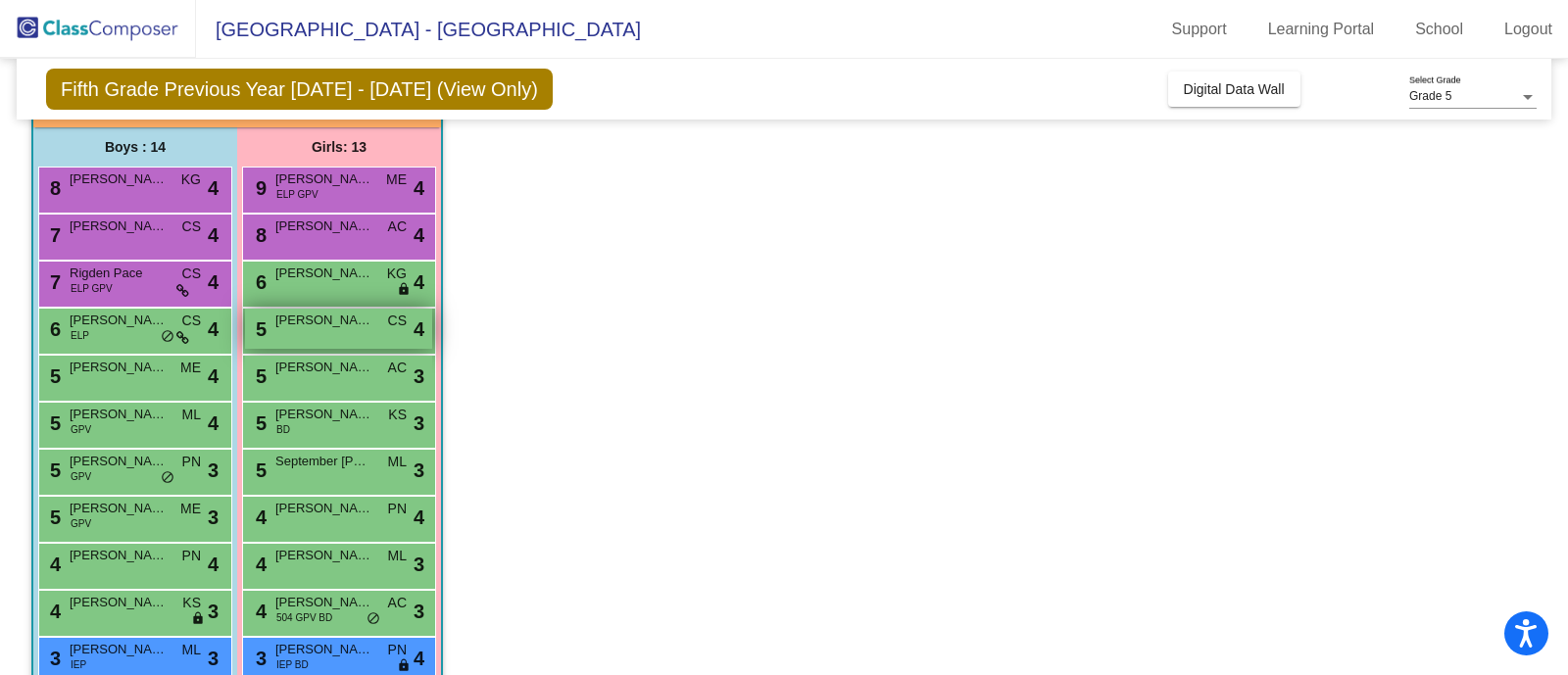 click on "[PERSON_NAME]" at bounding box center [324, 320] 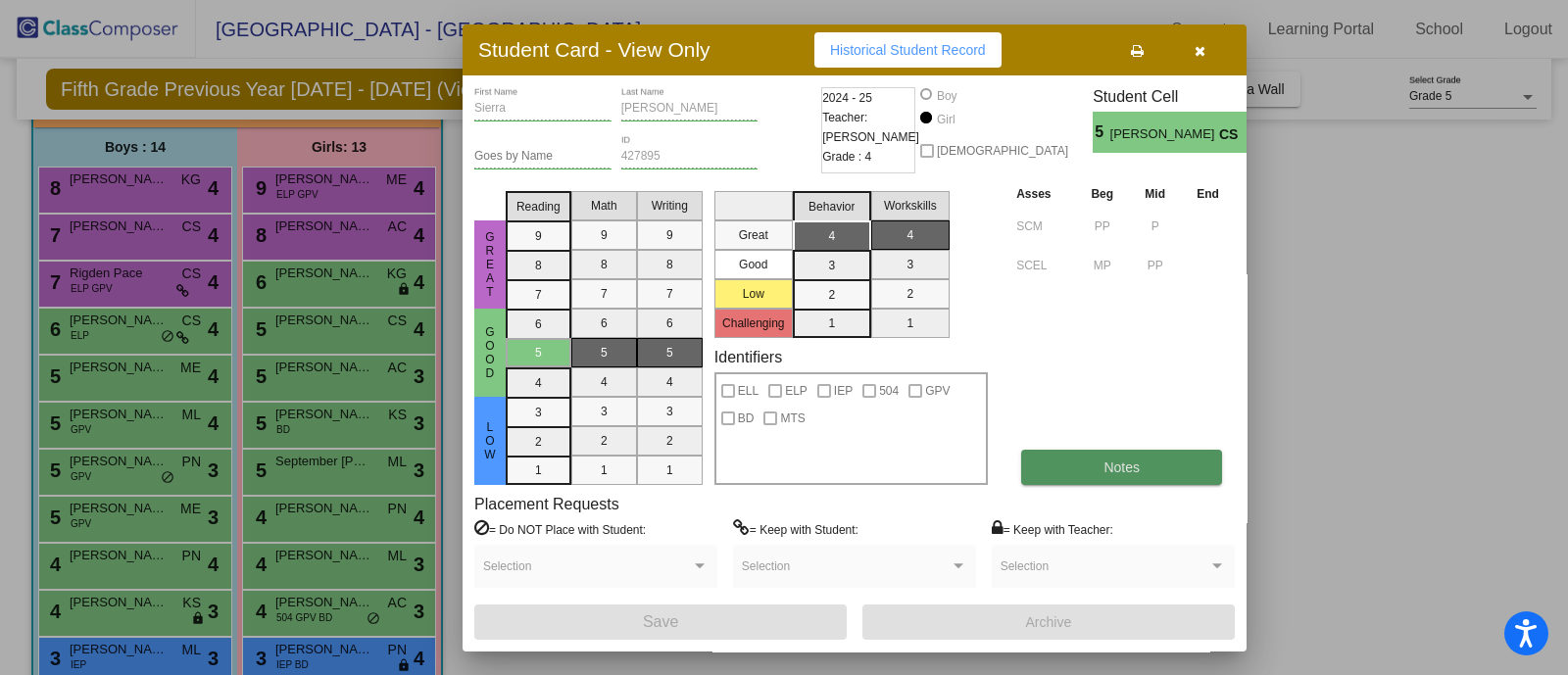 click on "Notes" at bounding box center [1121, 467] 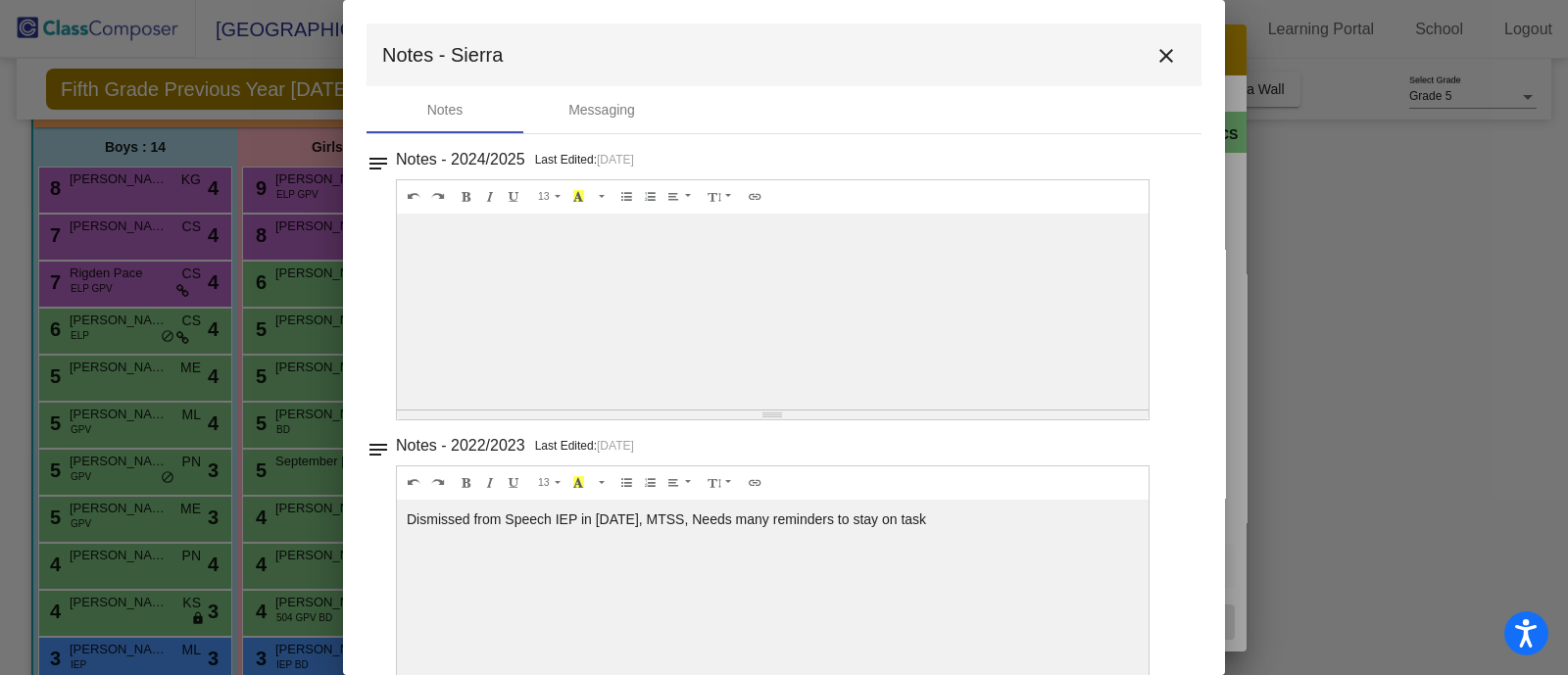 click on "notes Notes - 2024/2025 Last Edited:   [DATE] 13    8  9  10  11  12  14  18  24  36   Background Color Transparent Select #ffff00 Text Color Reset to default Select #000000      1.0  1.2  1.4  1.5  1.6  1.8  2.0  3.0   100% 50% 25%" at bounding box center (784, 283) 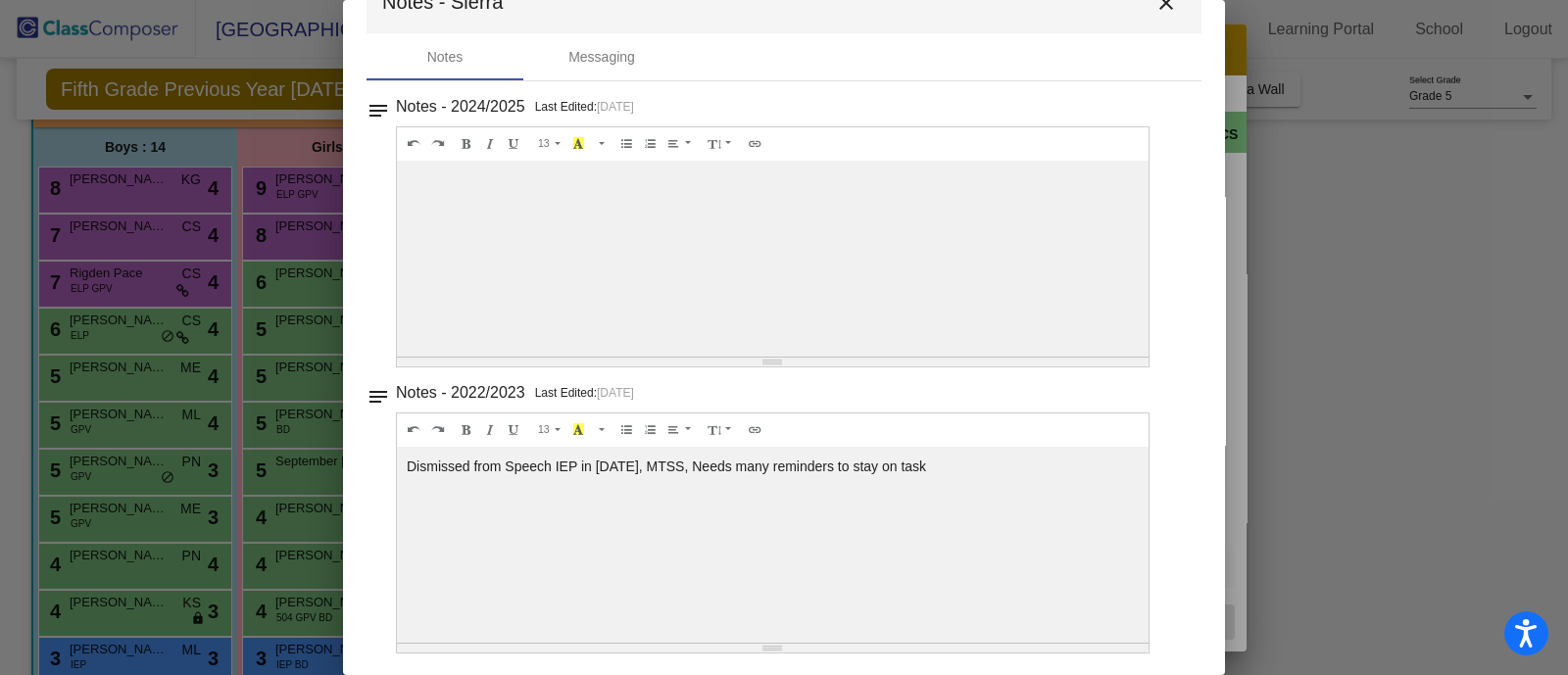 scroll, scrollTop: 4, scrollLeft: 0, axis: vertical 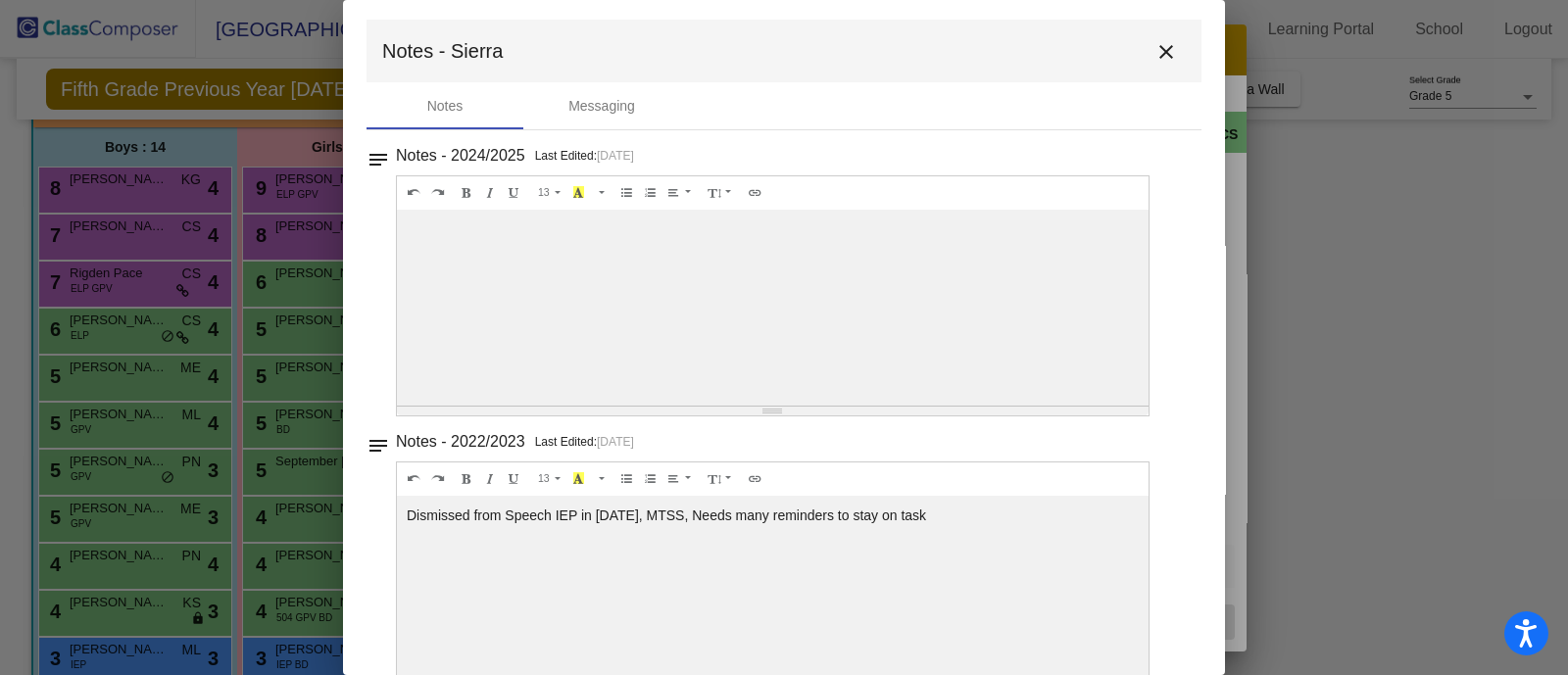 click on "Notes - Sierra close" at bounding box center (784, 51) 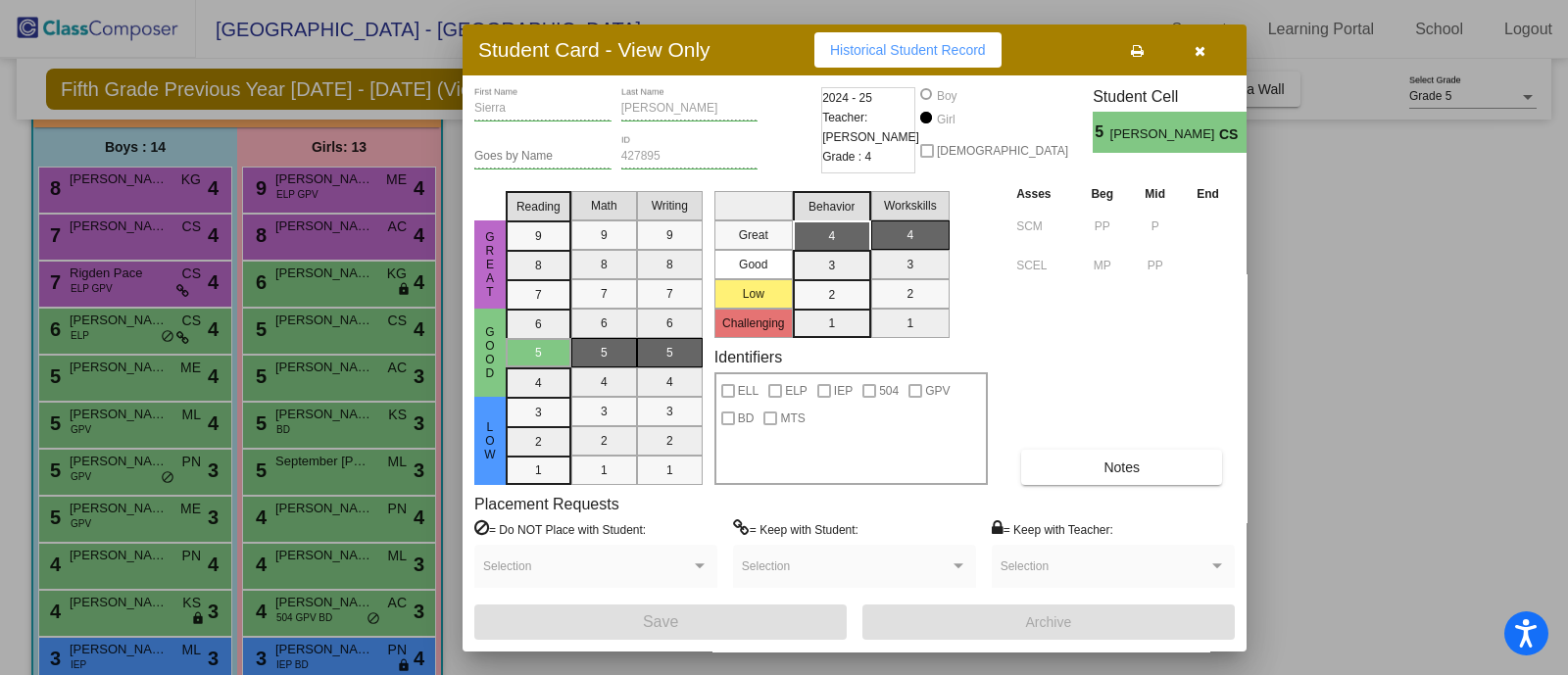click at bounding box center (1200, 50) 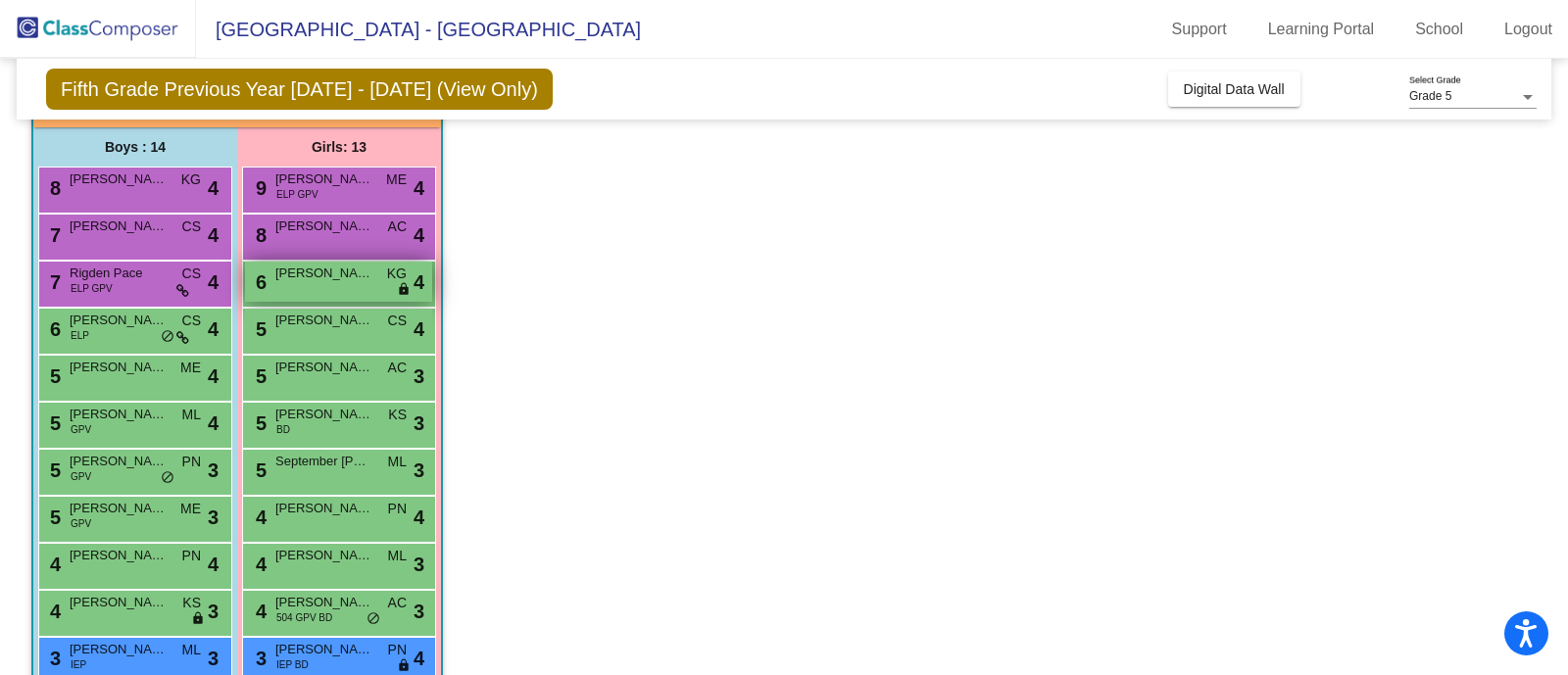 click on "[PERSON_NAME] [PERSON_NAME]" at bounding box center (324, 273) 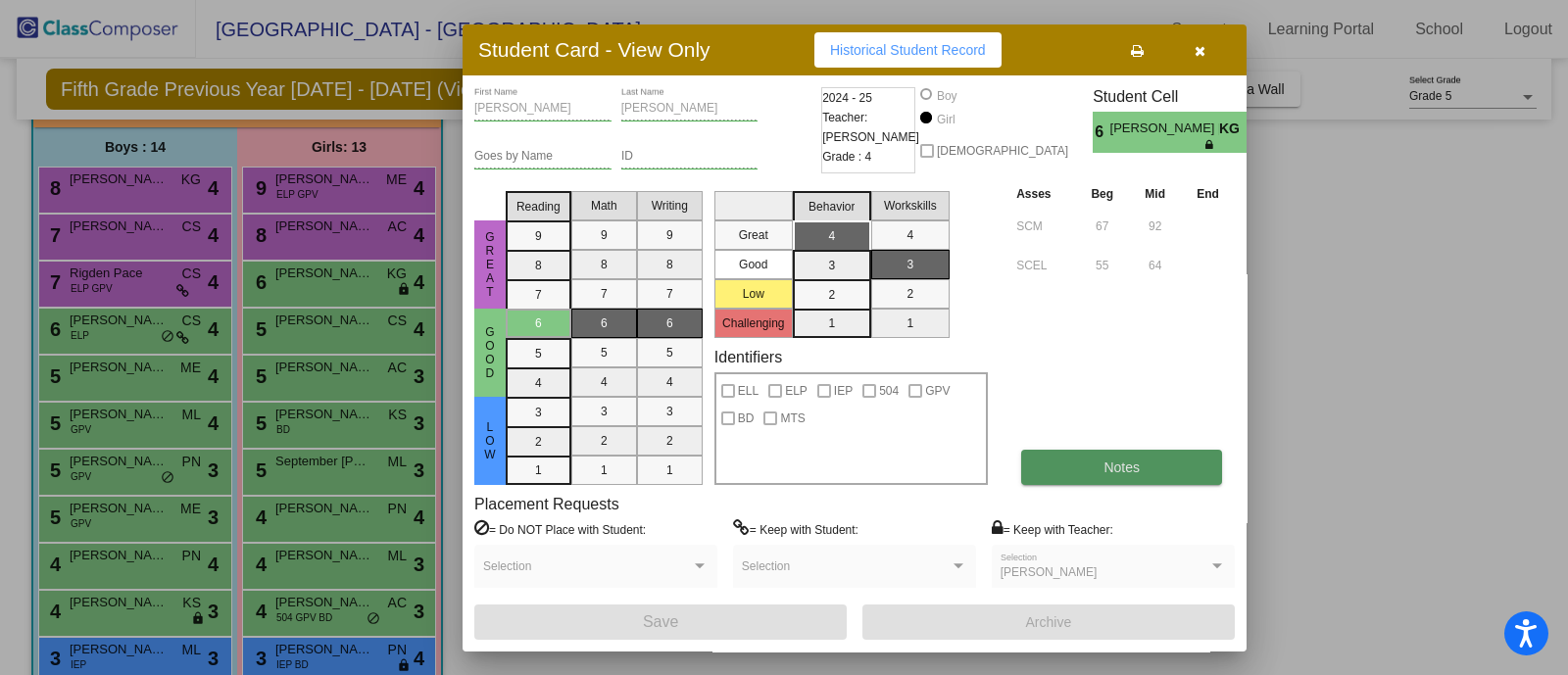 click on "Notes" at bounding box center [1121, 467] 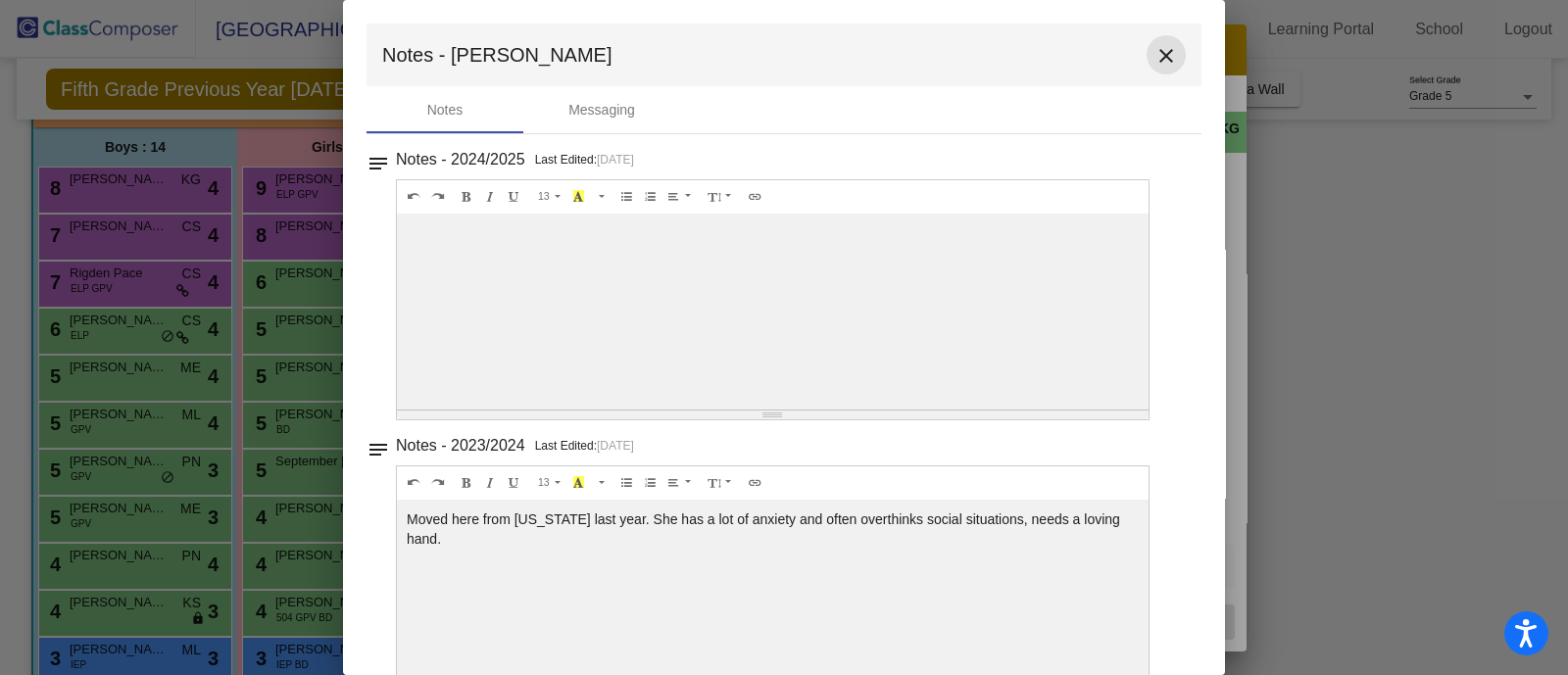 click on "close" at bounding box center [1166, 55] 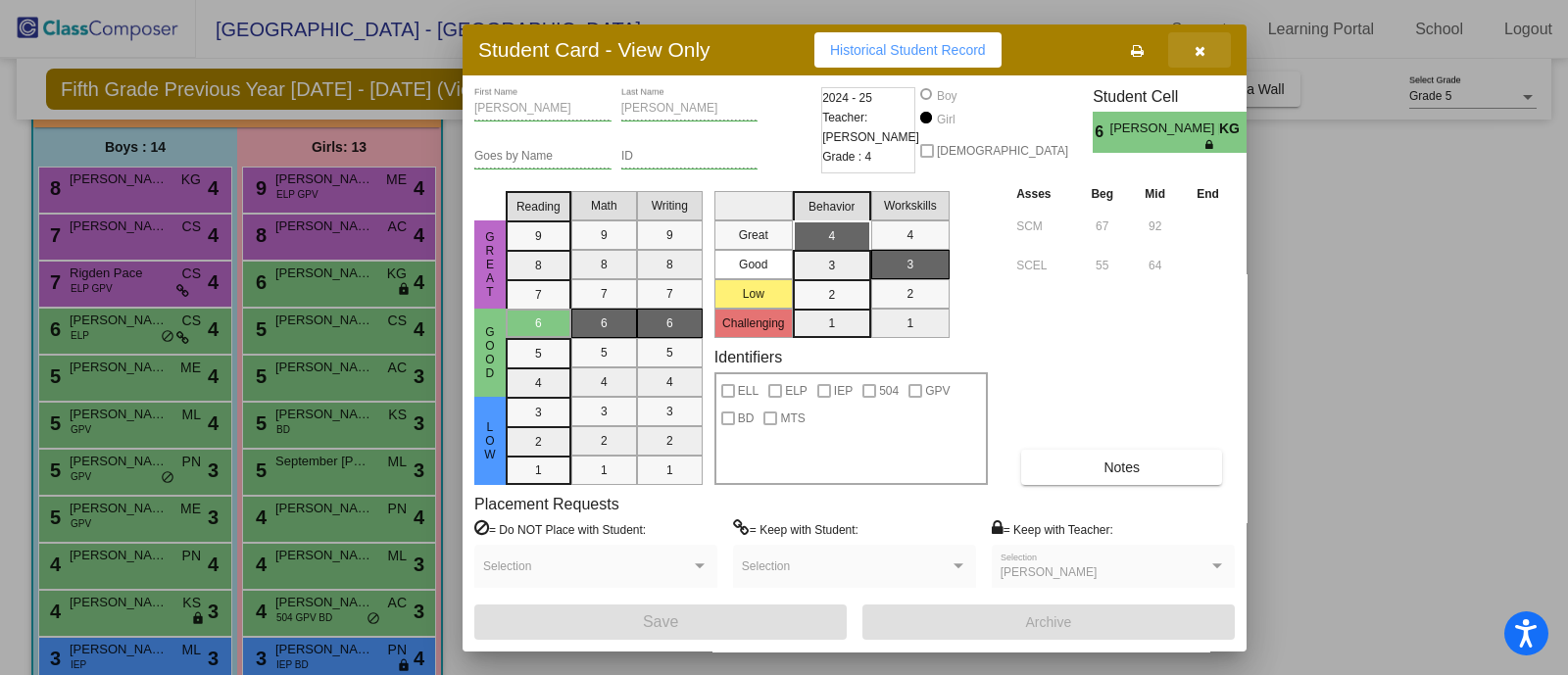 click at bounding box center (1200, 50) 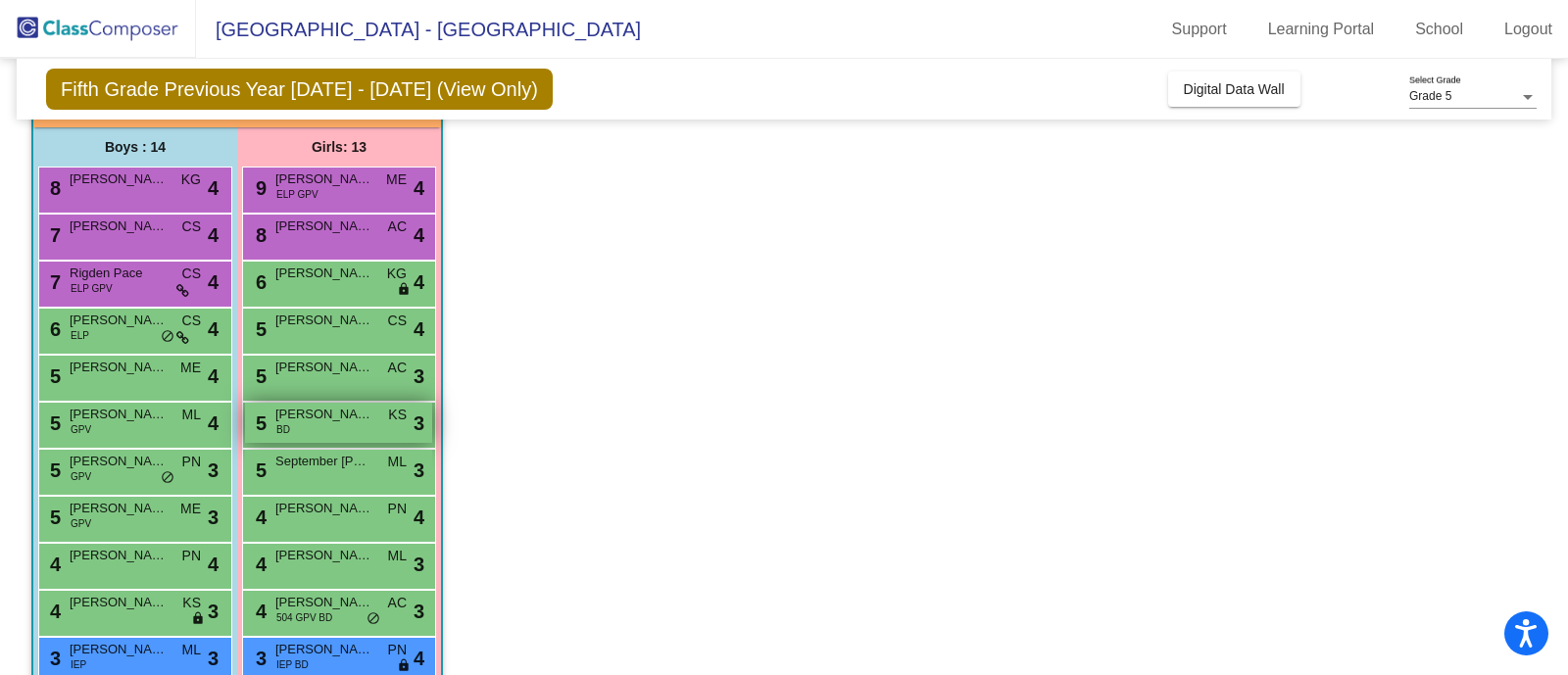 click on "5 [PERSON_NAME] BD KS lock do_not_disturb_alt 3" at bounding box center [338, 422] 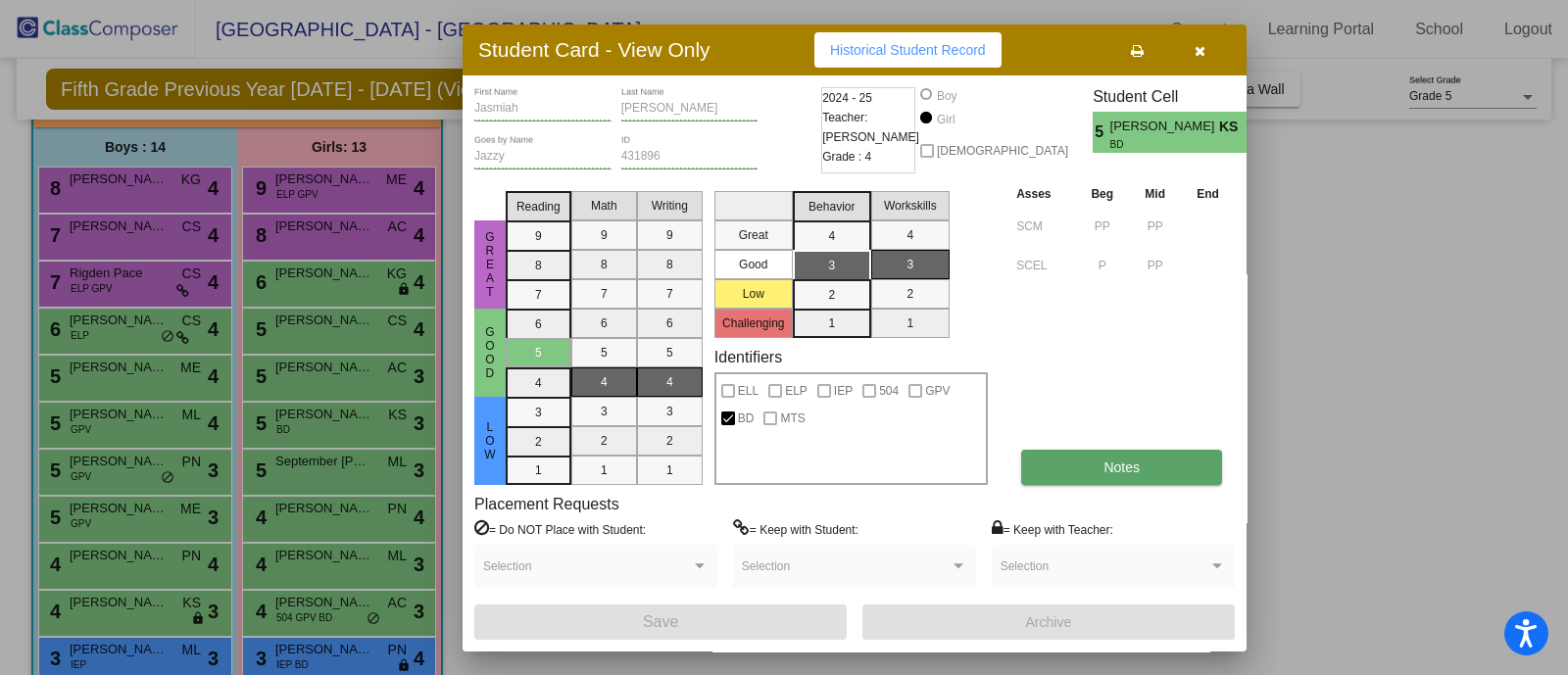 click on "Notes" at bounding box center (1121, 467) 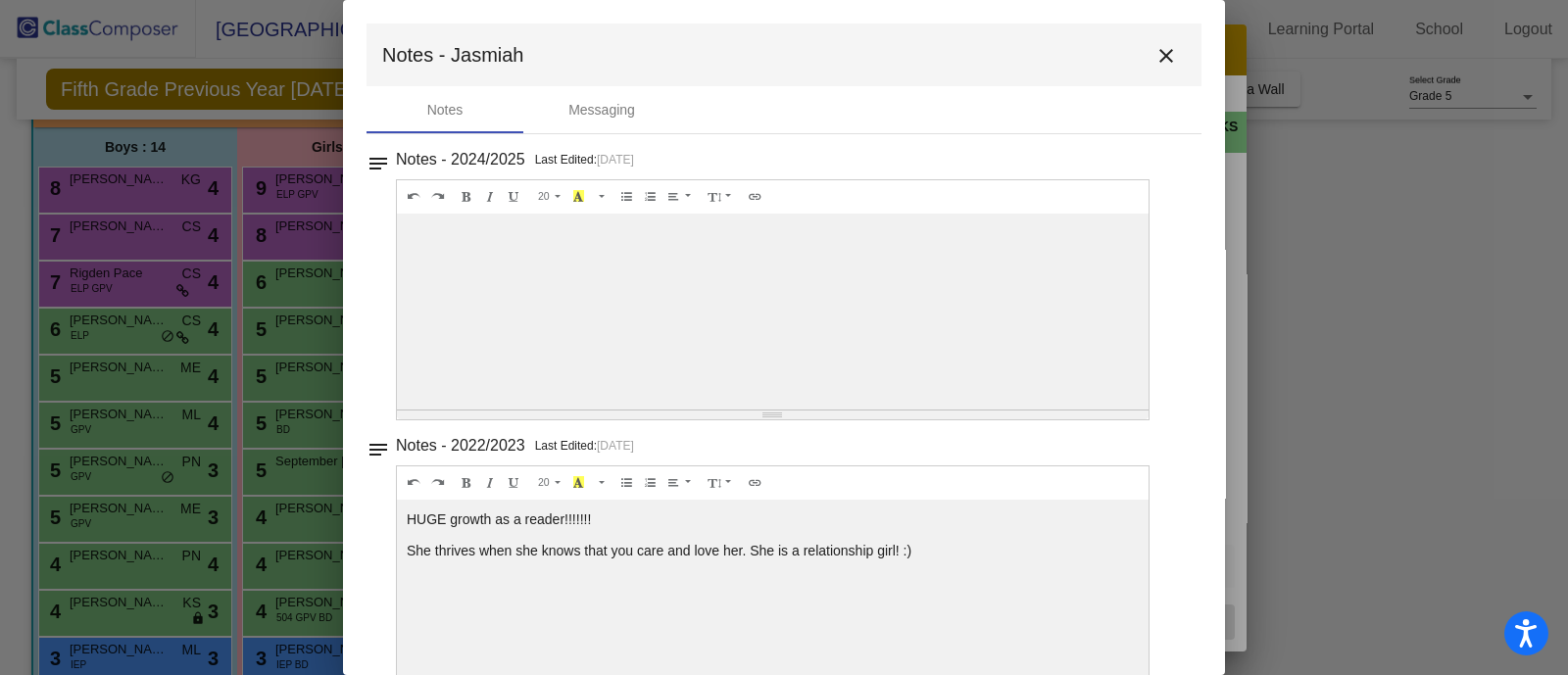 click on "close" at bounding box center [1166, 55] 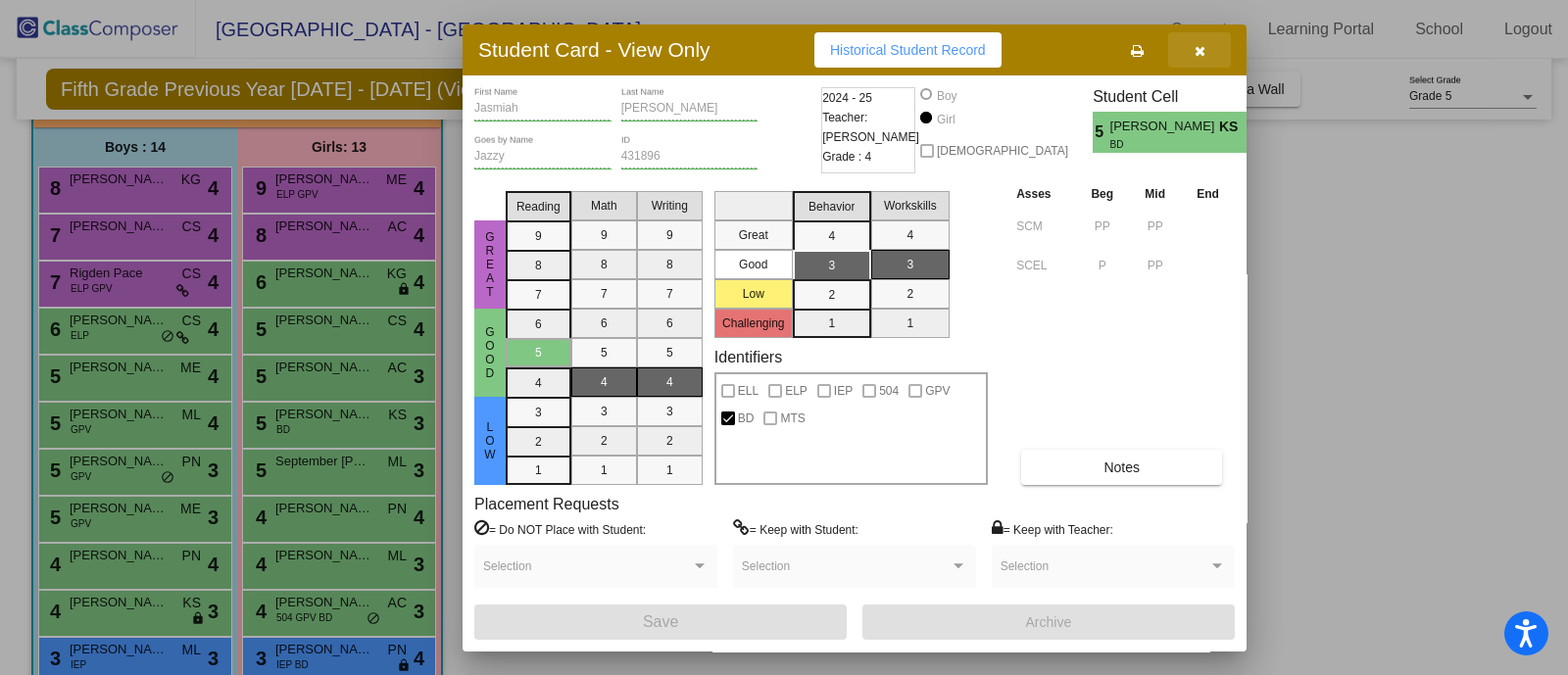 click at bounding box center (1200, 51) 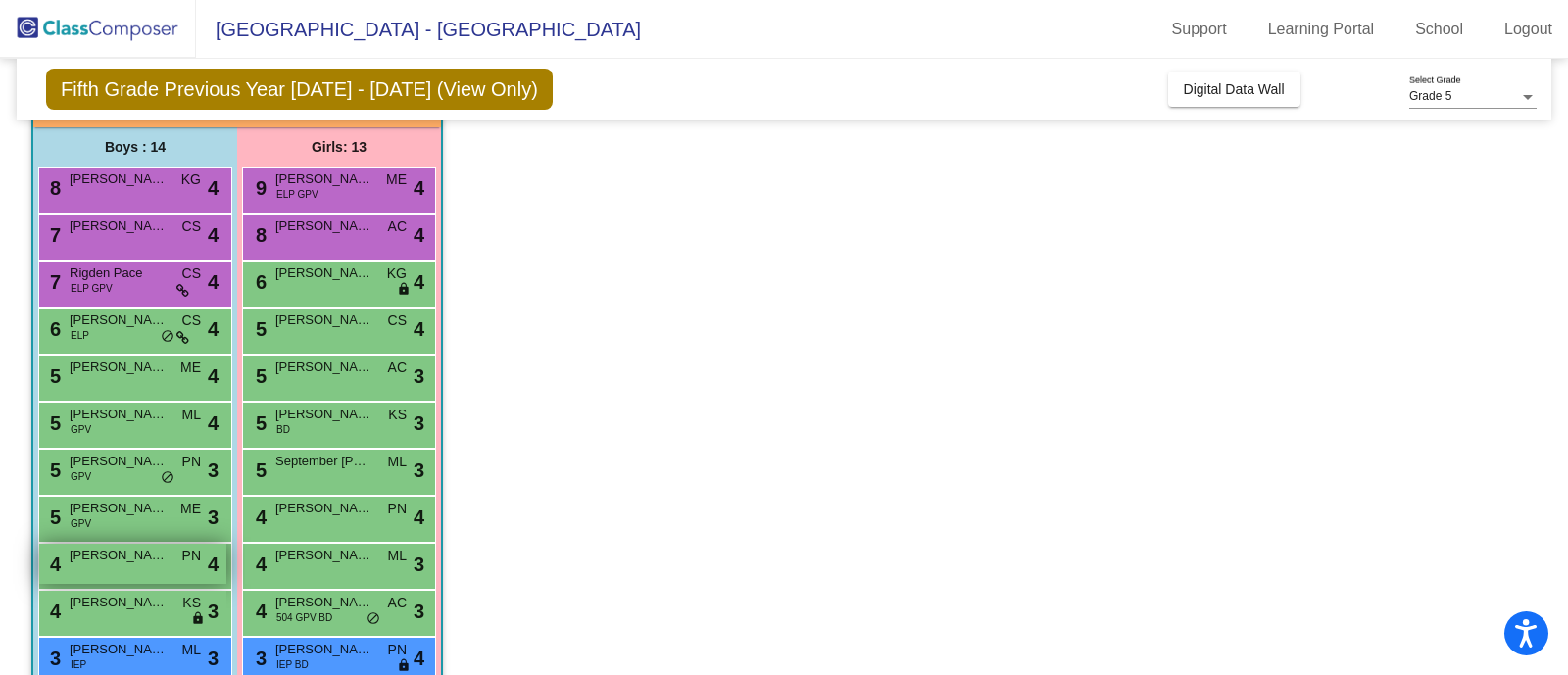 click on "[PERSON_NAME]" at bounding box center [119, 555] 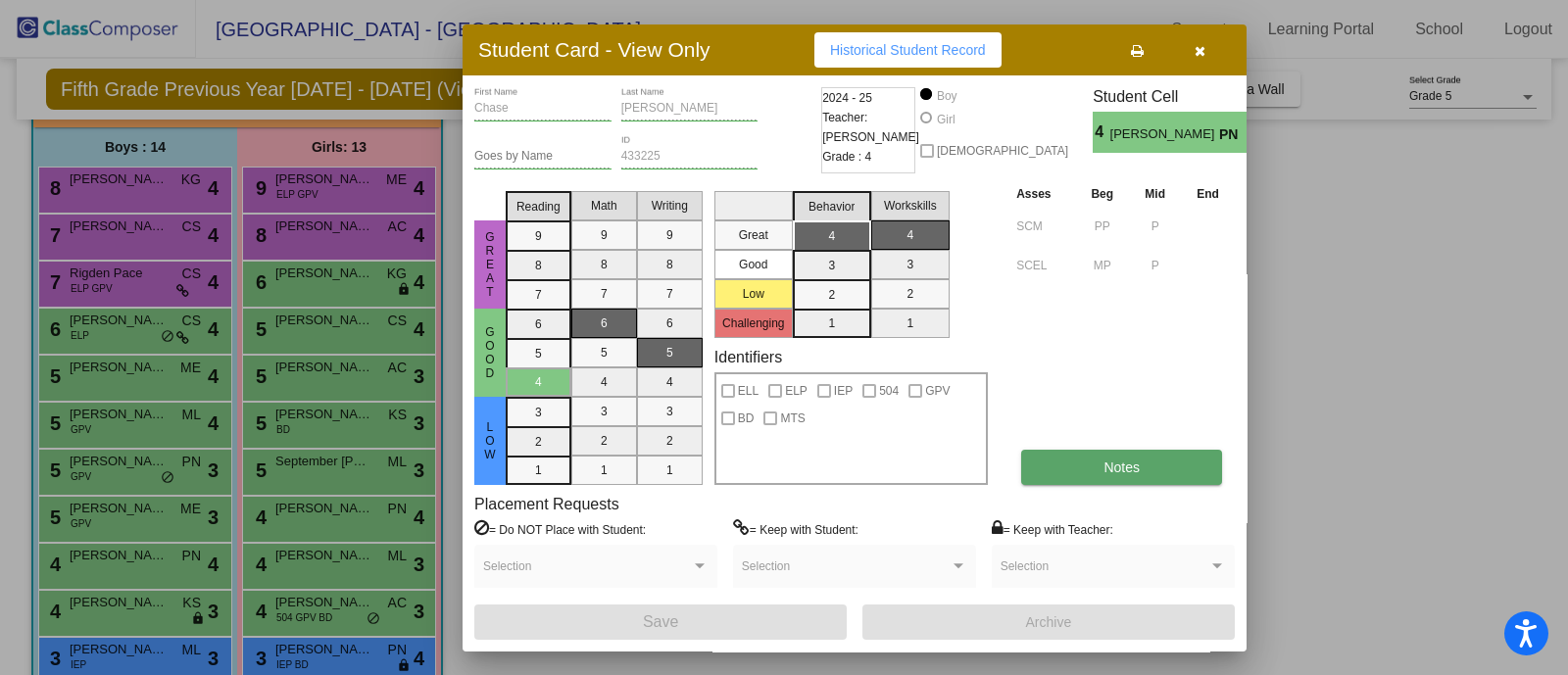 click on "Notes" at bounding box center [1121, 467] 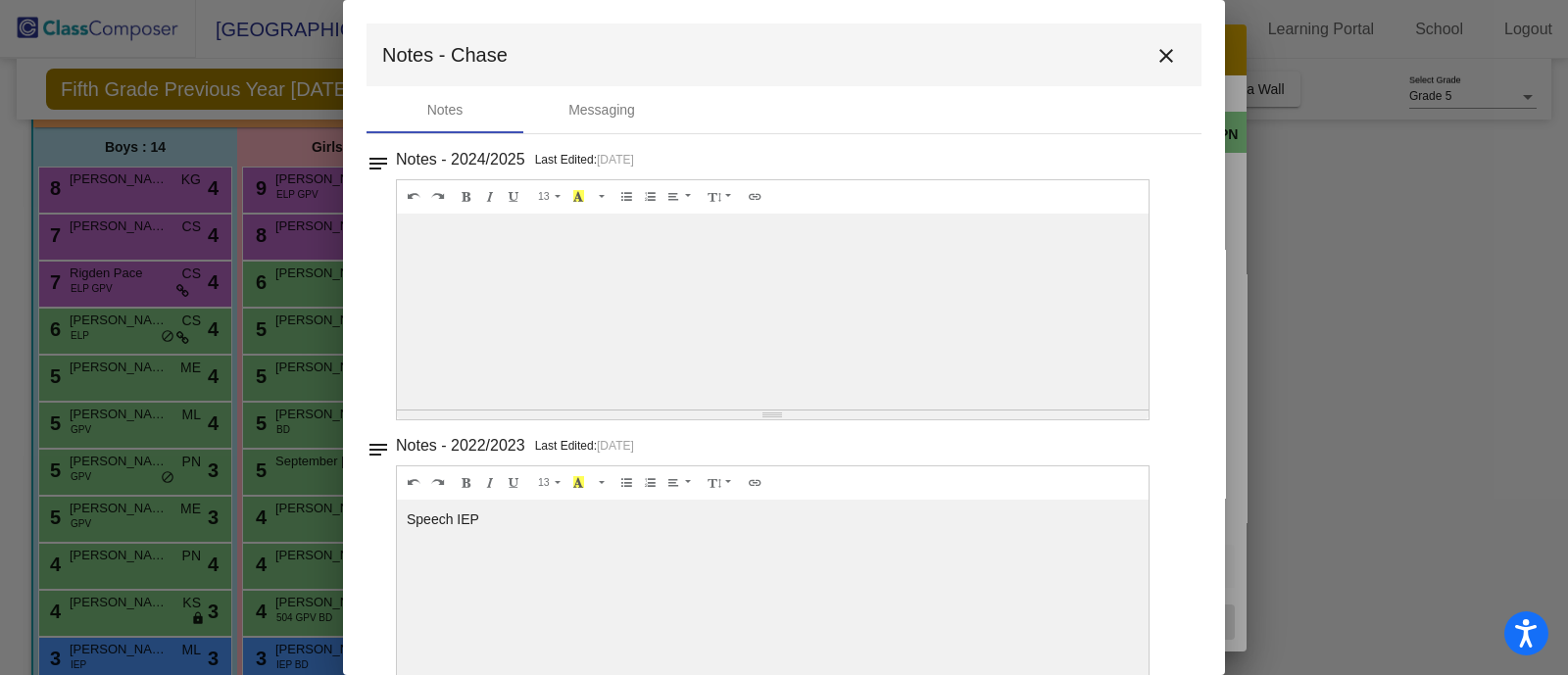 drag, startPoint x: 1161, startPoint y: 454, endPoint x: 1176, endPoint y: 414, distance: 42.72002 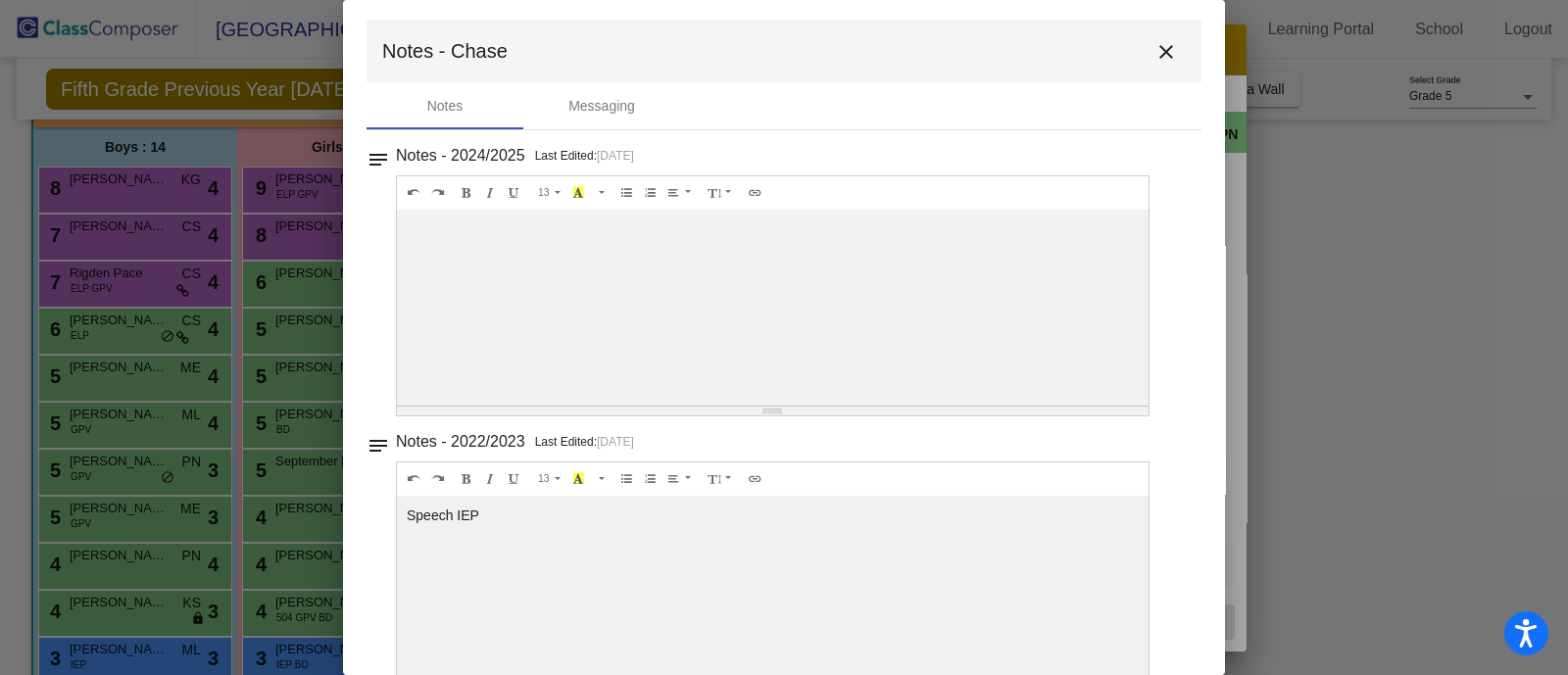 scroll, scrollTop: 0, scrollLeft: 0, axis: both 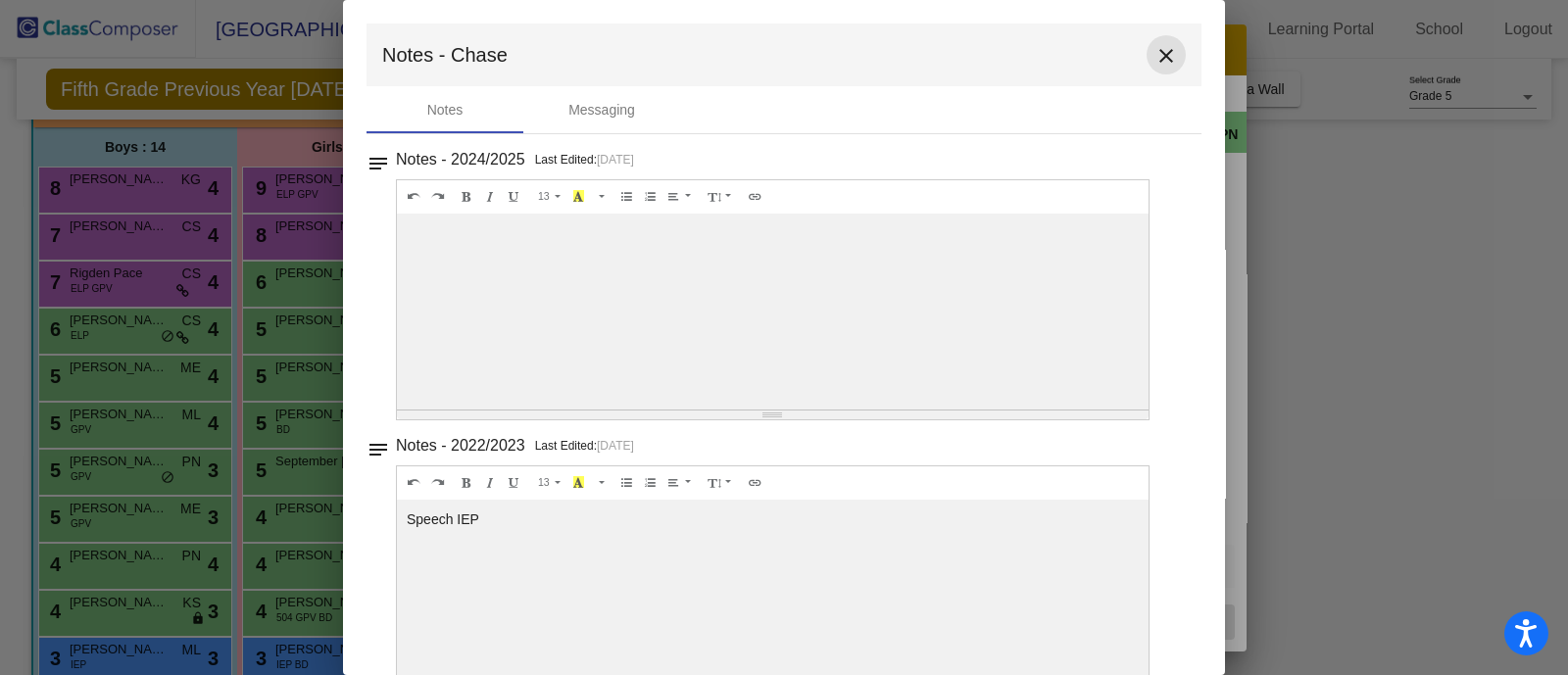 click on "close" at bounding box center (1166, 55) 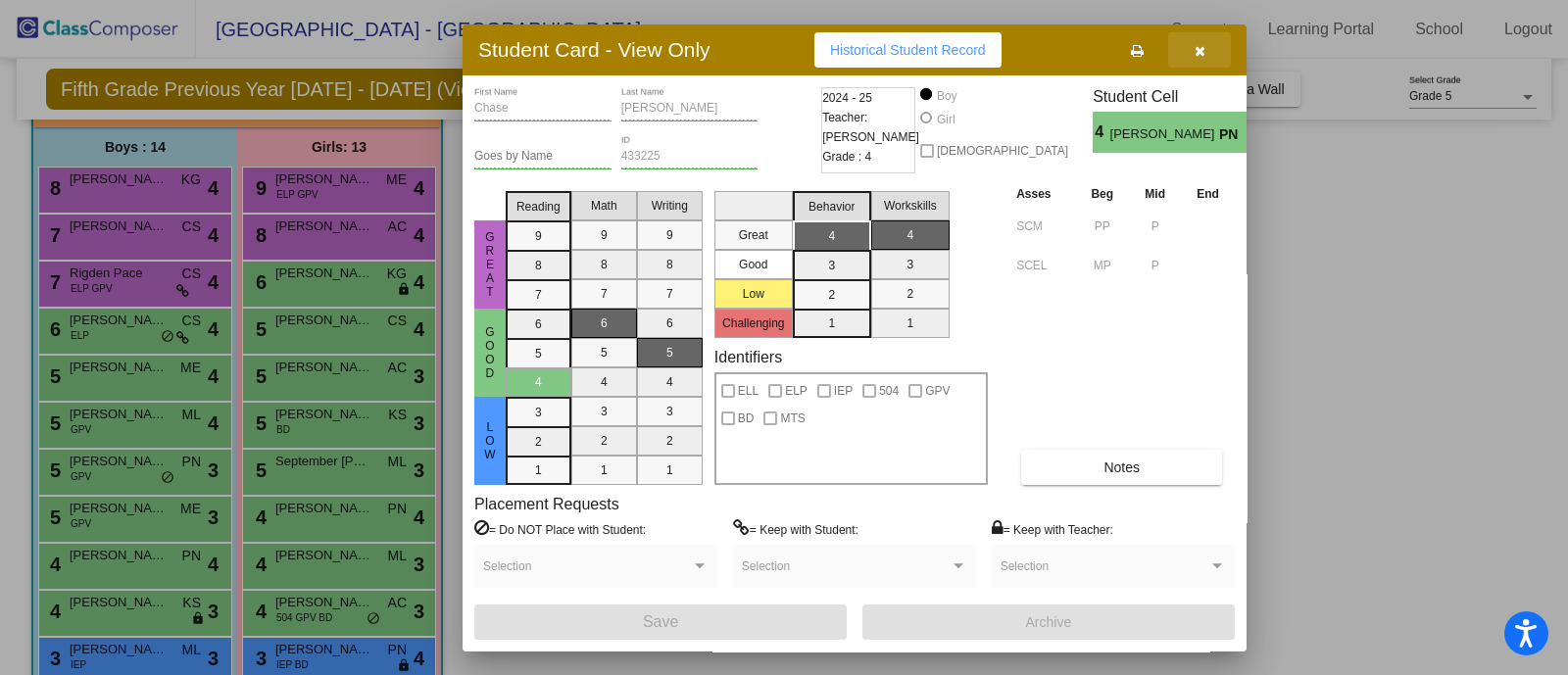 click at bounding box center [1200, 51] 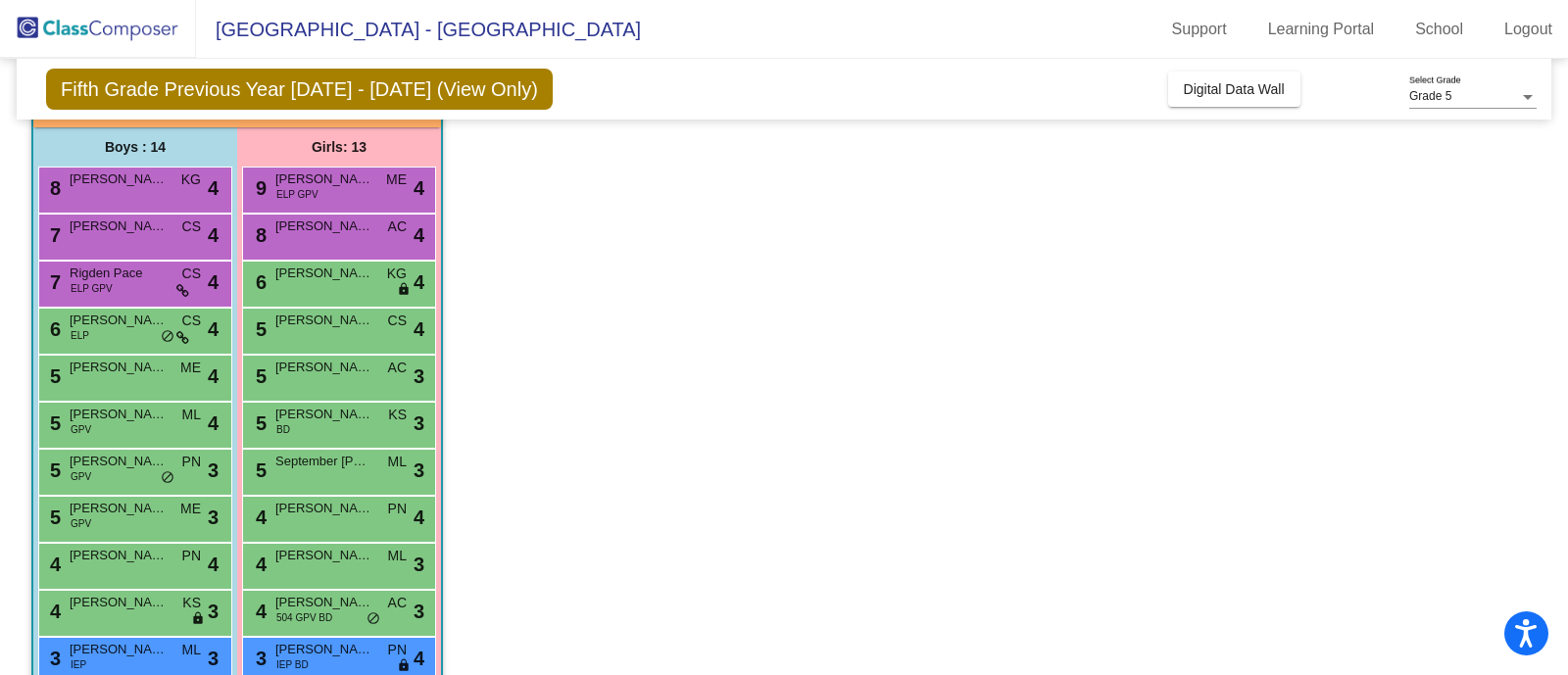 click on "Class 1    picture_as_pdf [PERSON_NAME]  Add Student  First Name Last Name Student Id  (Recommended)   Boy   Girl   [DEMOGRAPHIC_DATA] Add Close  Boys : 14  8 [PERSON_NAME] KG lock do_not_disturb_alt 4 7 [PERSON_NAME] CS lock do_not_disturb_alt 4 7 Rigden Pace ELP GPV CS lock do_not_disturb_alt 4 6 [PERSON_NAME] ELP CS lock do_not_disturb_alt 4 5 [PERSON_NAME] ME lock do_not_disturb_alt 4 5 [PERSON_NAME] GPV ML lock do_not_disturb_alt 4 5 [PERSON_NAME] GPV PN lock do_not_disturb_alt 3 5 [PERSON_NAME] GPV ME lock do_not_disturb_alt 3 4 [PERSON_NAME] PN lock do_not_disturb_alt 4 4 [PERSON_NAME] KS lock do_not_disturb_alt 3 3 [PERSON_NAME] IEP ML lock do_not_disturb_alt 3 5 [PERSON_NAME] ME lock do_not_disturb_alt 2 3 Zakariha [PERSON_NAME] lock do_not_disturb_alt 2 6 [PERSON_NAME] ELP IEP GPV KS lock do_not_disturb_alt 1 Girls: 13 9 [PERSON_NAME] ELP GPV ME lock do_not_disturb_alt 4 8 Mila [PERSON_NAME] AC lock do_not_disturb_alt 4 6 [PERSON_NAME] [PERSON_NAME] KG lock do_not_disturb_alt 4 5 [PERSON_NAME] CS lock 4 5 AC lock 3 5" 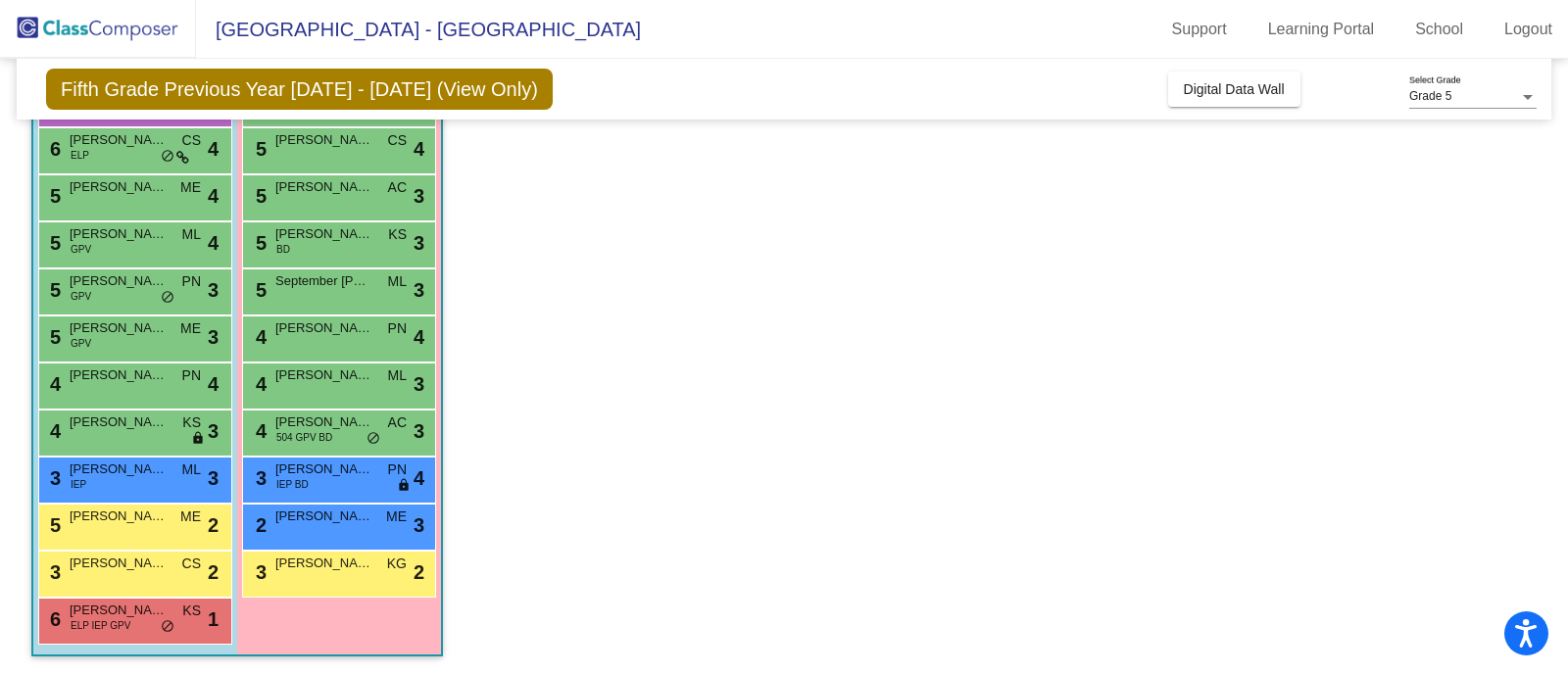 scroll, scrollTop: 278, scrollLeft: 0, axis: vertical 